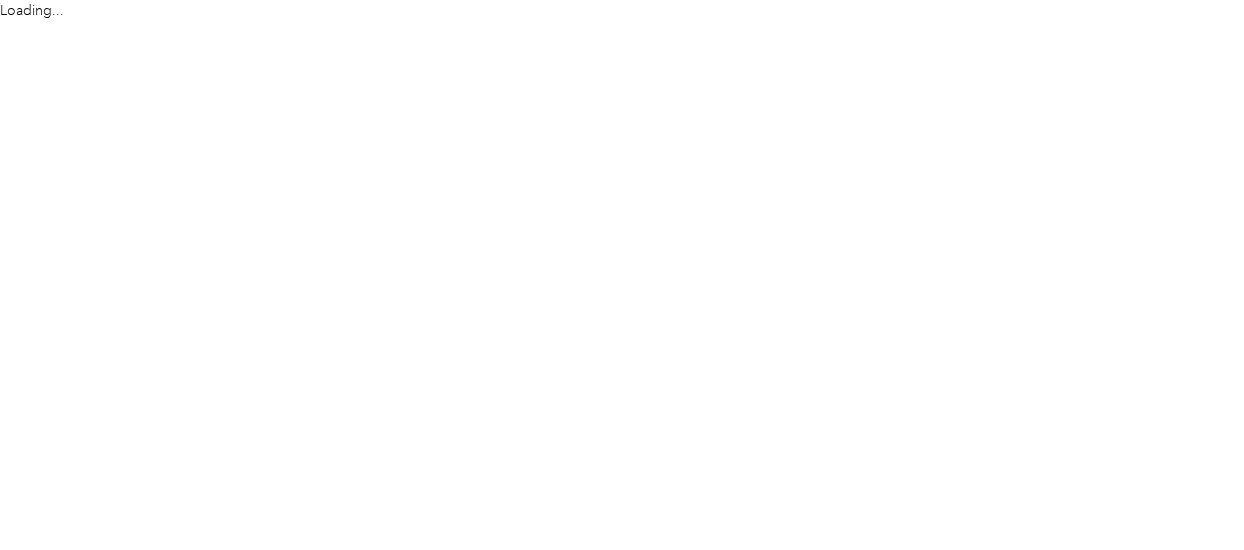 scroll, scrollTop: 0, scrollLeft: 0, axis: both 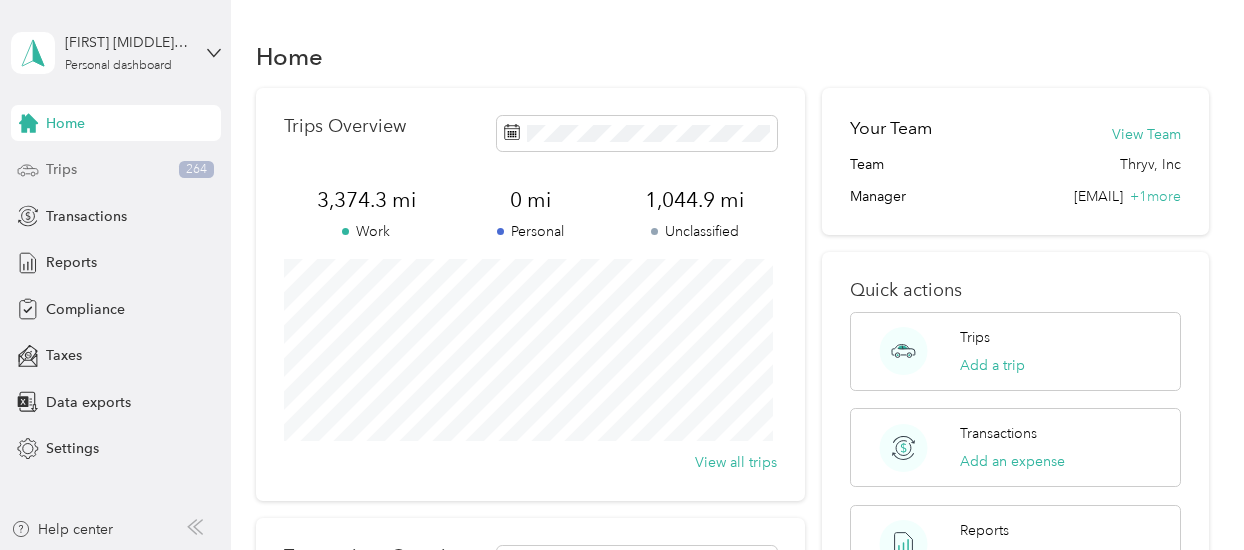 click on "Trips" at bounding box center [61, 169] 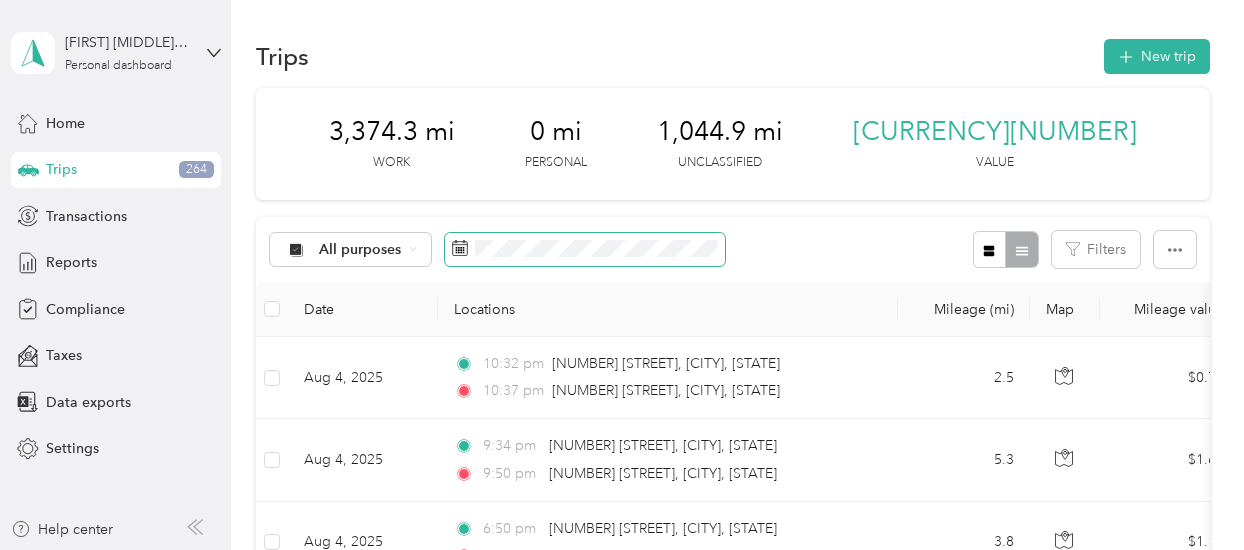 drag, startPoint x: 528, startPoint y: 263, endPoint x: 457, endPoint y: 253, distance: 71.70077 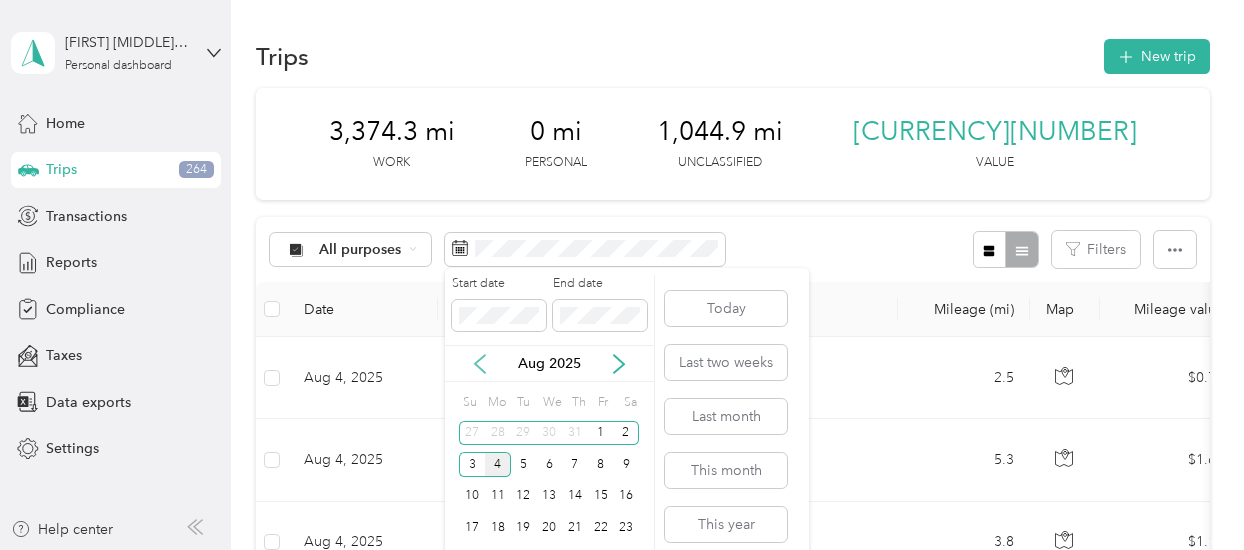 click 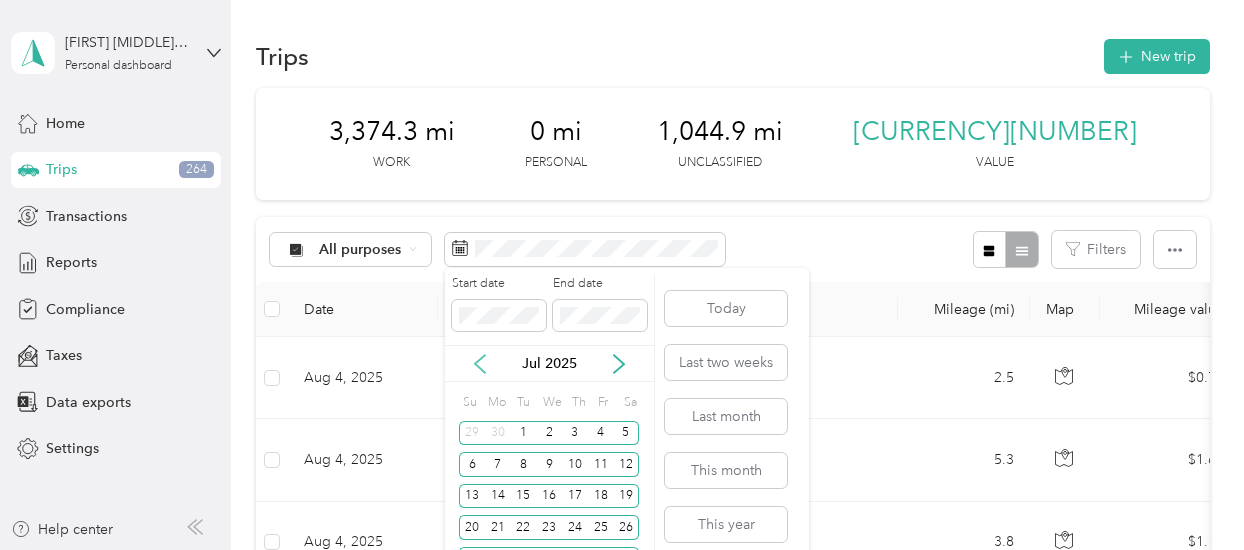 click 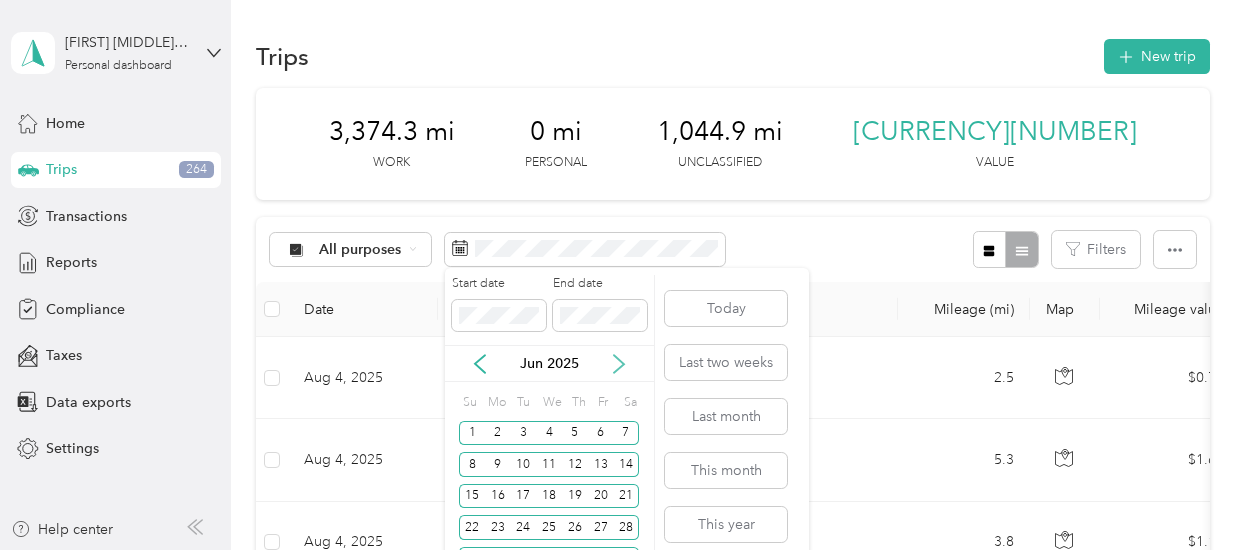 click 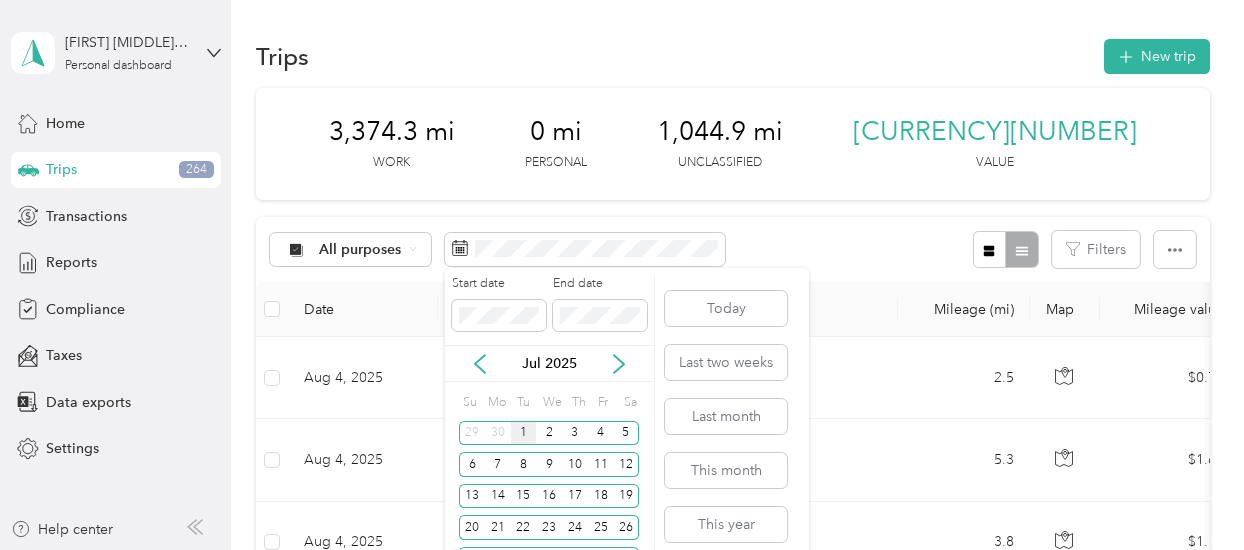 click on "1" at bounding box center [524, 433] 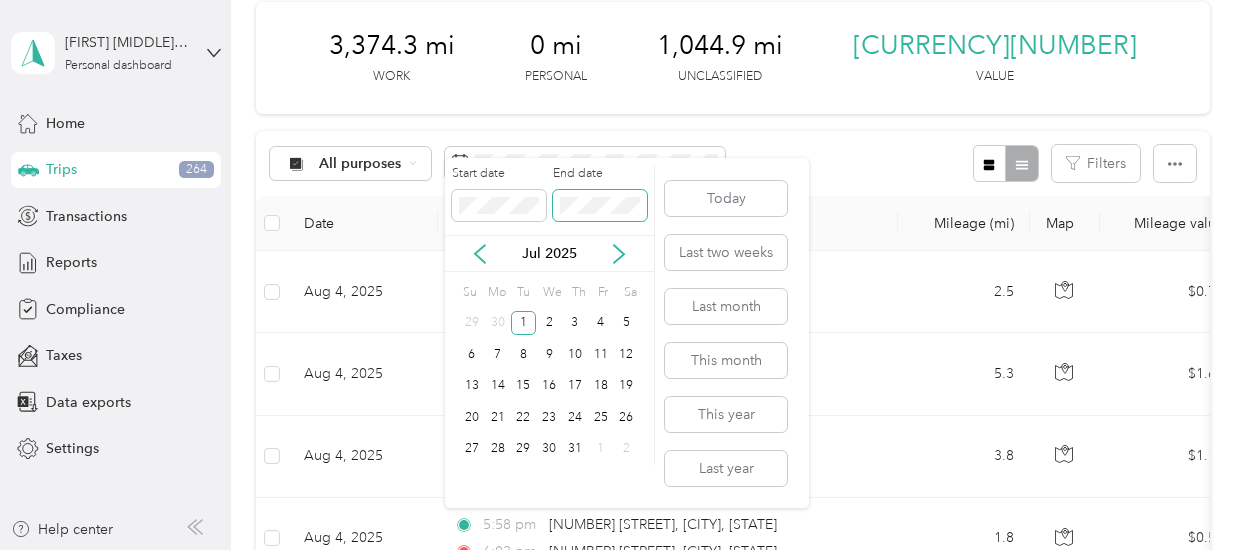 scroll, scrollTop: 116, scrollLeft: 0, axis: vertical 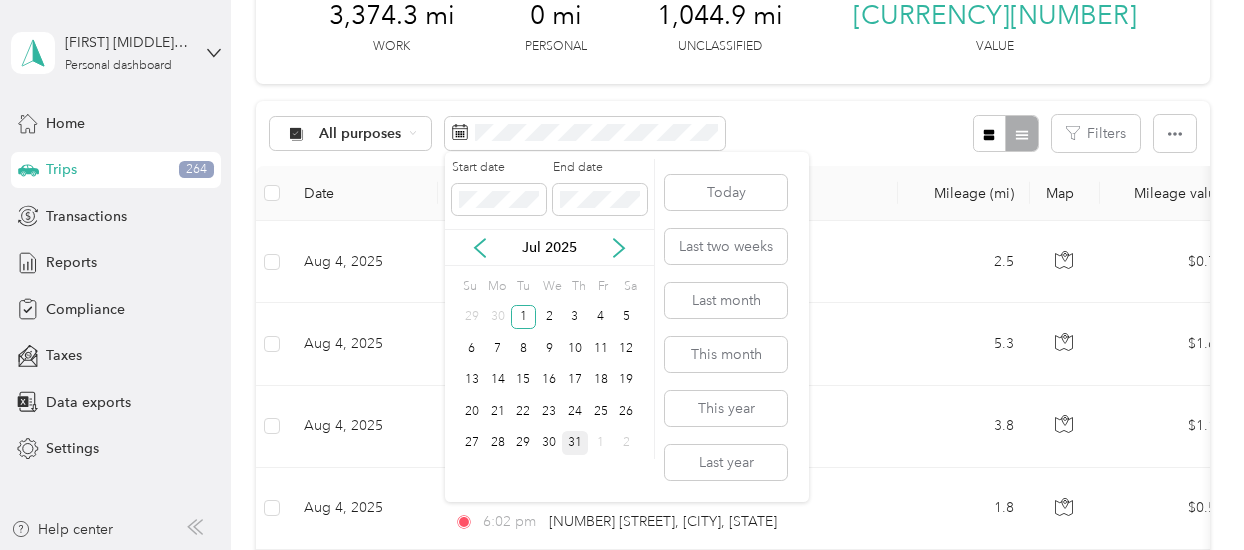 click on "31" at bounding box center (575, 443) 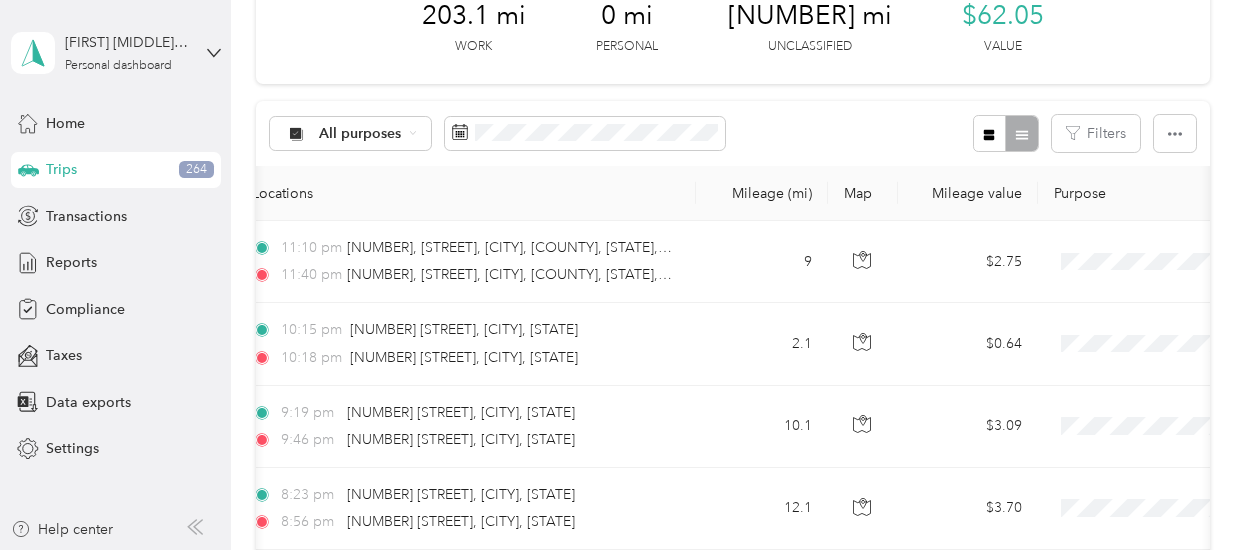 scroll, scrollTop: 0, scrollLeft: 0, axis: both 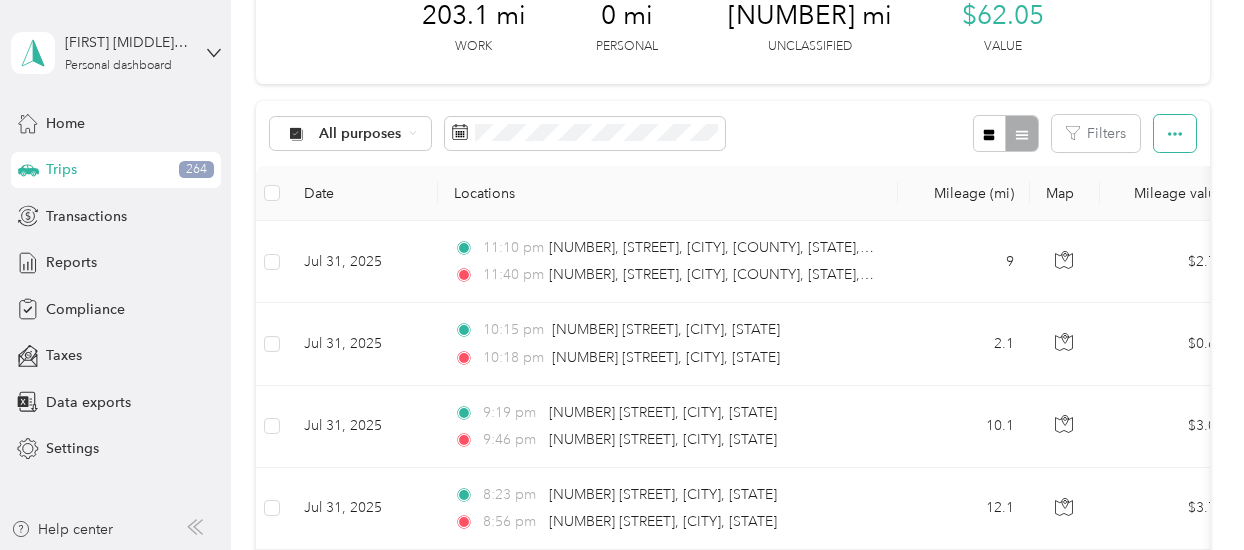 click 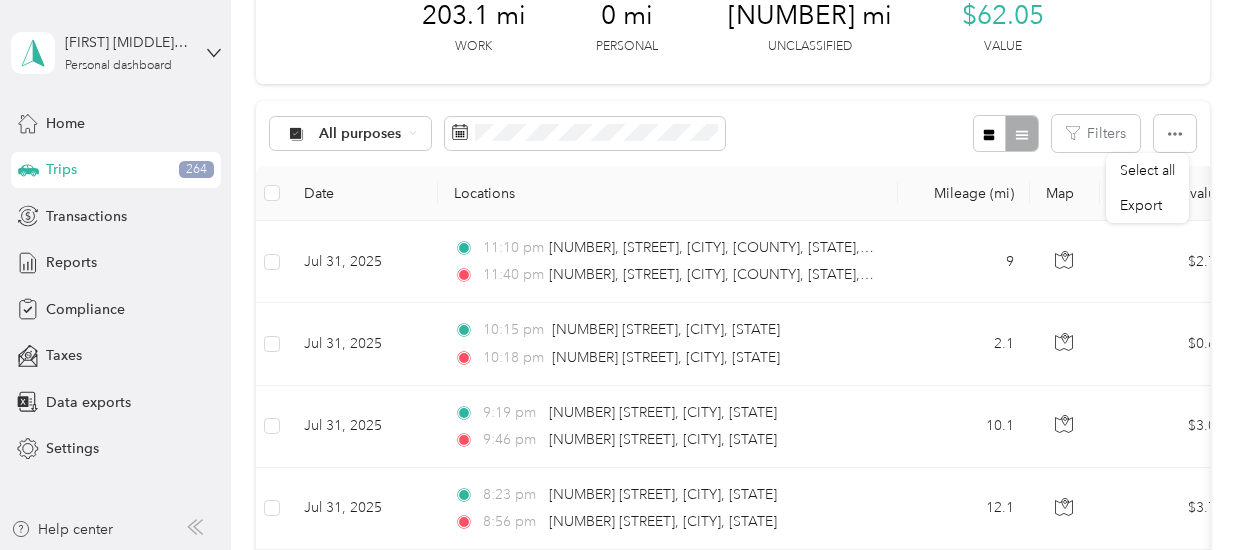 click at bounding box center (1005, 133) 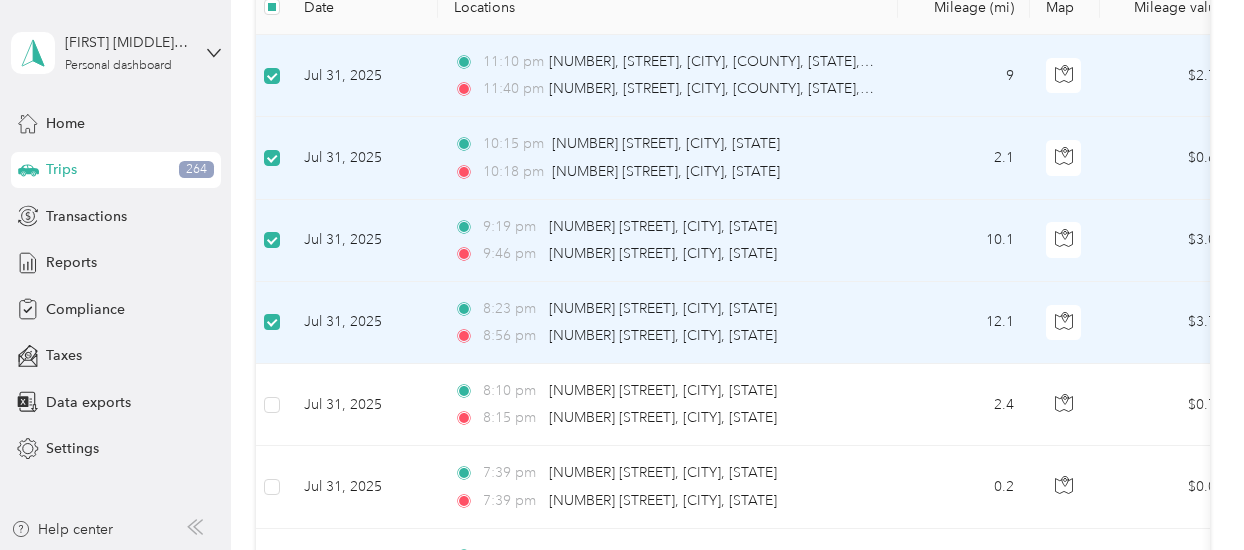 scroll, scrollTop: 300, scrollLeft: 0, axis: vertical 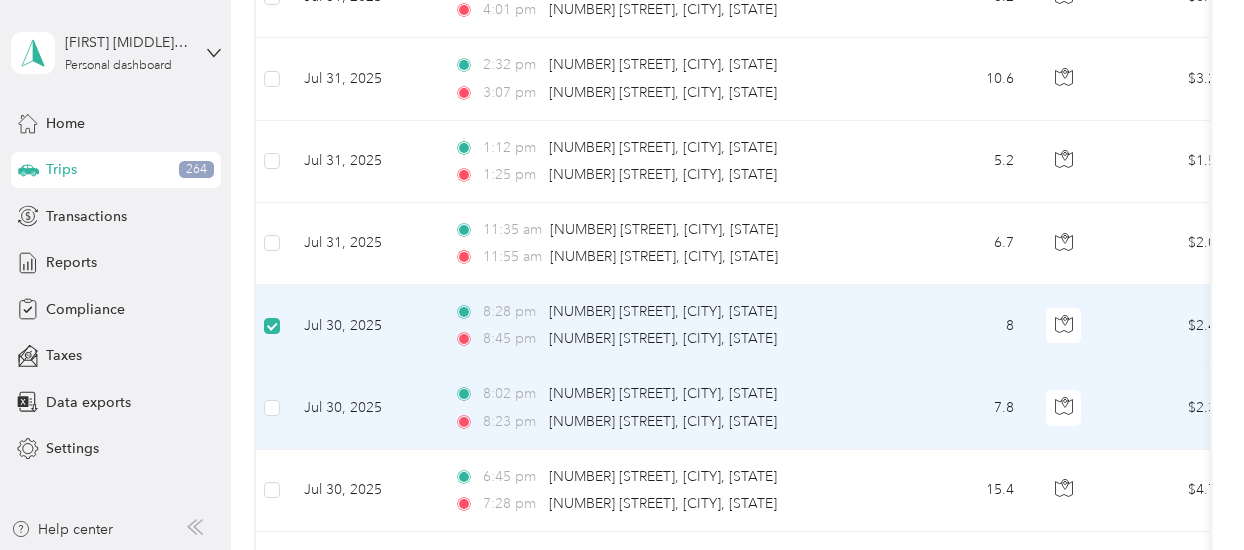 click at bounding box center (272, 408) 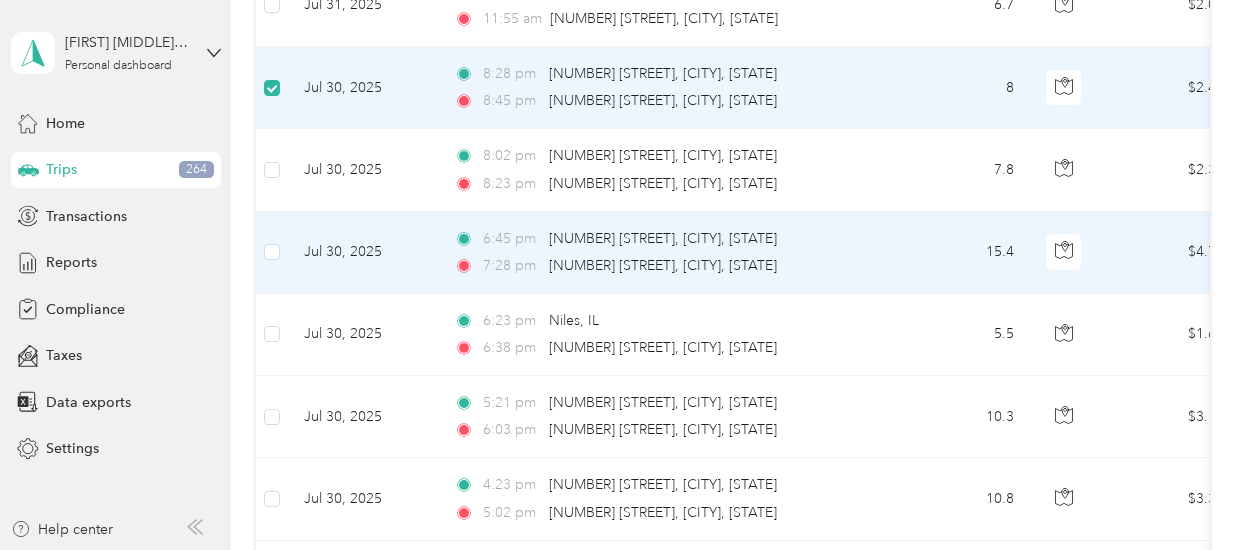 scroll, scrollTop: 1286, scrollLeft: 0, axis: vertical 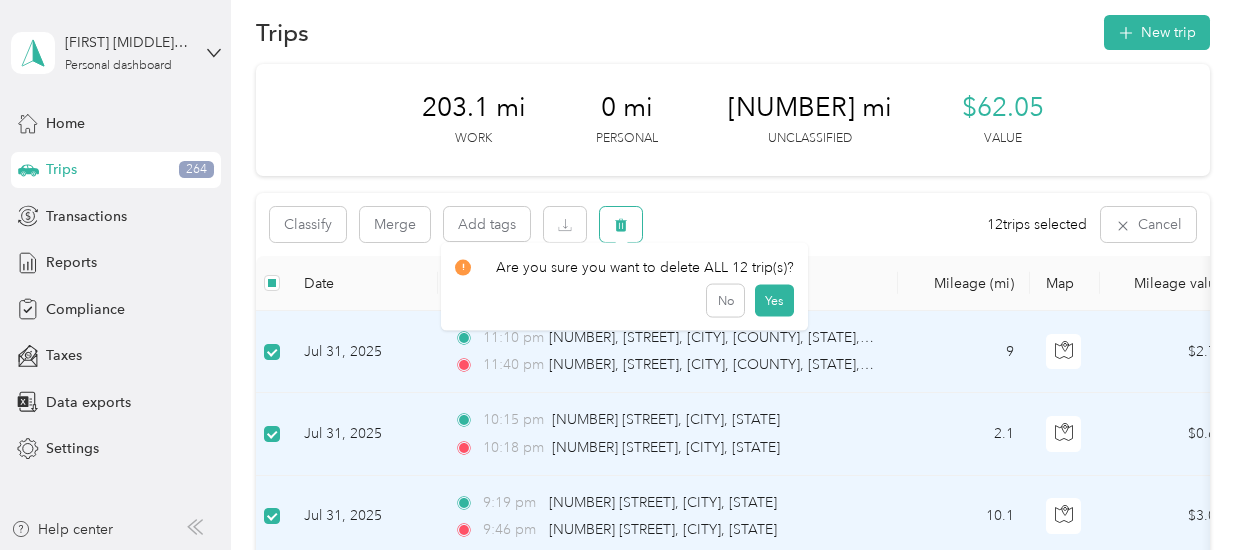 click 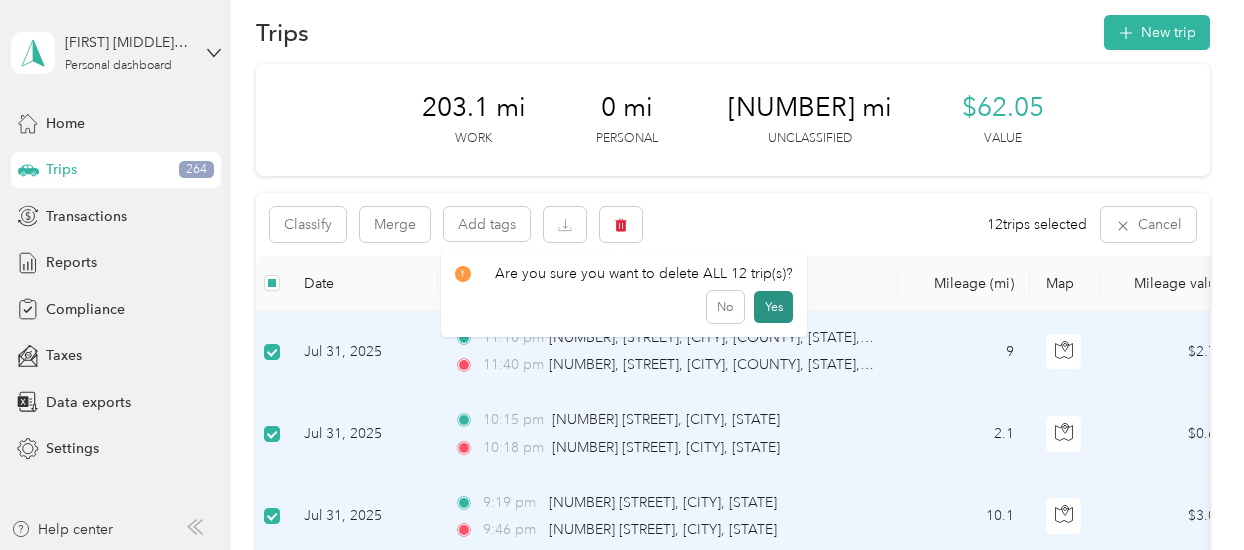 click on "Yes" at bounding box center (773, 307) 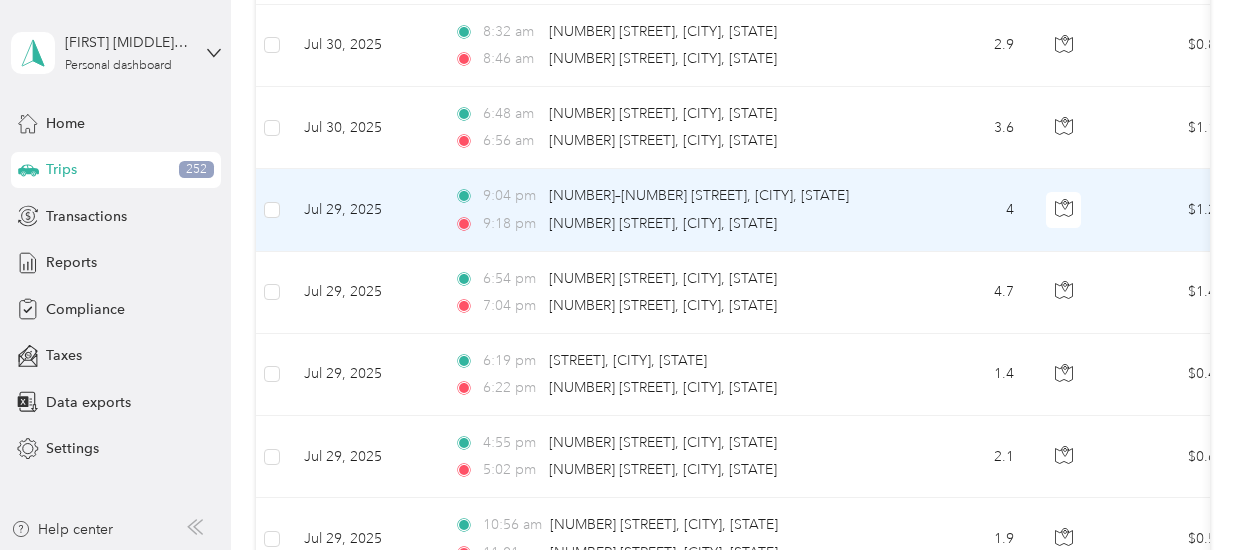 scroll, scrollTop: 1236, scrollLeft: 0, axis: vertical 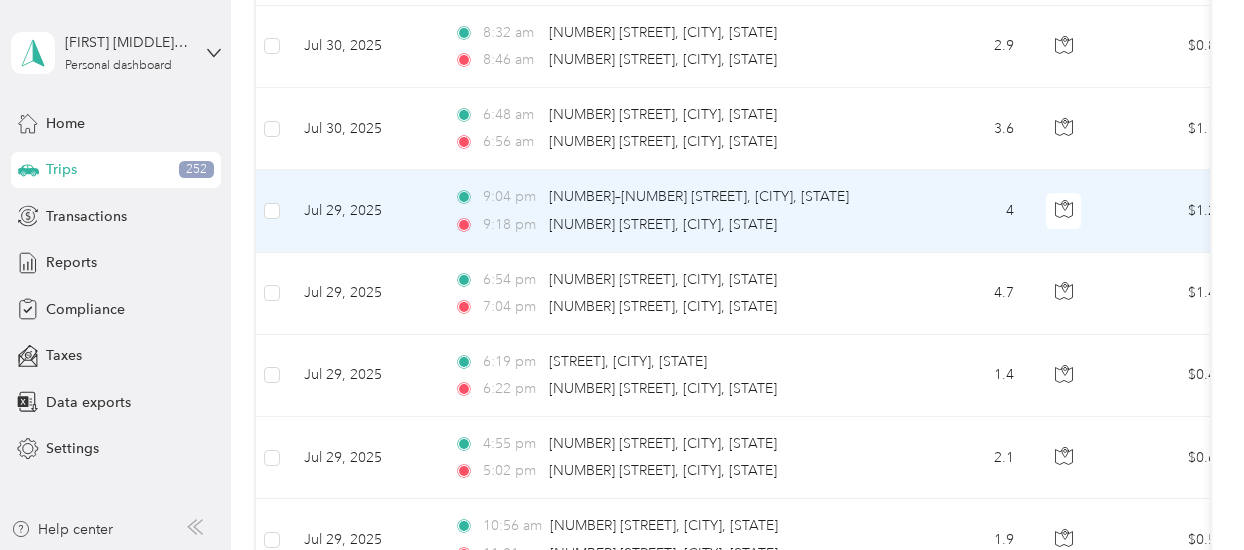 click at bounding box center (272, 211) 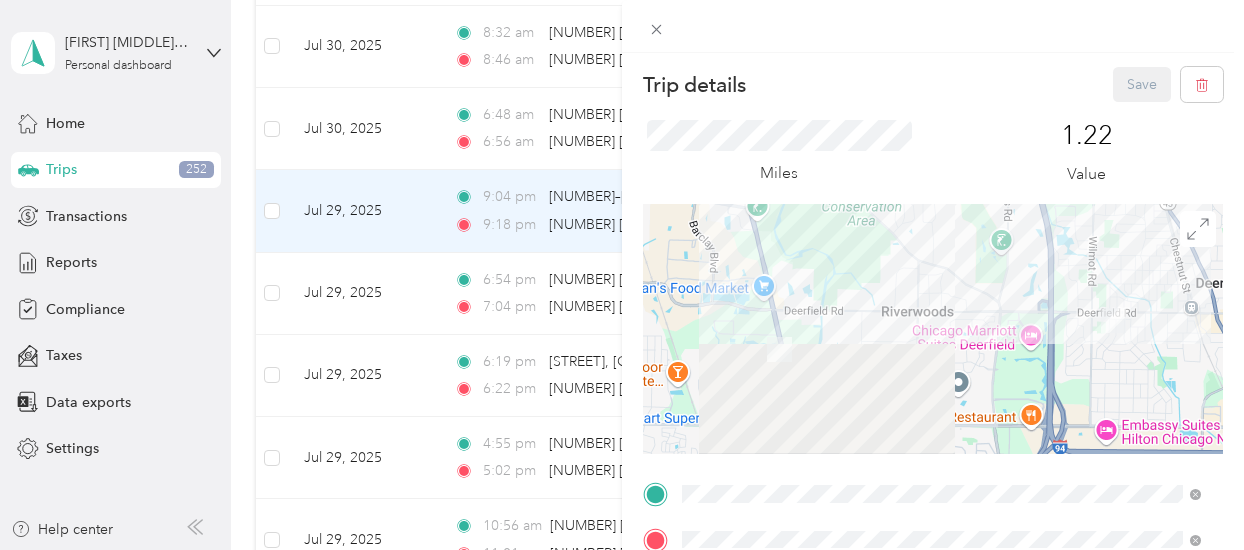 click on "Trip details Save This trip cannot be edited because it is either under review, approved, or paid. Contact your Team Manager to edit it. Miles 1.22 Value  To navigate the map with touch gestures double-tap and hold your finger on the map, then drag the map. TO Add photo" at bounding box center (622, 275) 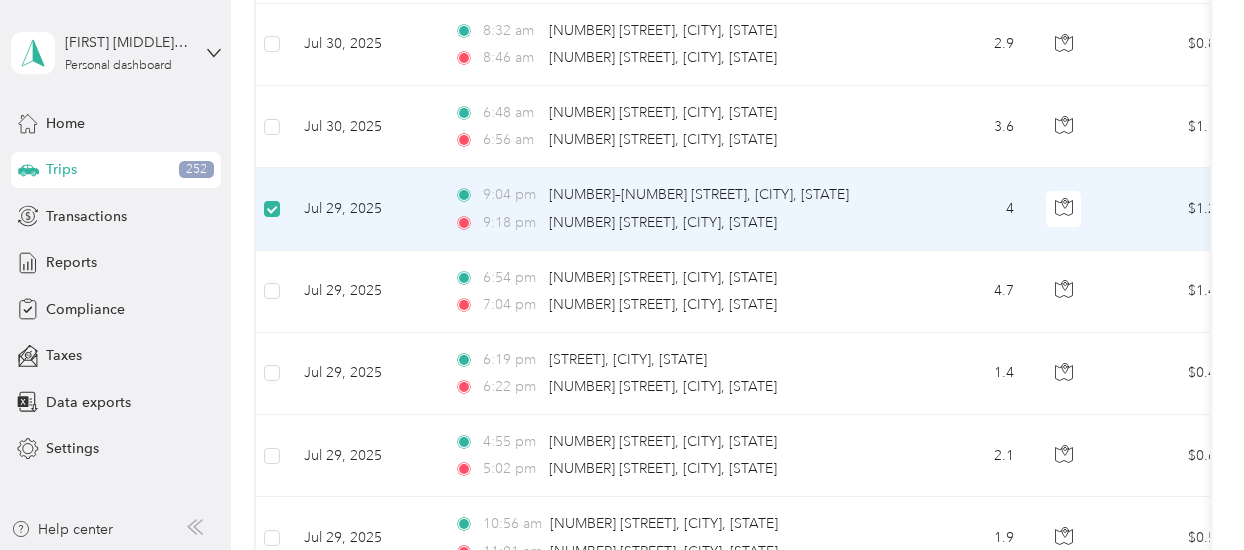 scroll, scrollTop: 1235, scrollLeft: 0, axis: vertical 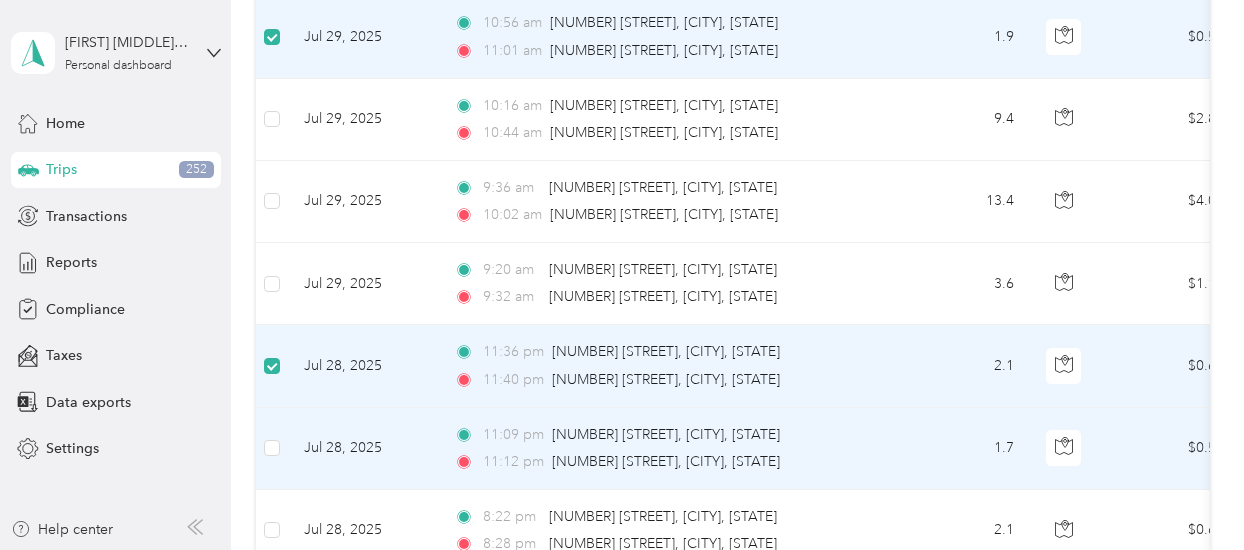 click at bounding box center (272, 449) 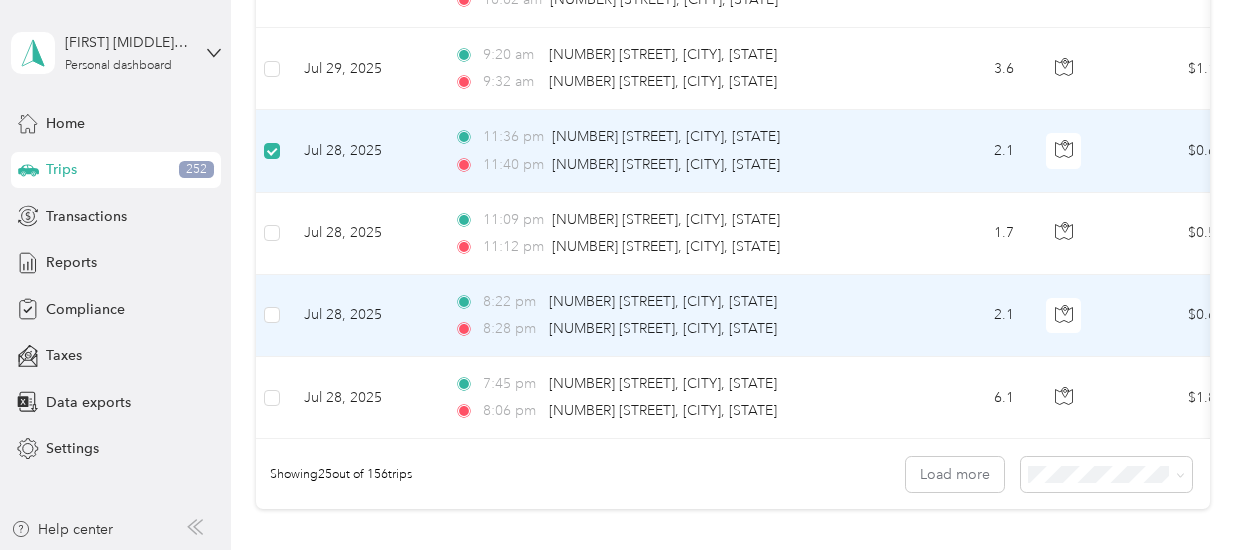 scroll, scrollTop: 1952, scrollLeft: 0, axis: vertical 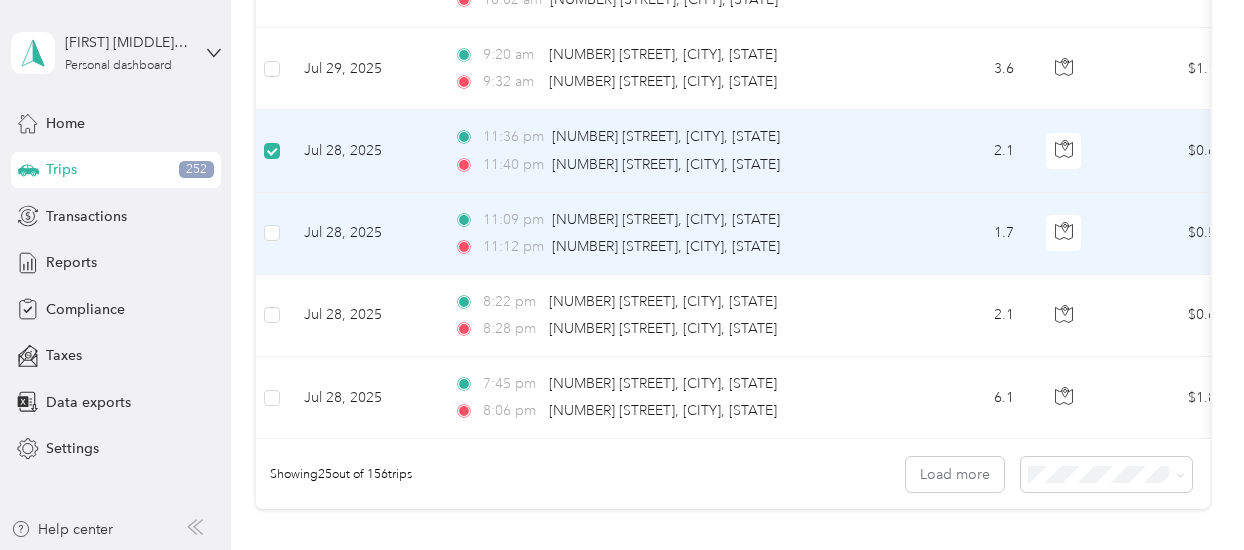 click at bounding box center [272, 234] 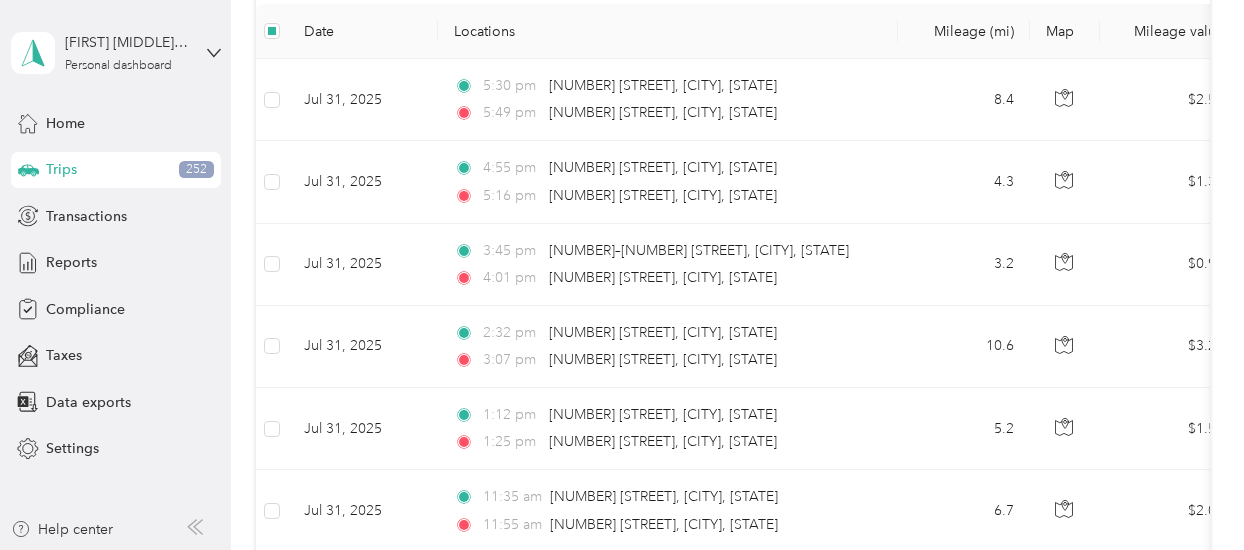 scroll, scrollTop: 0, scrollLeft: 0, axis: both 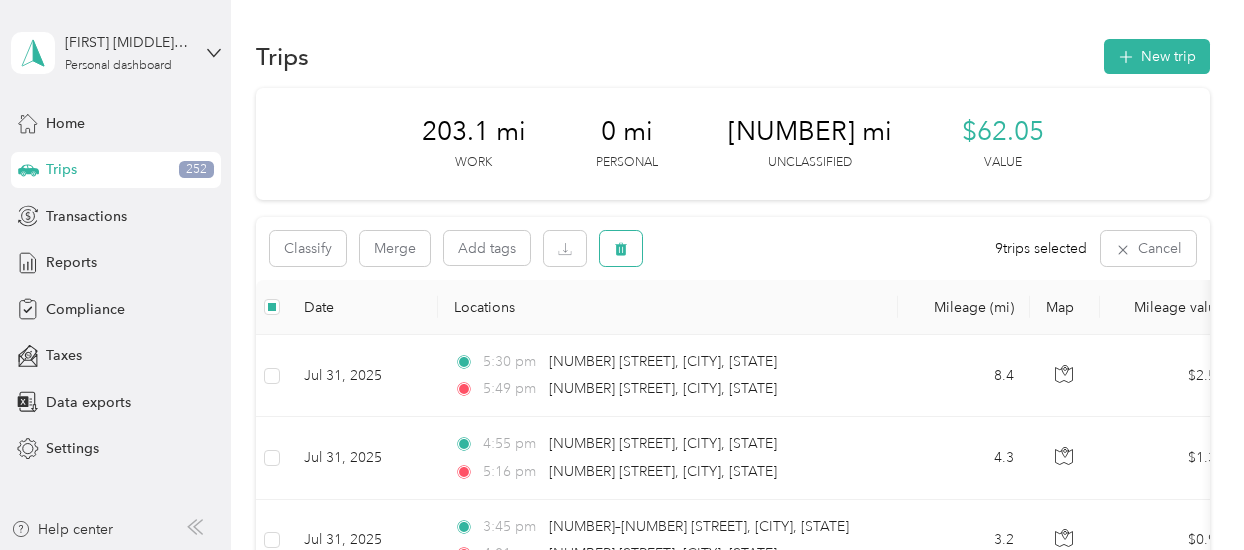 click 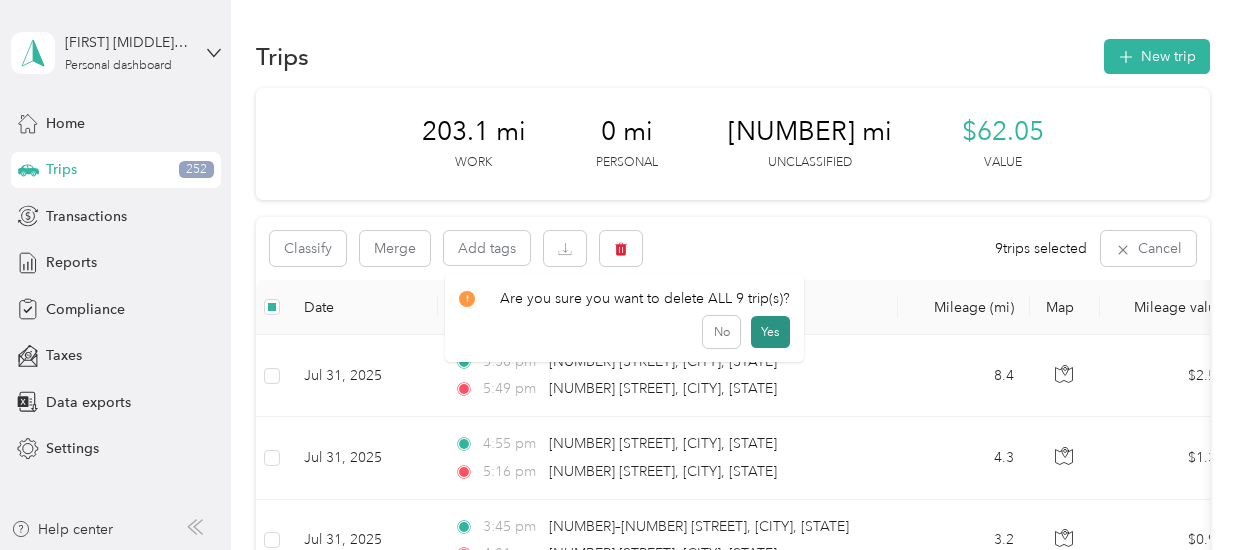click on "Yes" at bounding box center (770, 332) 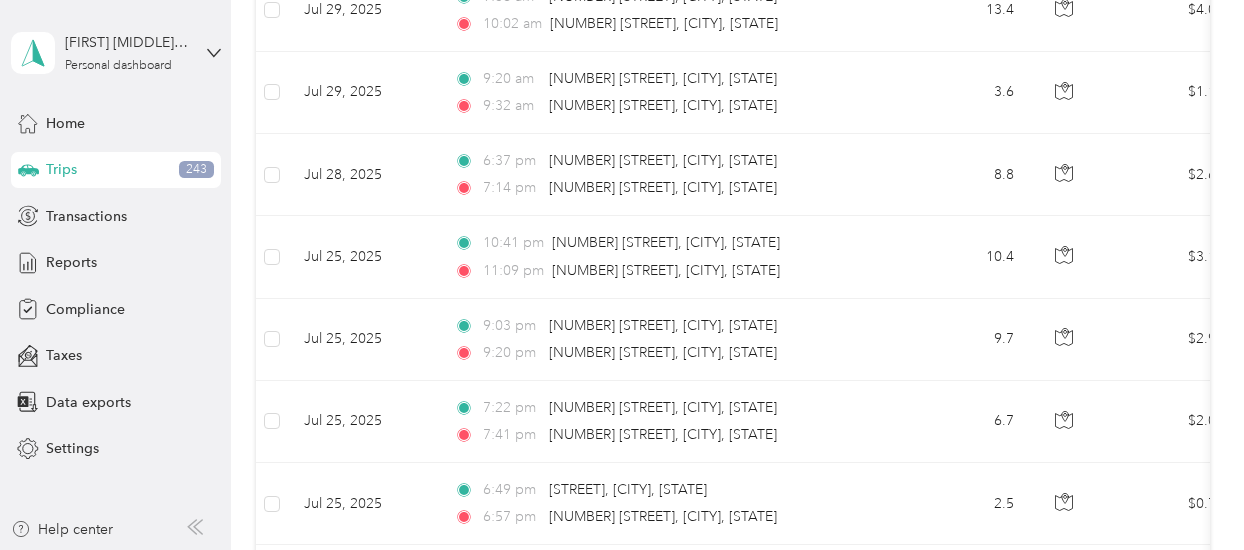 scroll, scrollTop: 1460, scrollLeft: 0, axis: vertical 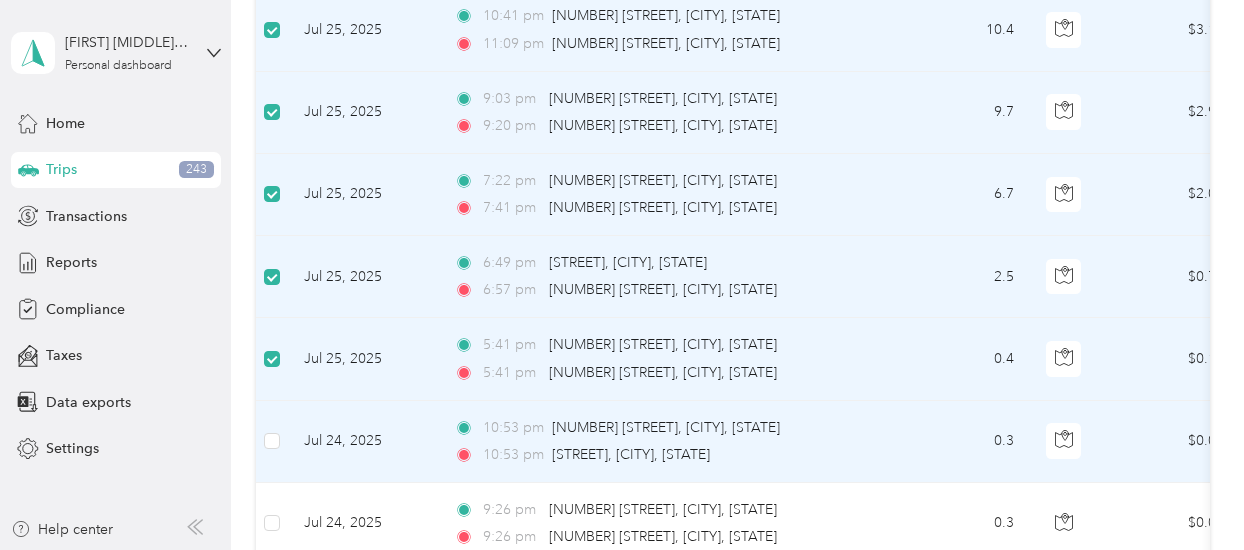 click at bounding box center (272, 442) 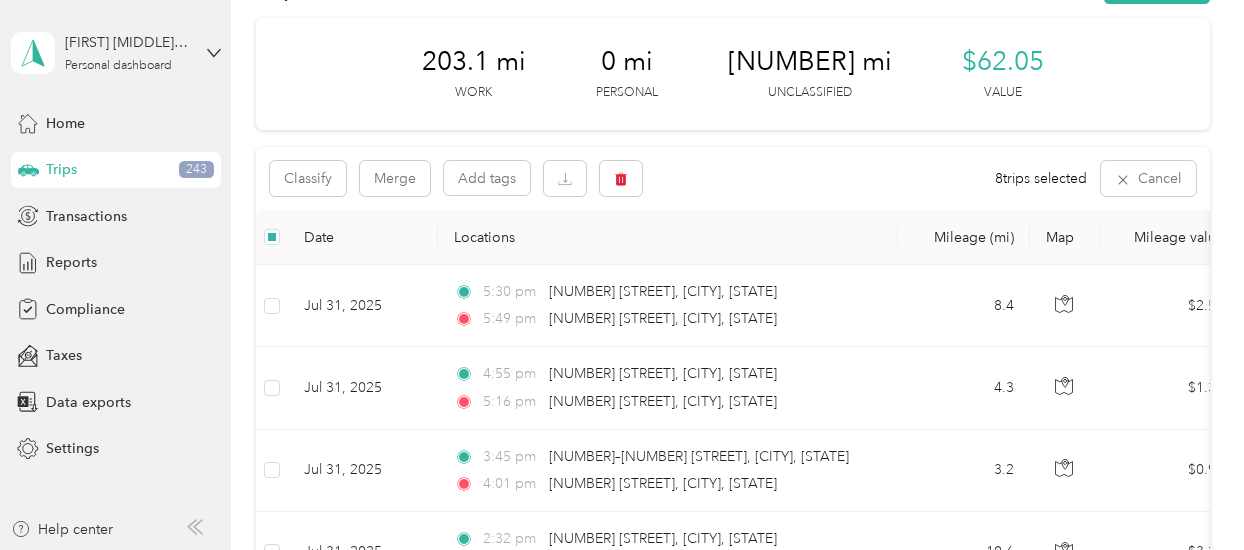 scroll, scrollTop: 0, scrollLeft: 0, axis: both 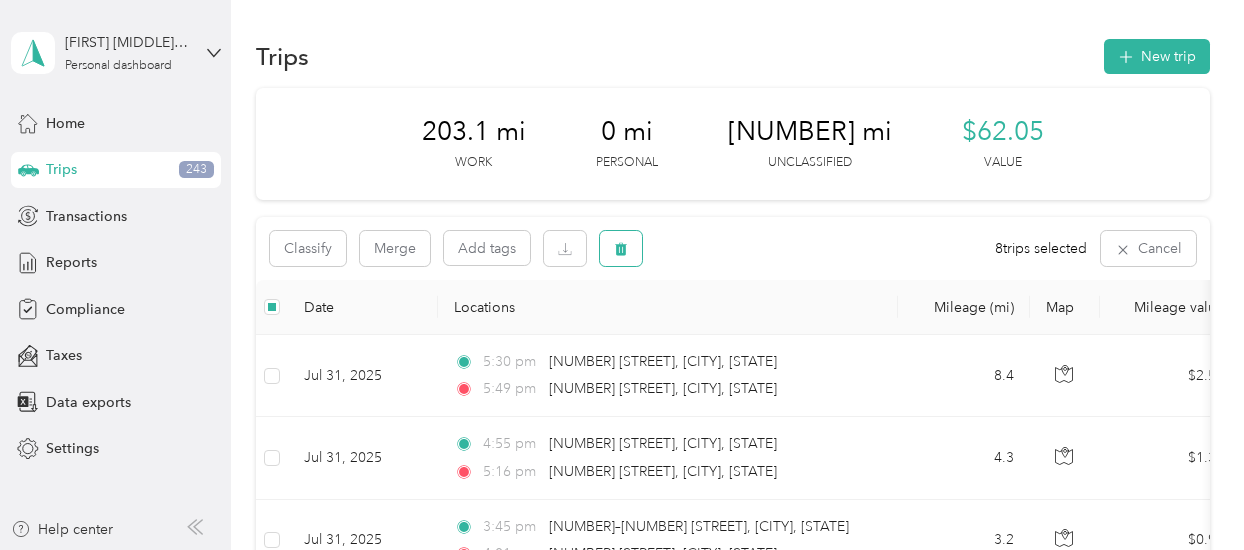 click 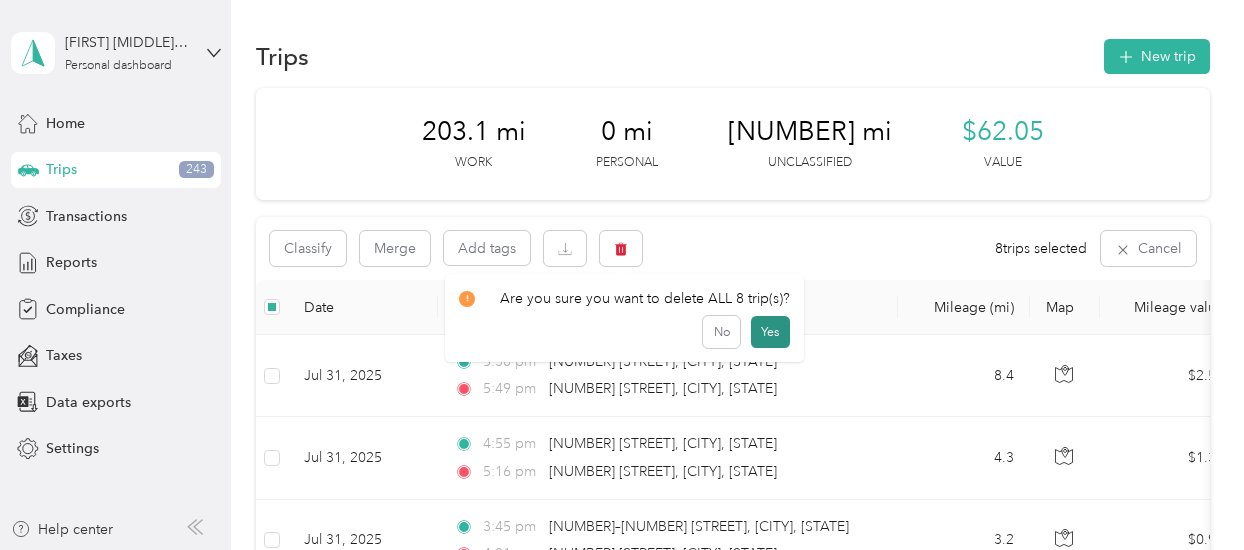 click on "Yes" at bounding box center [770, 332] 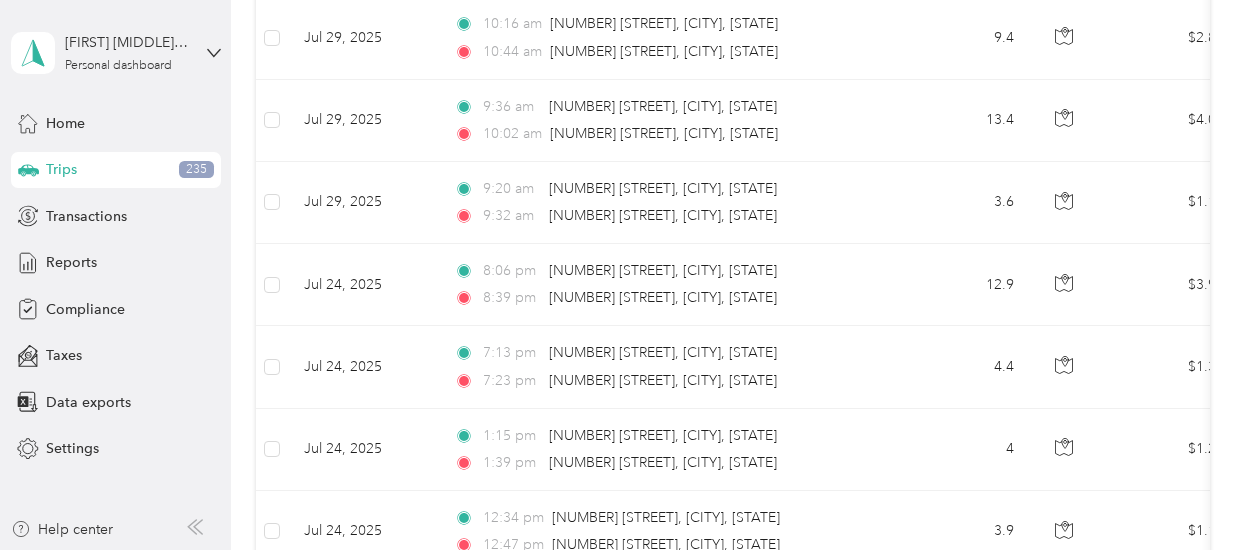 scroll, scrollTop: 1408, scrollLeft: 0, axis: vertical 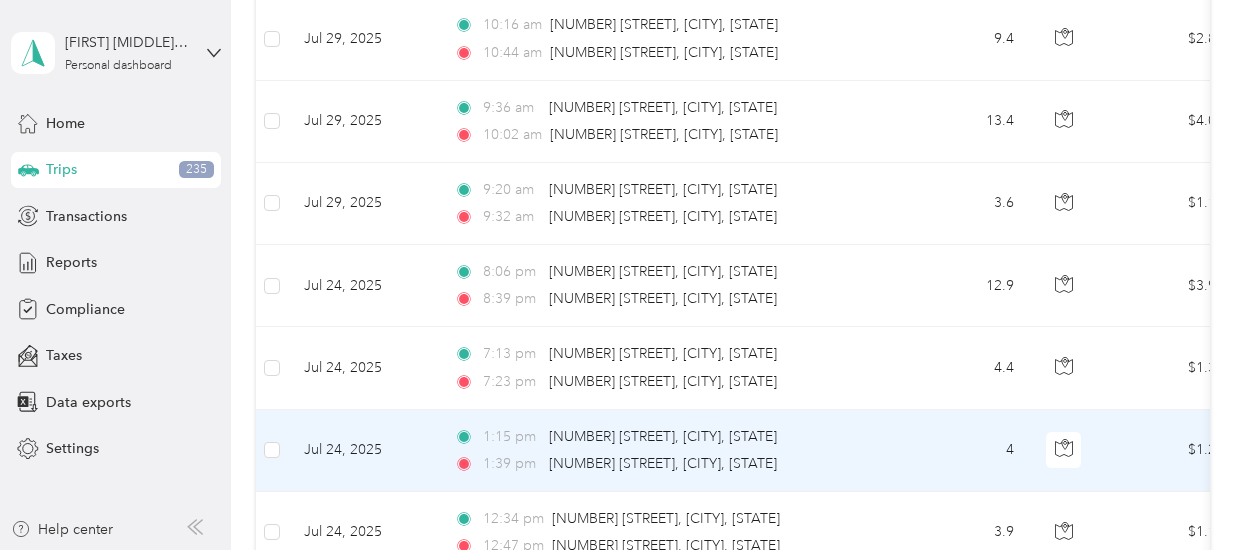 click at bounding box center (272, 451) 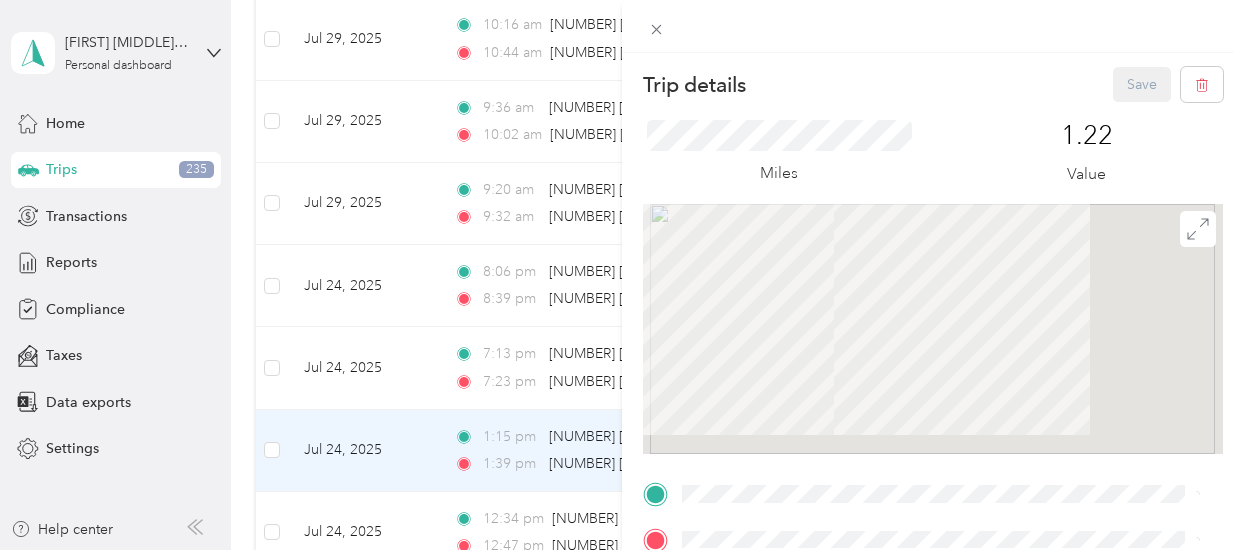 click on "Trip details Save This trip cannot be edited because it is either under review, approved, or paid. Contact your Team Manager to edit it. Miles 1.22 Value  To navigate the map with touch gestures double-tap and hold your finger on the map, then drag the map. TO Add photo" at bounding box center [622, 275] 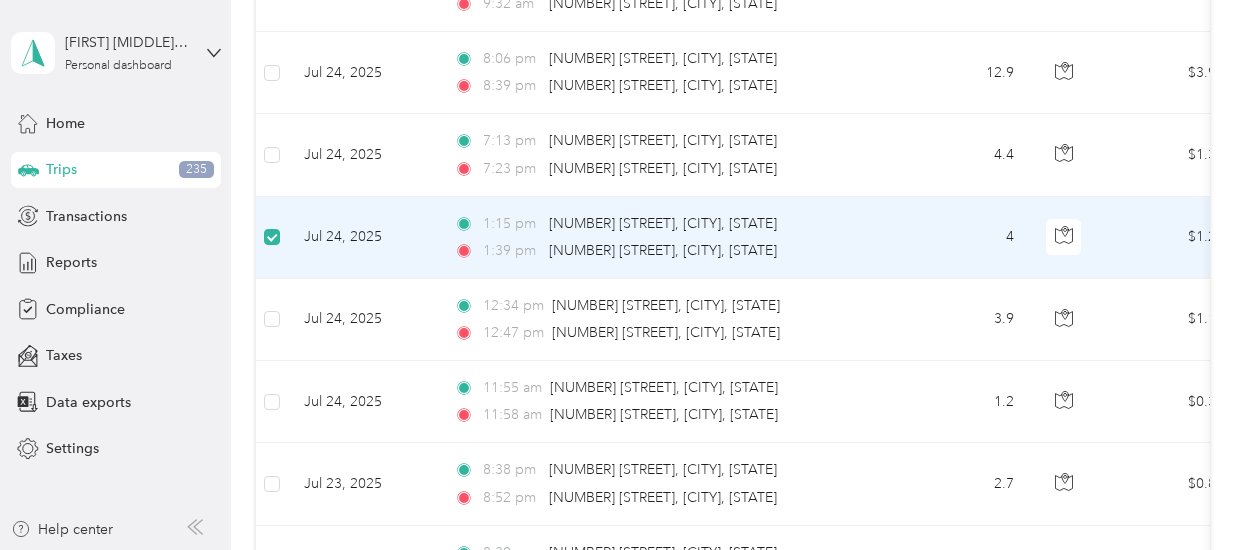 scroll, scrollTop: 1627, scrollLeft: 0, axis: vertical 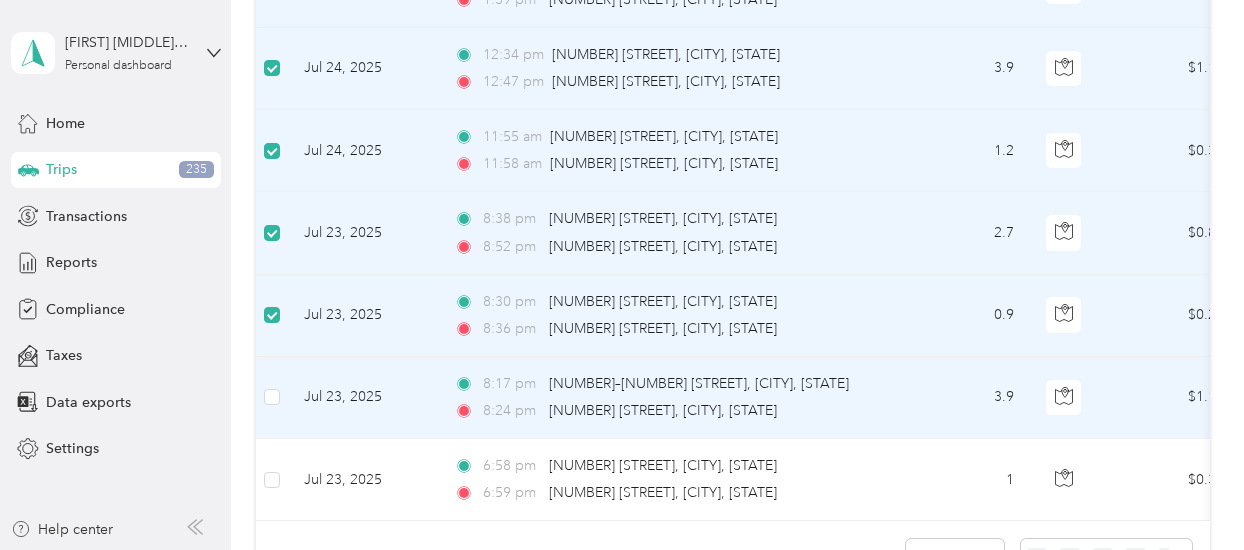 click at bounding box center (272, 398) 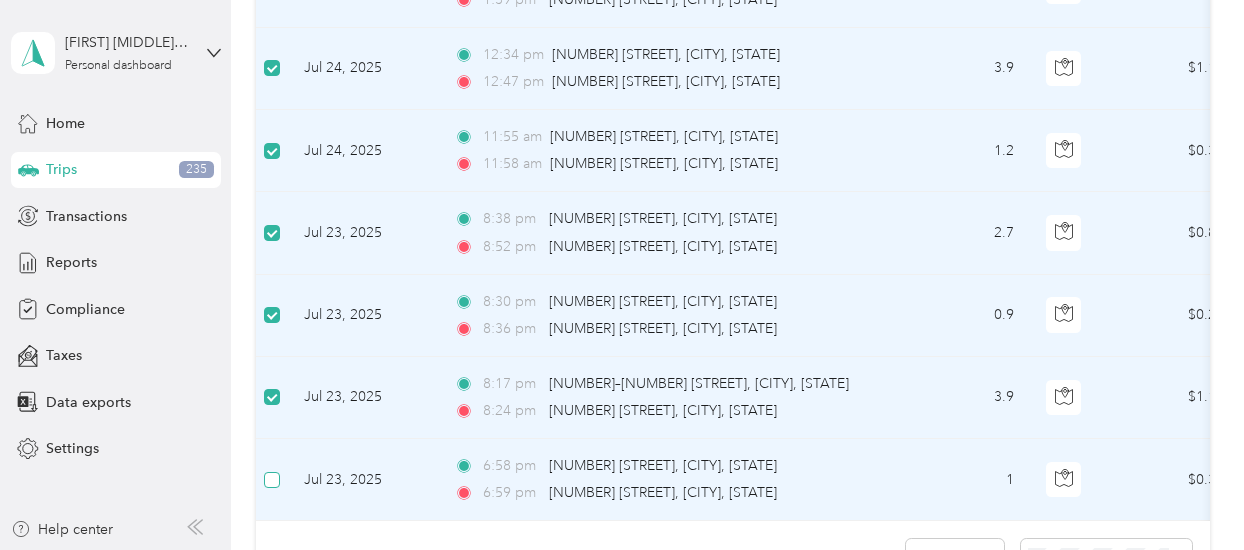 click at bounding box center (272, 480) 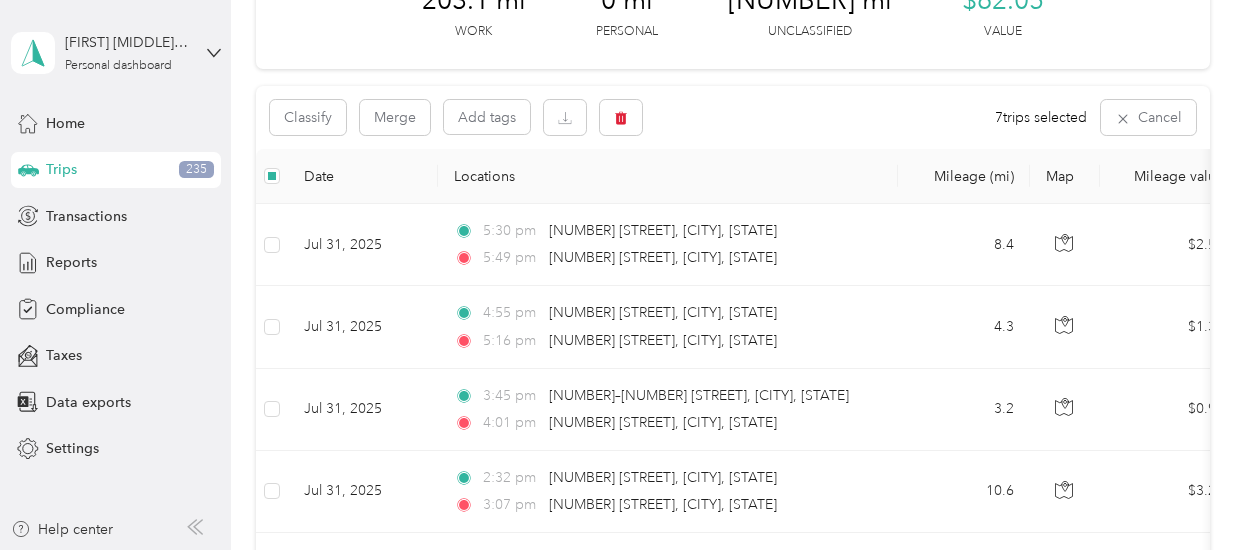 scroll, scrollTop: 0, scrollLeft: 0, axis: both 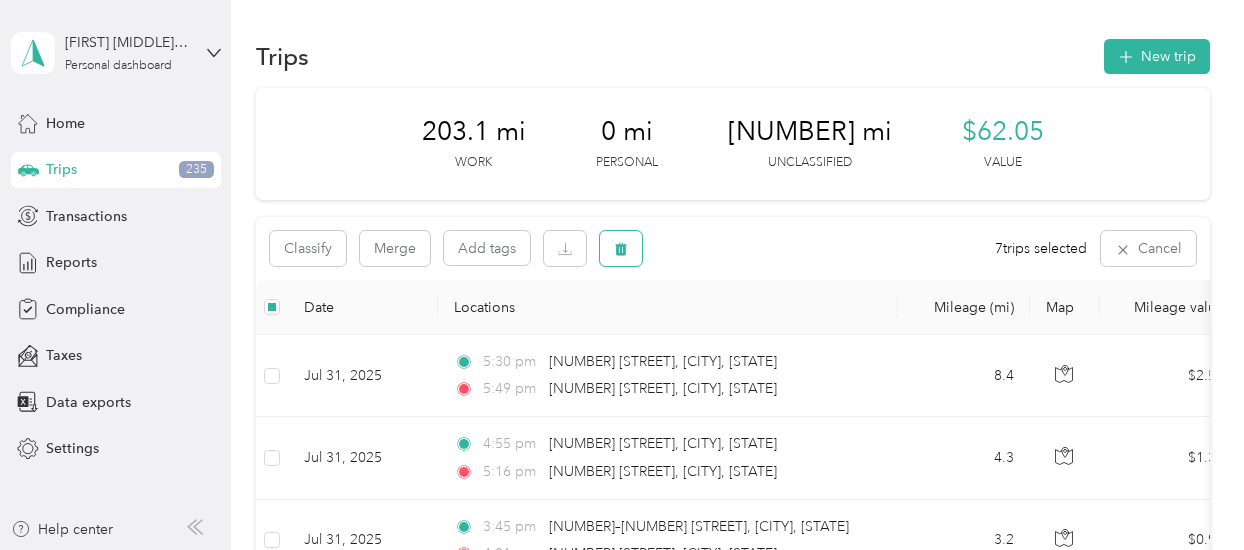 click 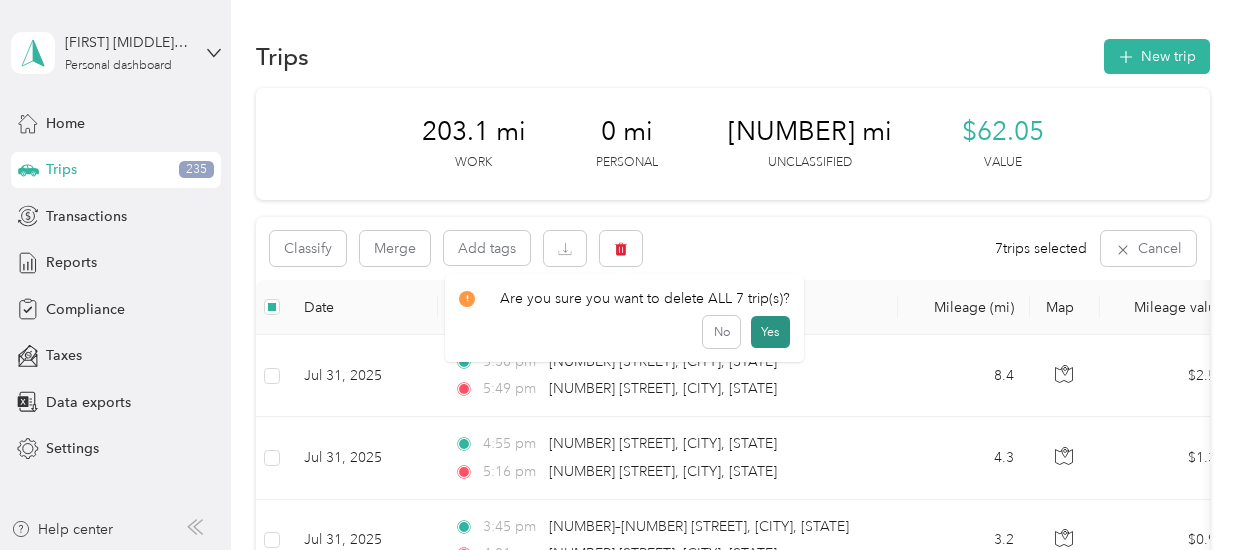 click on "Yes" at bounding box center [770, 332] 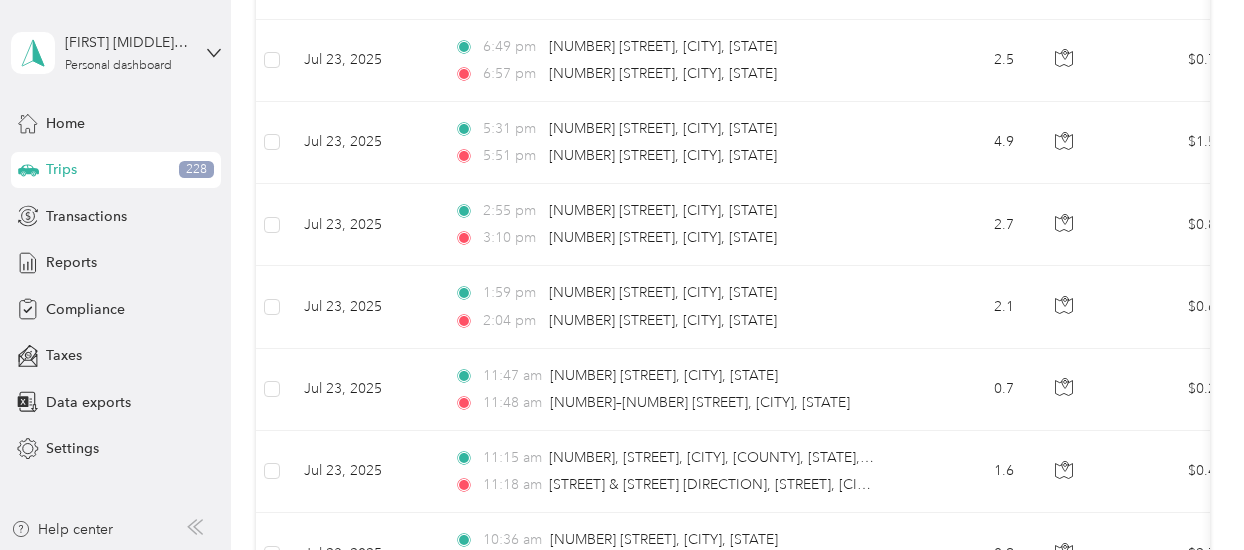 scroll, scrollTop: 1745, scrollLeft: 0, axis: vertical 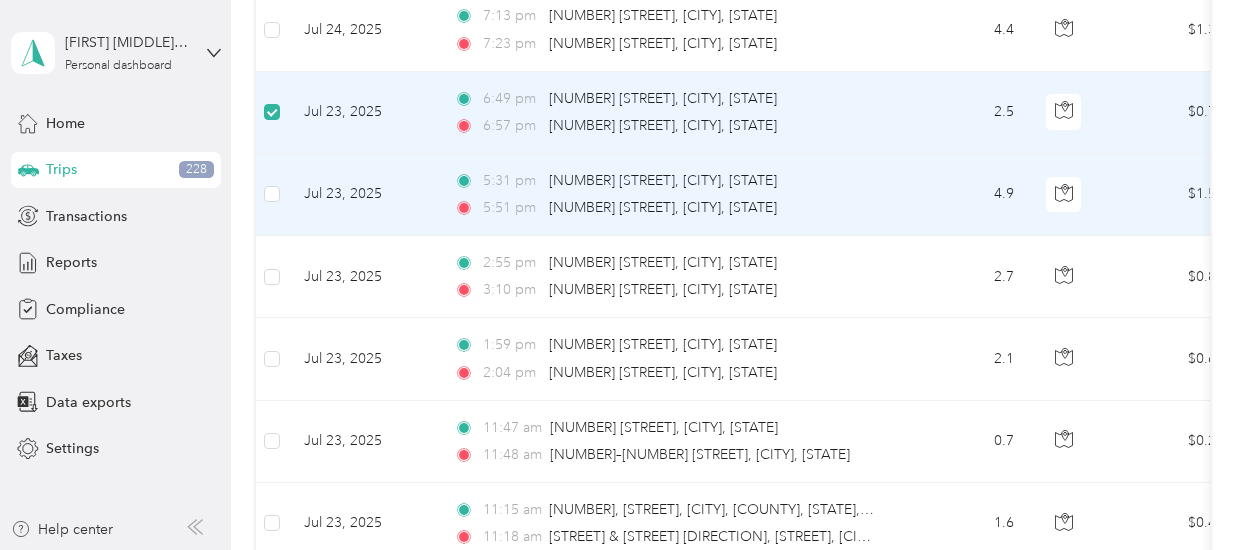 click at bounding box center (272, 195) 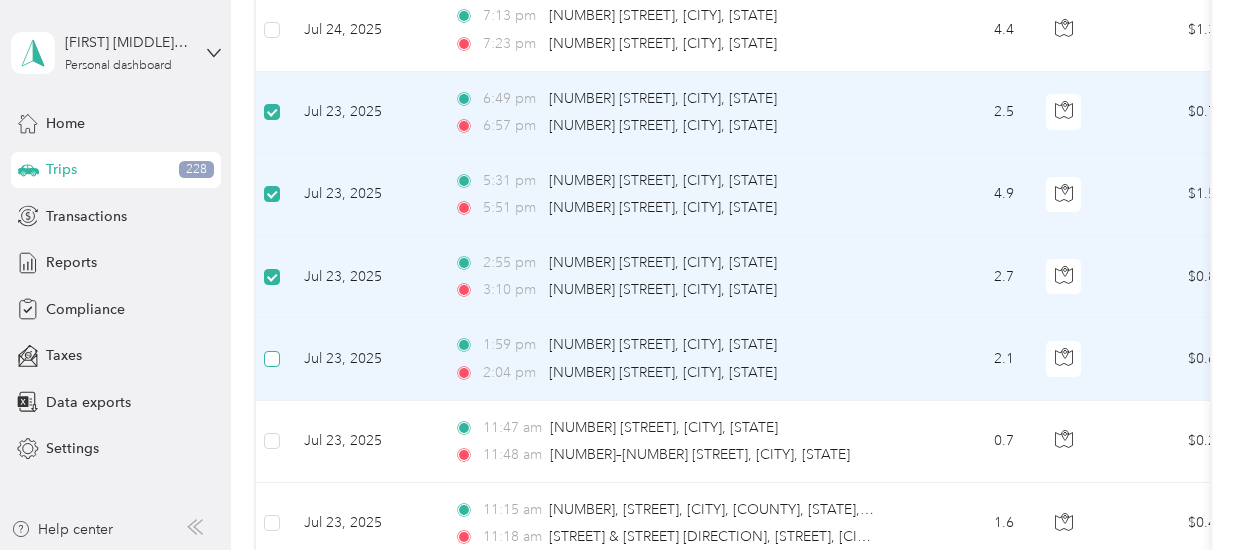 click at bounding box center [272, 359] 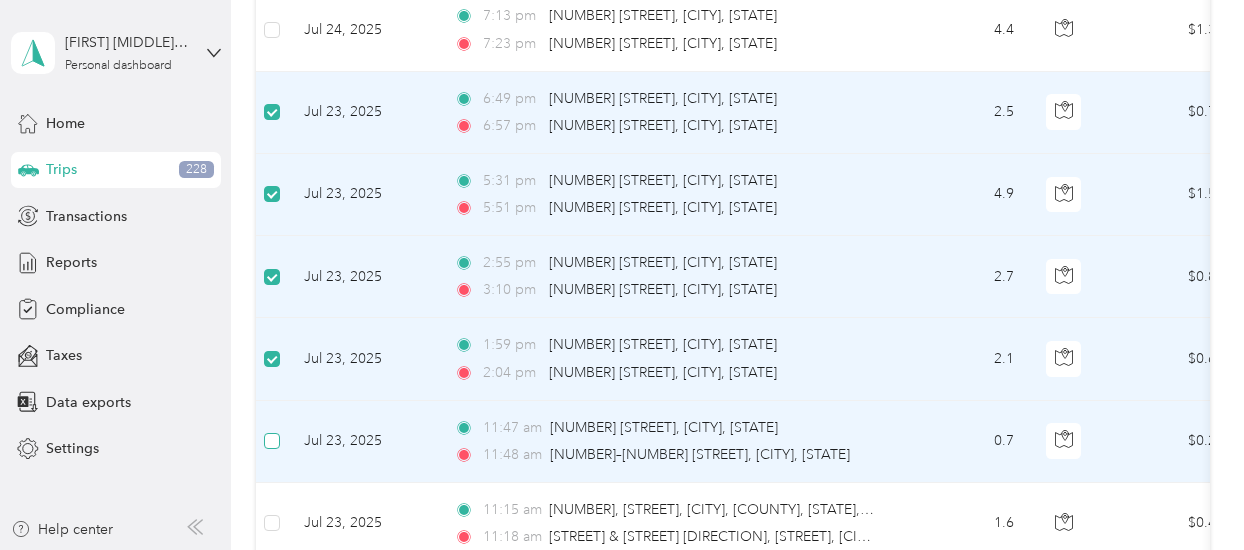 click at bounding box center (272, 441) 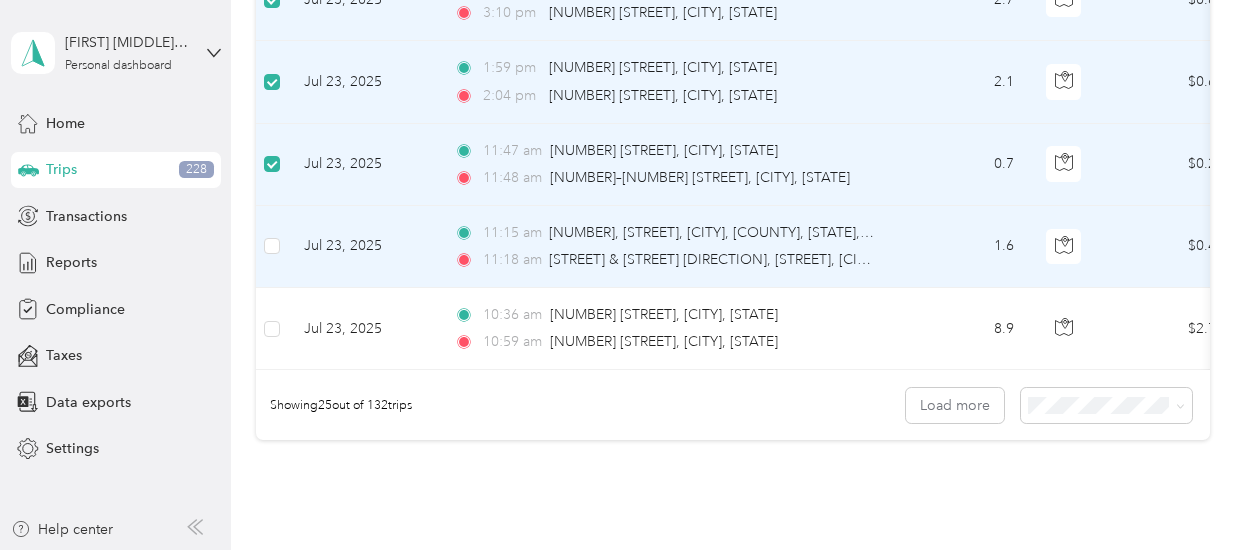 scroll, scrollTop: 2031, scrollLeft: 0, axis: vertical 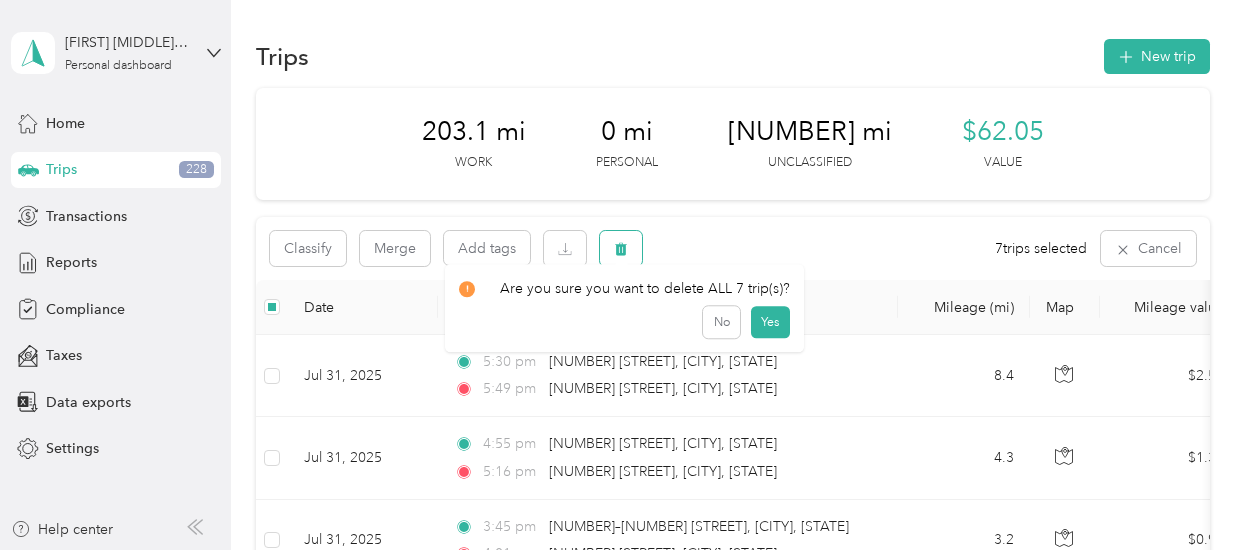 click at bounding box center (621, 248) 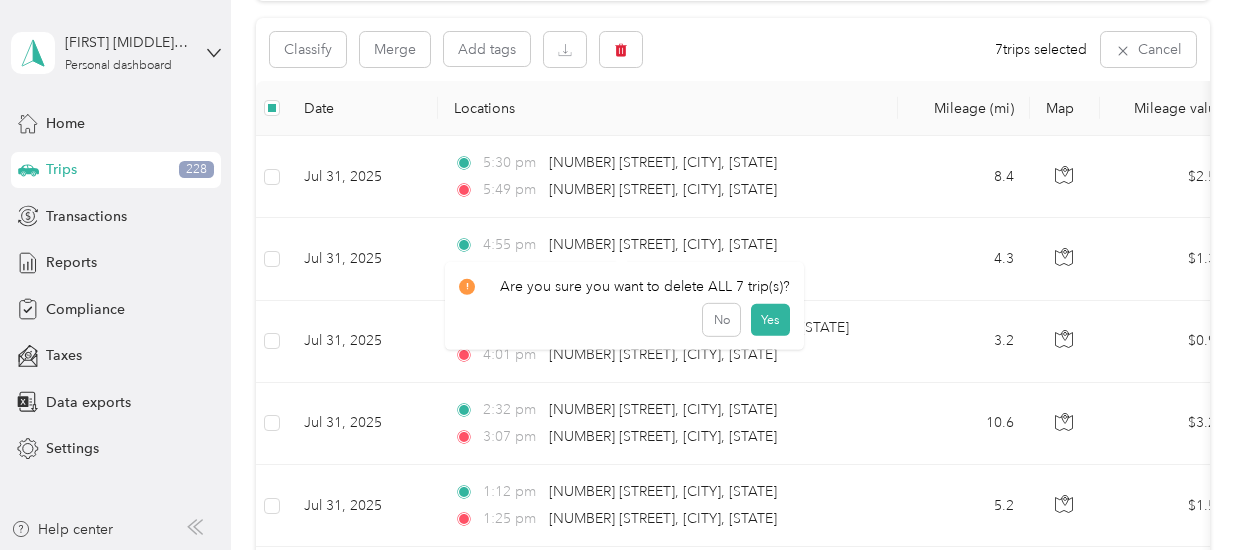 scroll, scrollTop: 0, scrollLeft: 0, axis: both 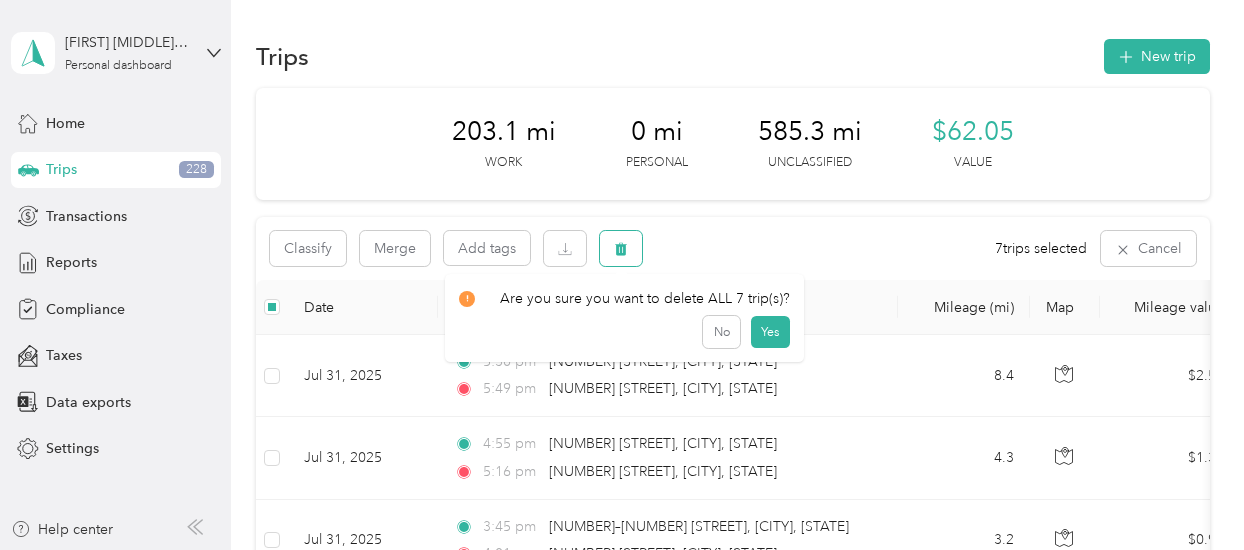 click at bounding box center [621, 248] 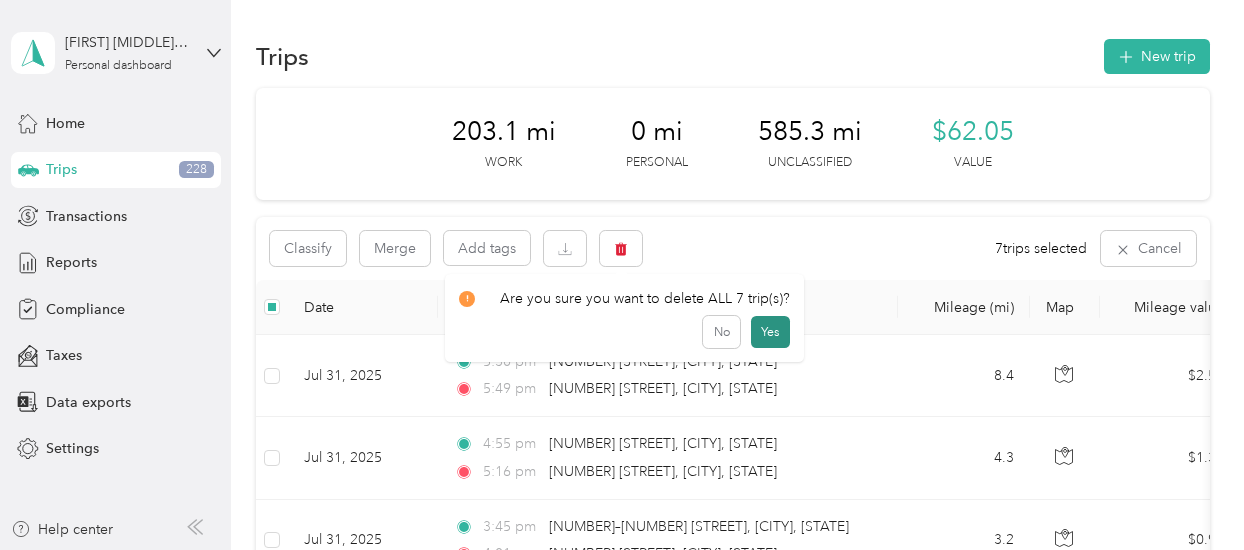 click on "Yes" at bounding box center (770, 332) 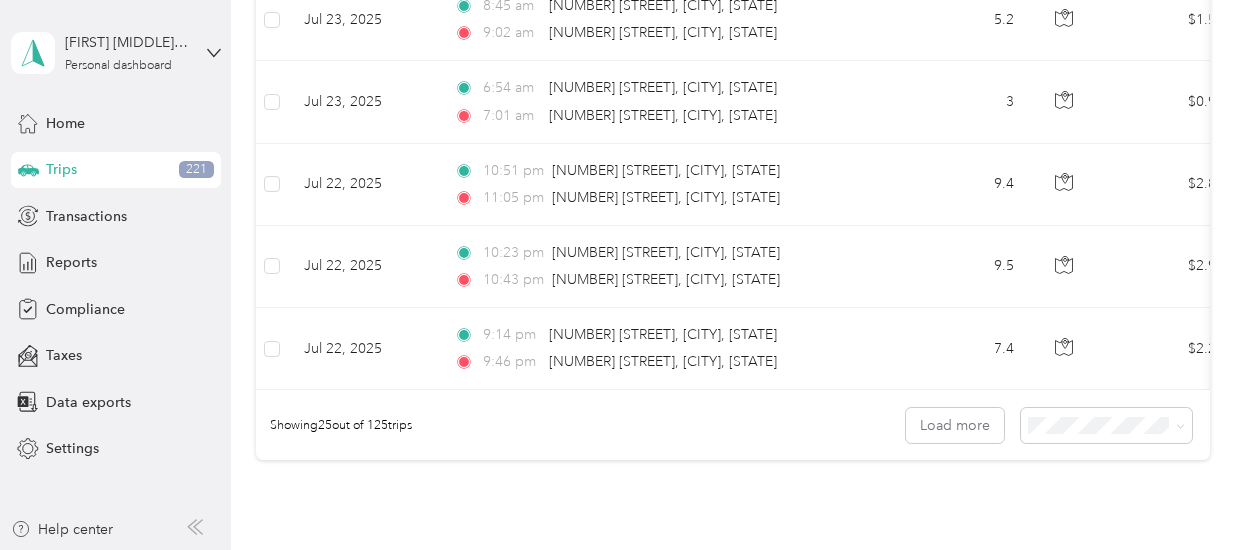 scroll, scrollTop: 1995, scrollLeft: 0, axis: vertical 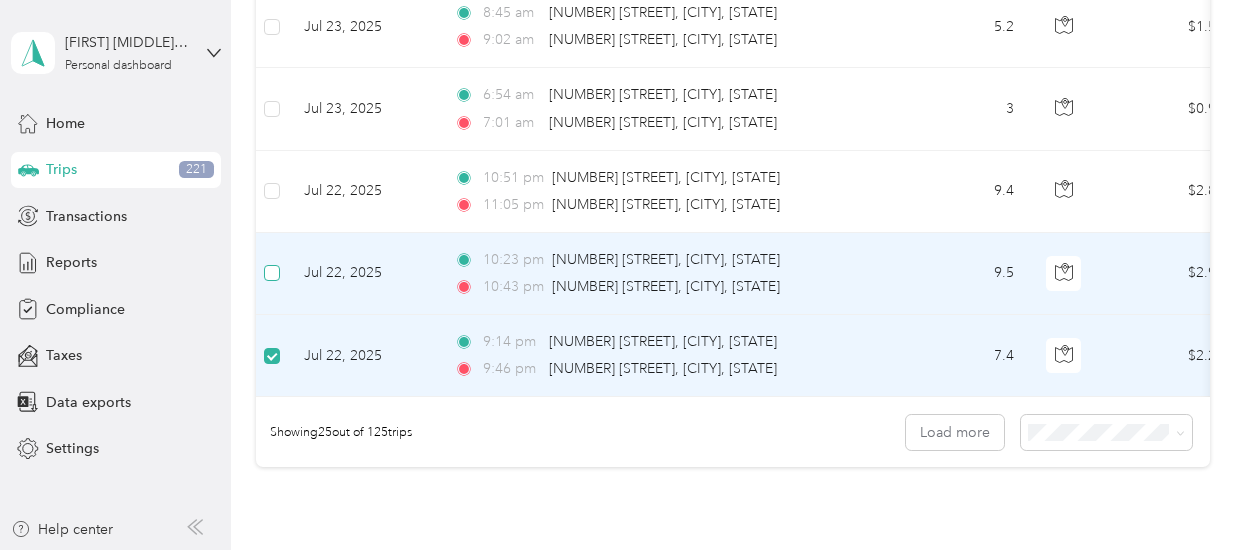 click at bounding box center (272, 273) 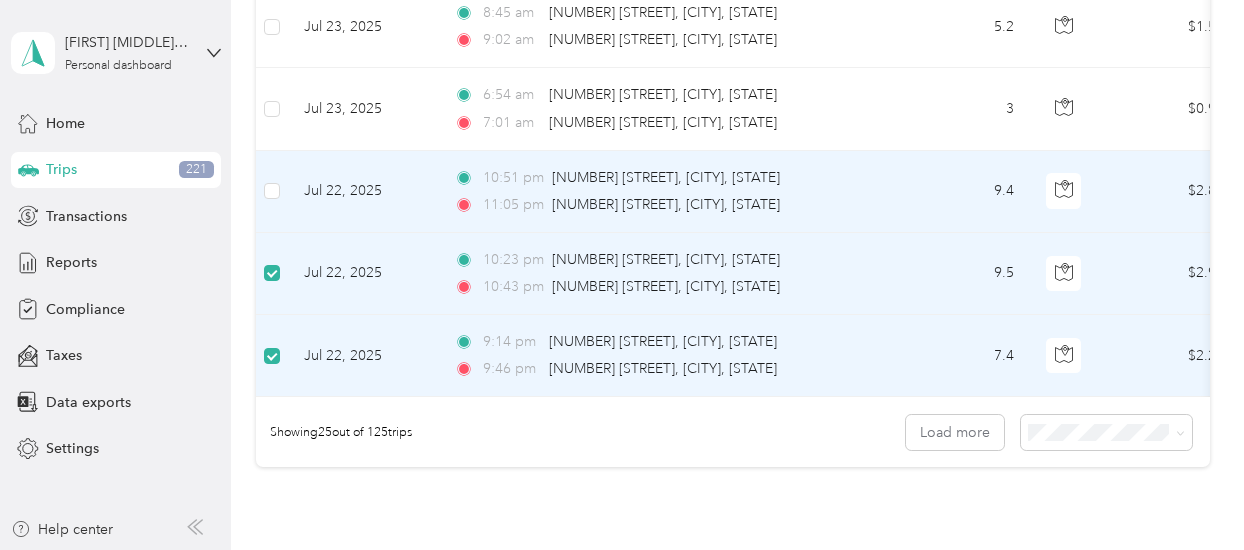 click at bounding box center [272, 192] 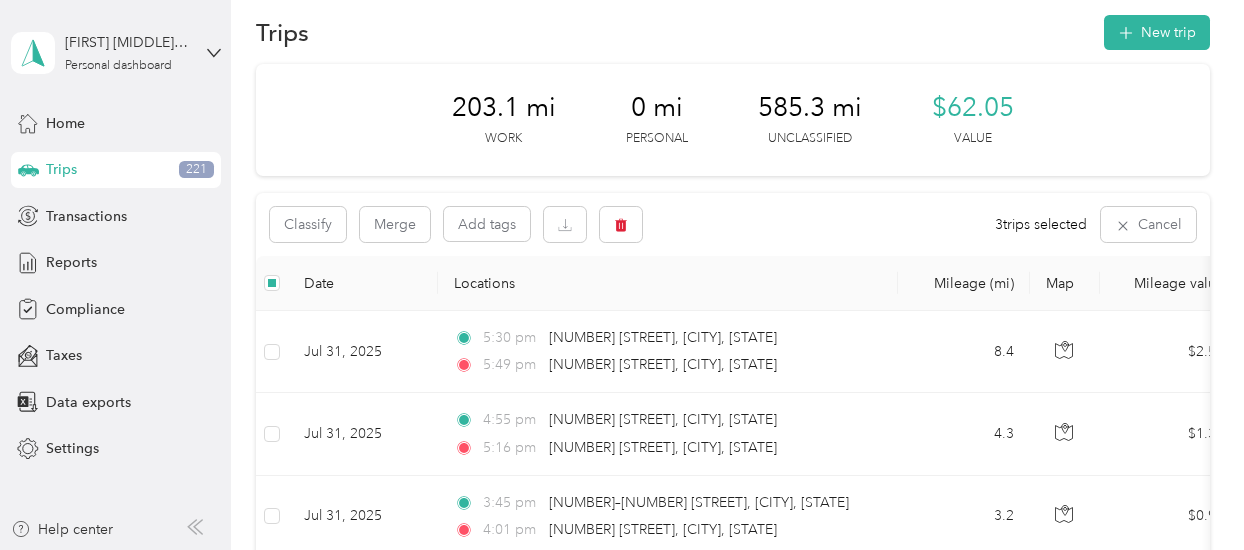 scroll, scrollTop: 0, scrollLeft: 0, axis: both 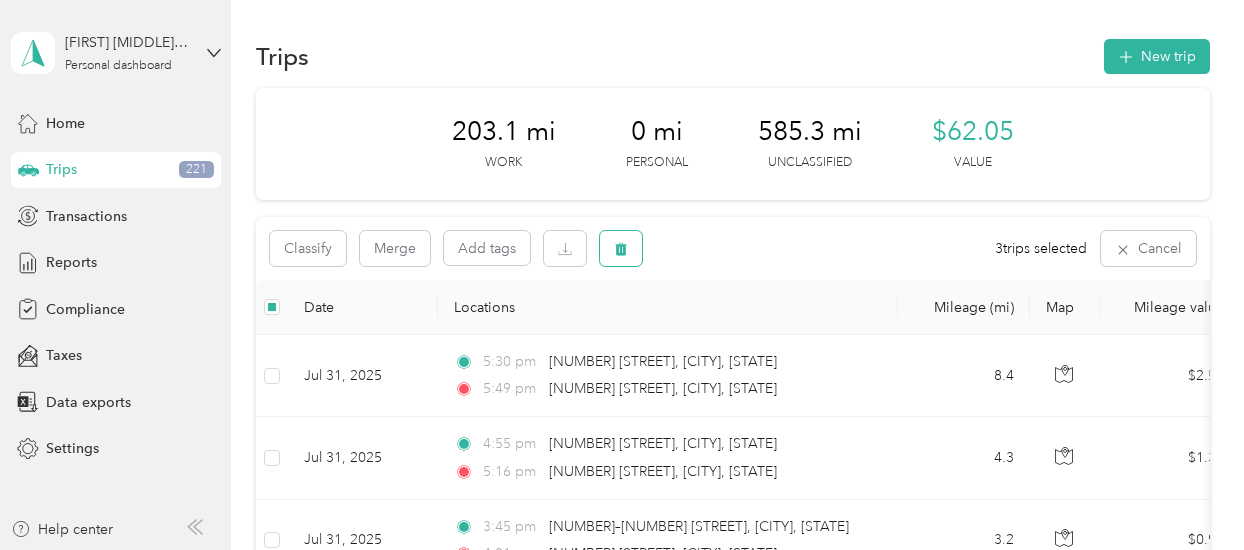 click at bounding box center (621, 248) 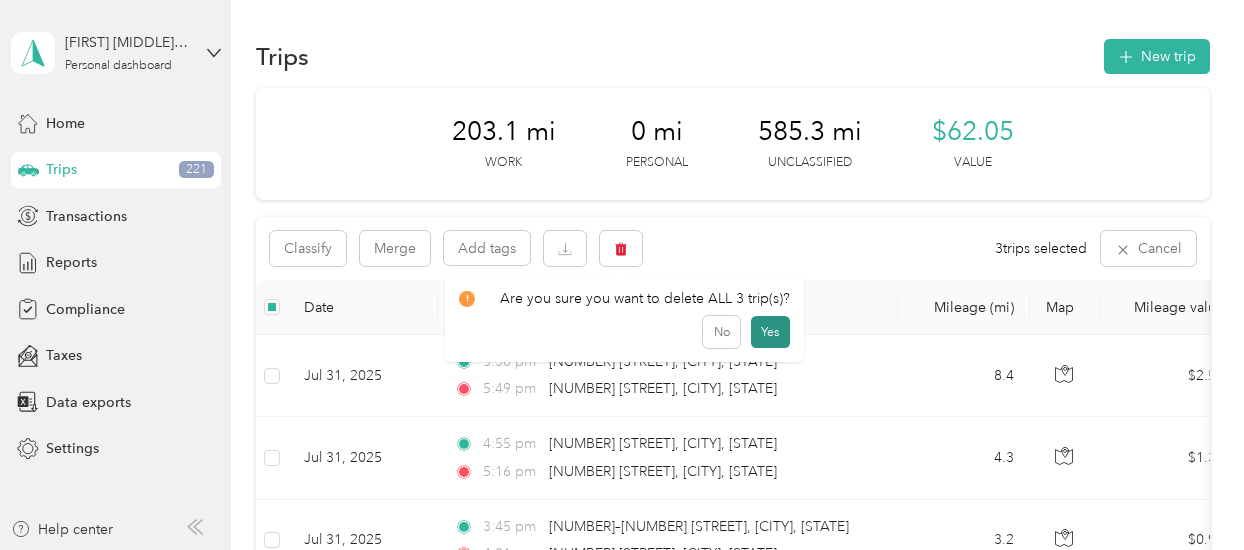 click on "Yes" at bounding box center (770, 332) 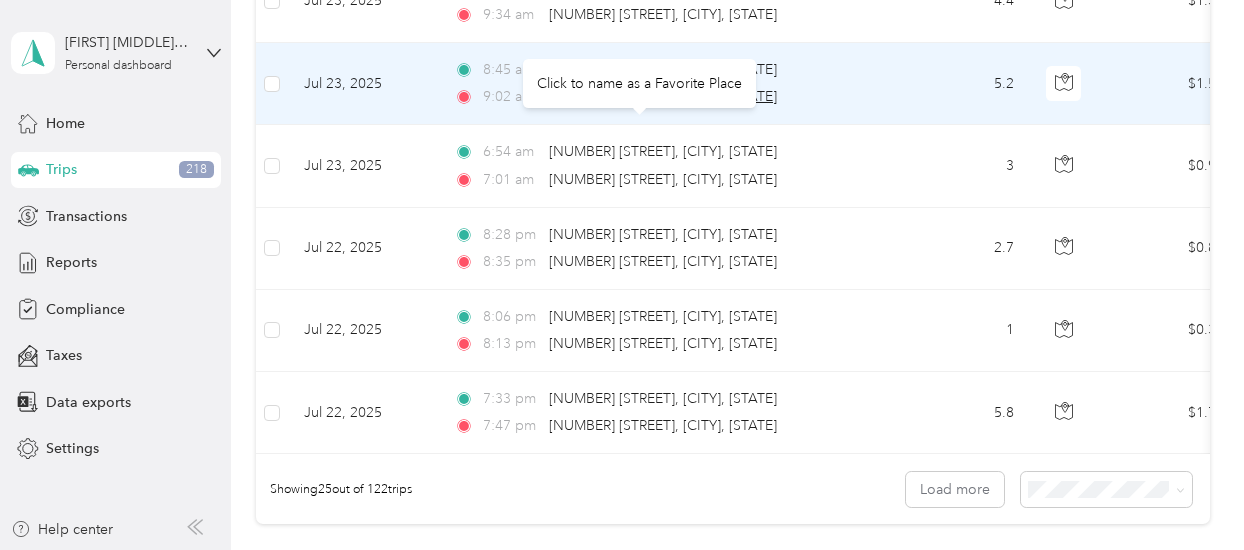 scroll, scrollTop: 1994, scrollLeft: 0, axis: vertical 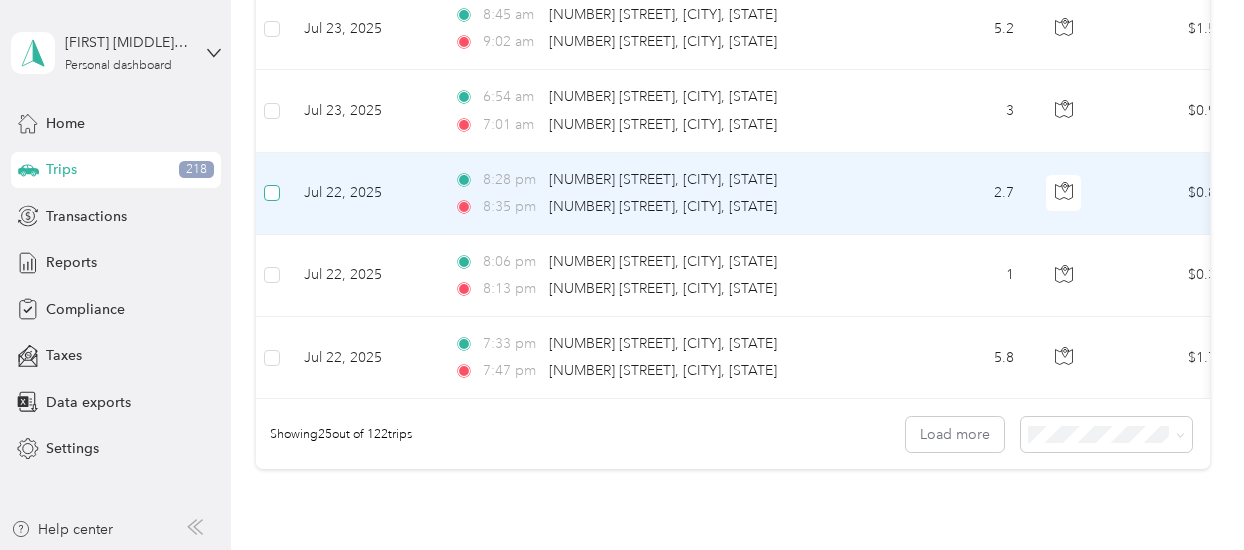 click at bounding box center [272, 193] 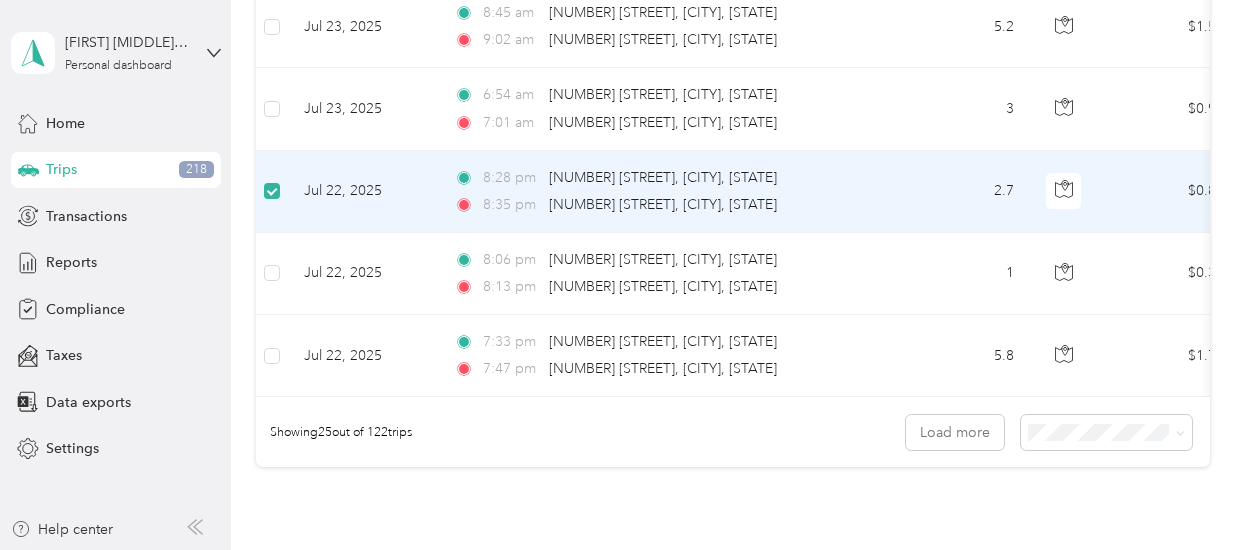 scroll, scrollTop: 1993, scrollLeft: 0, axis: vertical 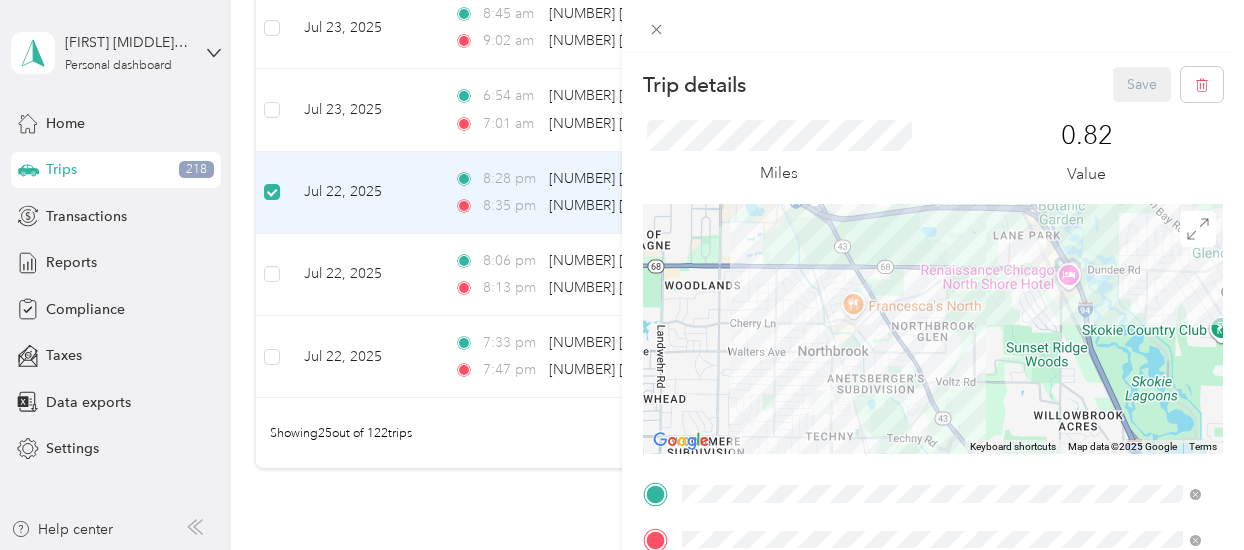 click on "Trip details Save This trip cannot be edited because it is either under review, approved, or paid. Contact your Team Manager to edit it. Miles 0.82 Value  To navigate the map with touch gestures double-tap and hold your finger on the map, then drag the map. ← Move left → Move right ↑ Move up ↓ Move down + Zoom in - Zoom out Home Jump left by 75% End Jump right by 75% Page Up Jump up by 75% Page Down Jump down by 75% Keyboard shortcuts Map Data Map data ©2025 Google Map data ©2025 Google 1 km  Click to toggle between metric and imperial units Terms Report a map error TO Add photo" at bounding box center [622, 275] 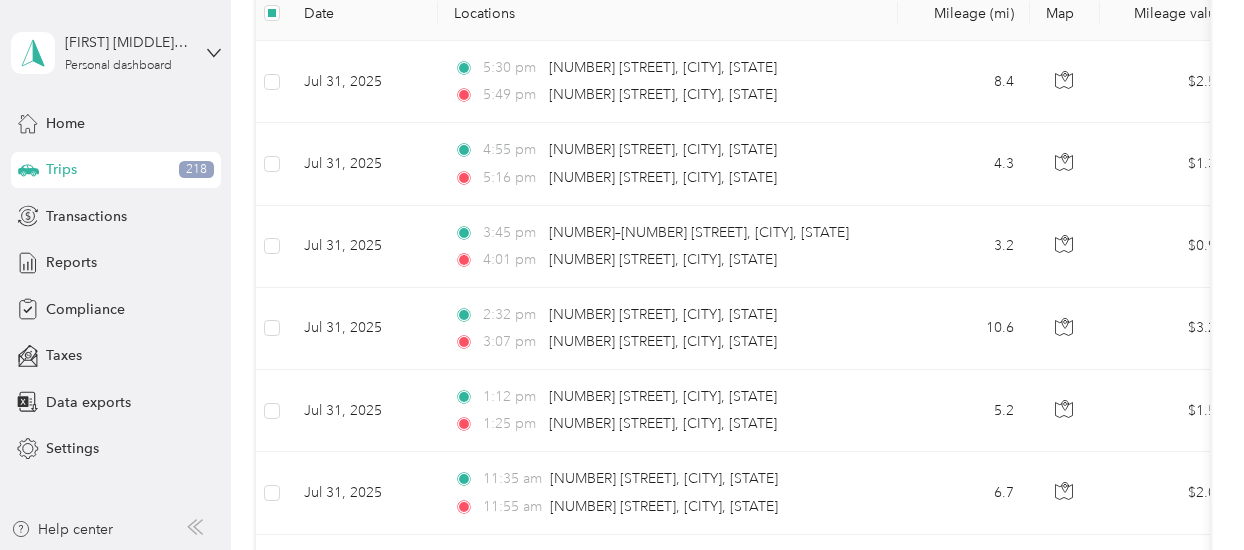 scroll, scrollTop: 0, scrollLeft: 0, axis: both 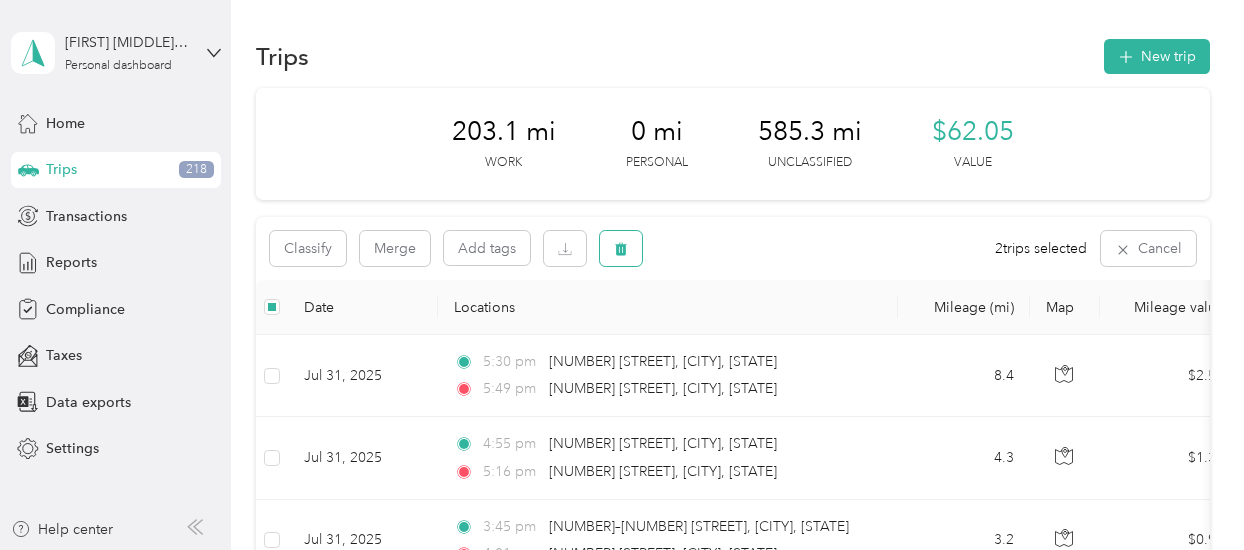 click at bounding box center (621, 248) 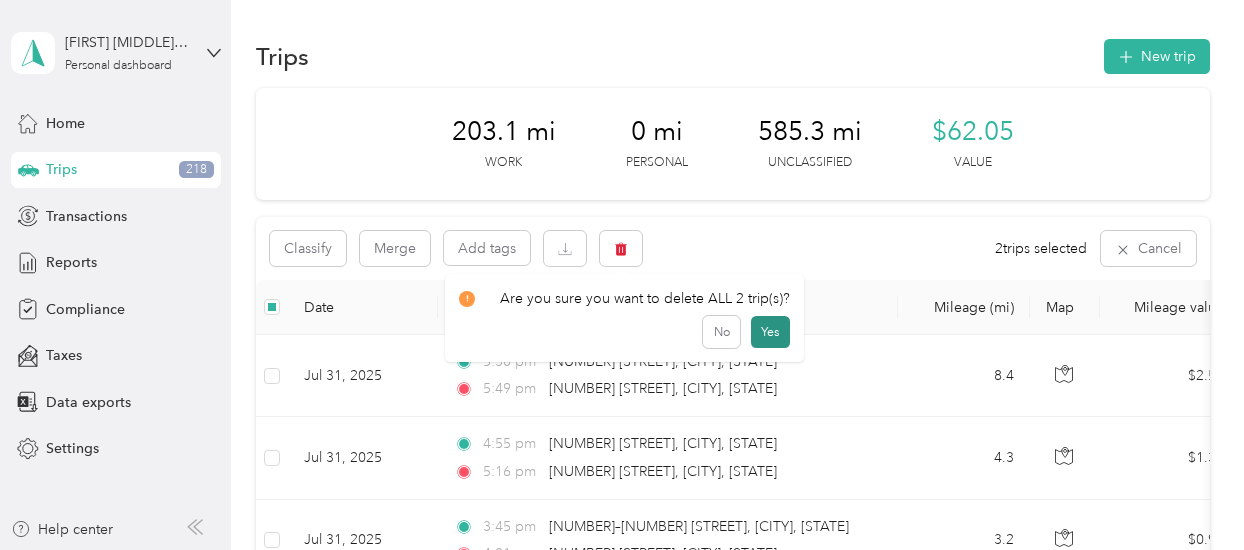 click on "Yes" at bounding box center (770, 332) 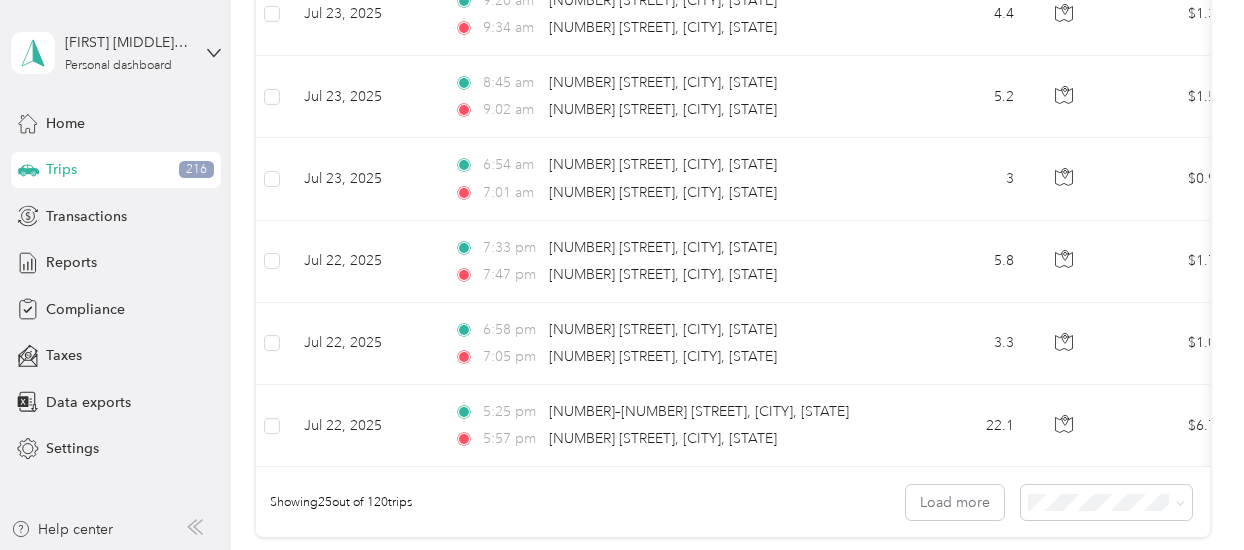 scroll, scrollTop: 1925, scrollLeft: 0, axis: vertical 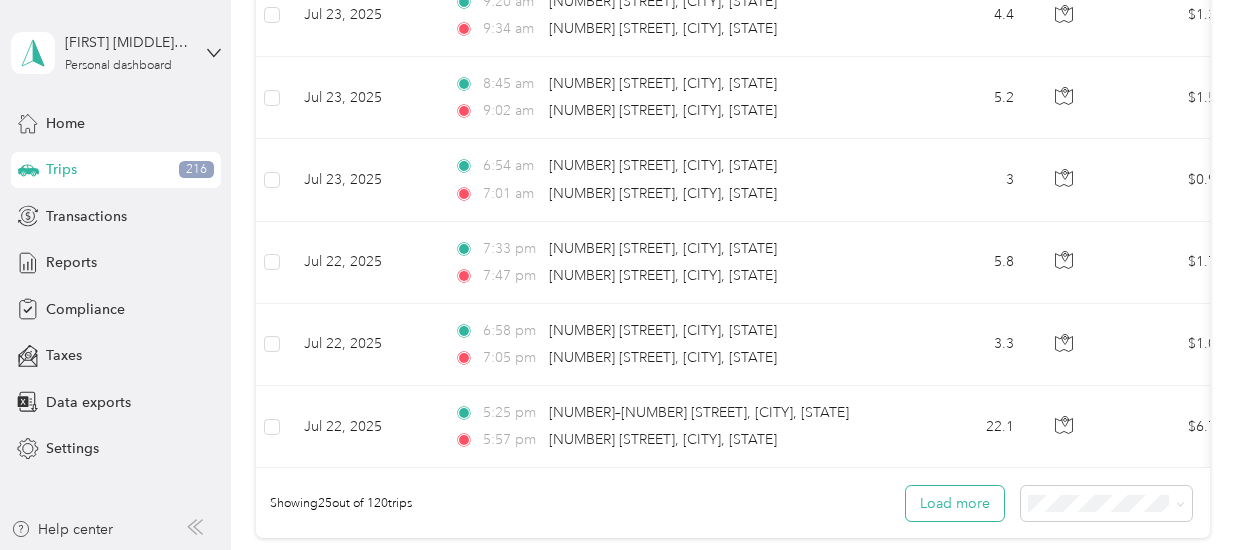 click on "Load more" at bounding box center [955, 503] 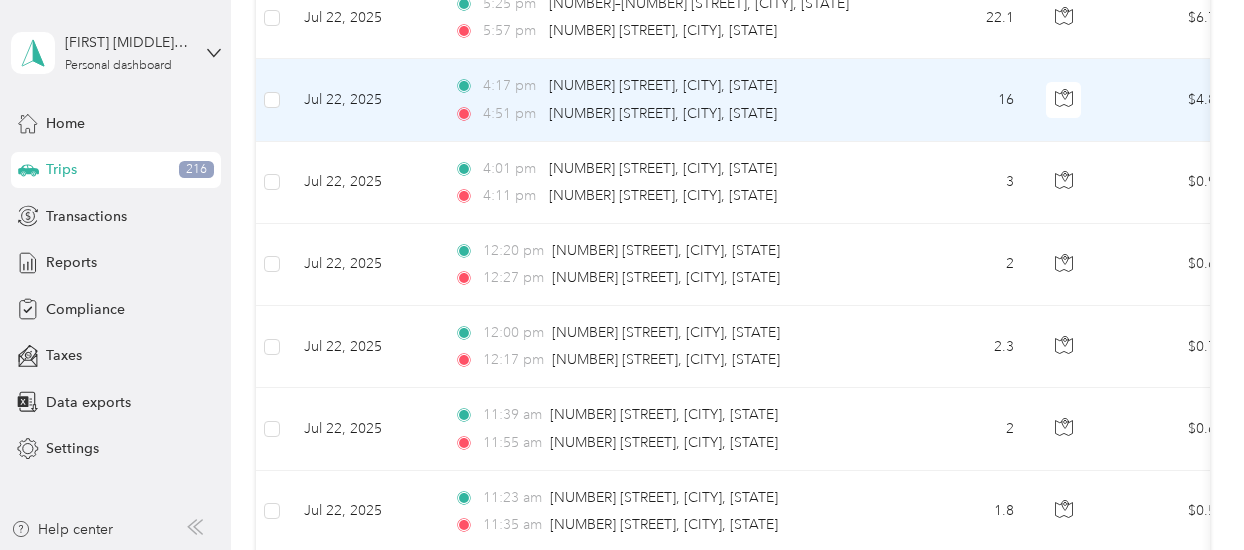 scroll, scrollTop: 2352, scrollLeft: 0, axis: vertical 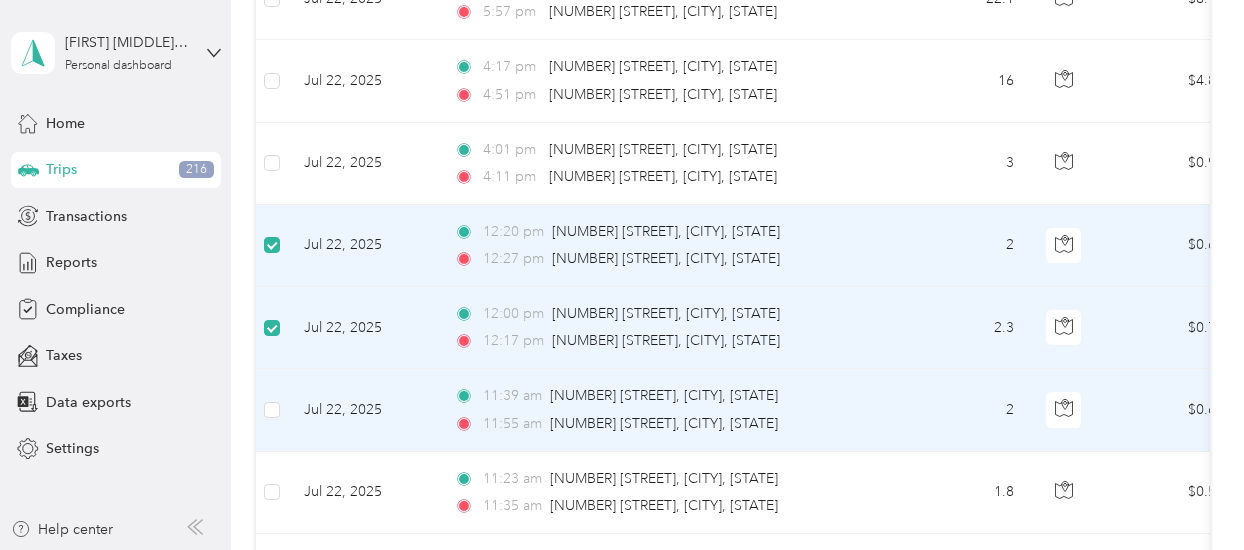 click at bounding box center (272, 410) 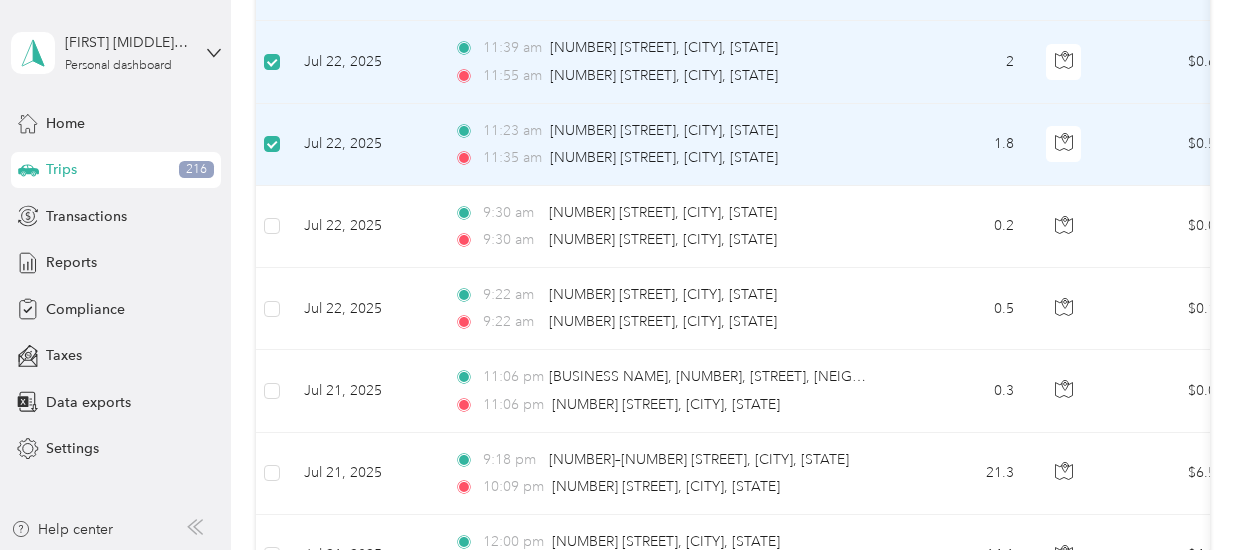 scroll, scrollTop: 2750, scrollLeft: 0, axis: vertical 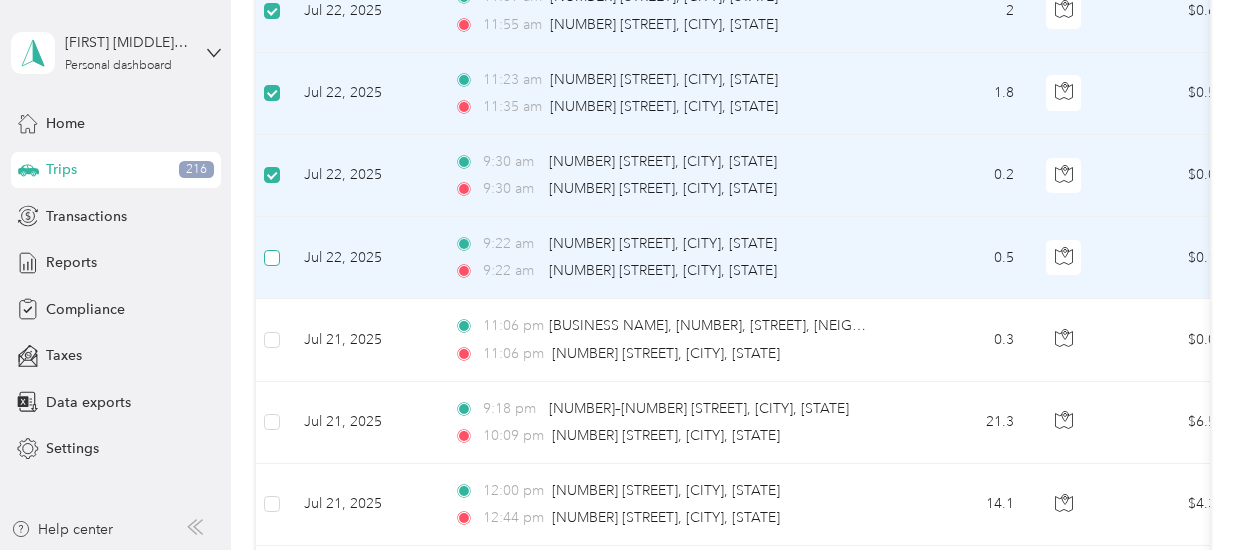 click at bounding box center [272, 258] 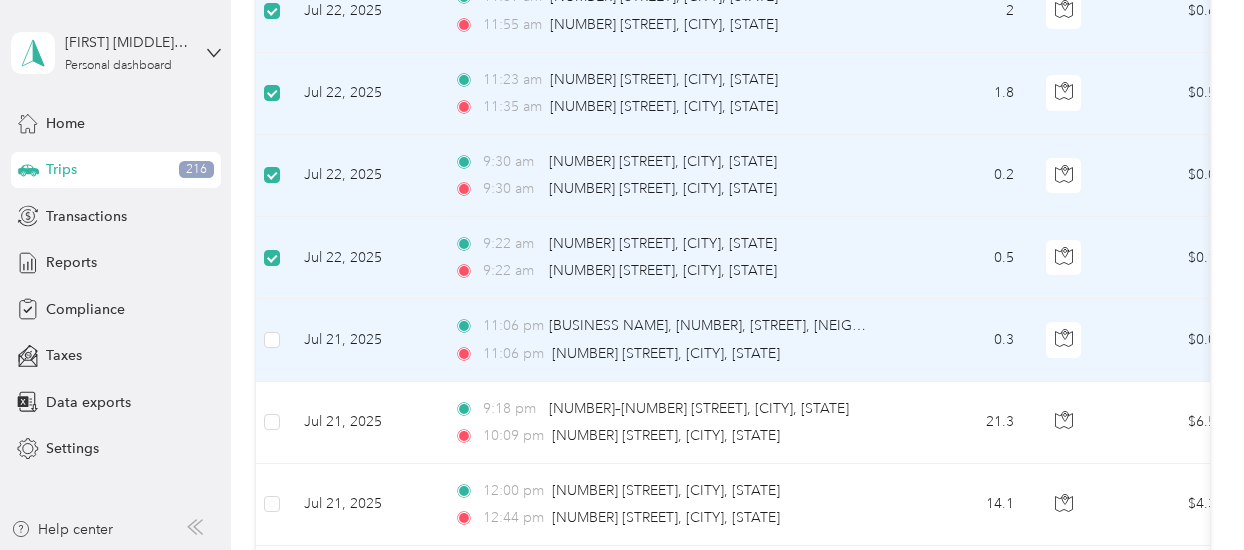 click at bounding box center (272, 340) 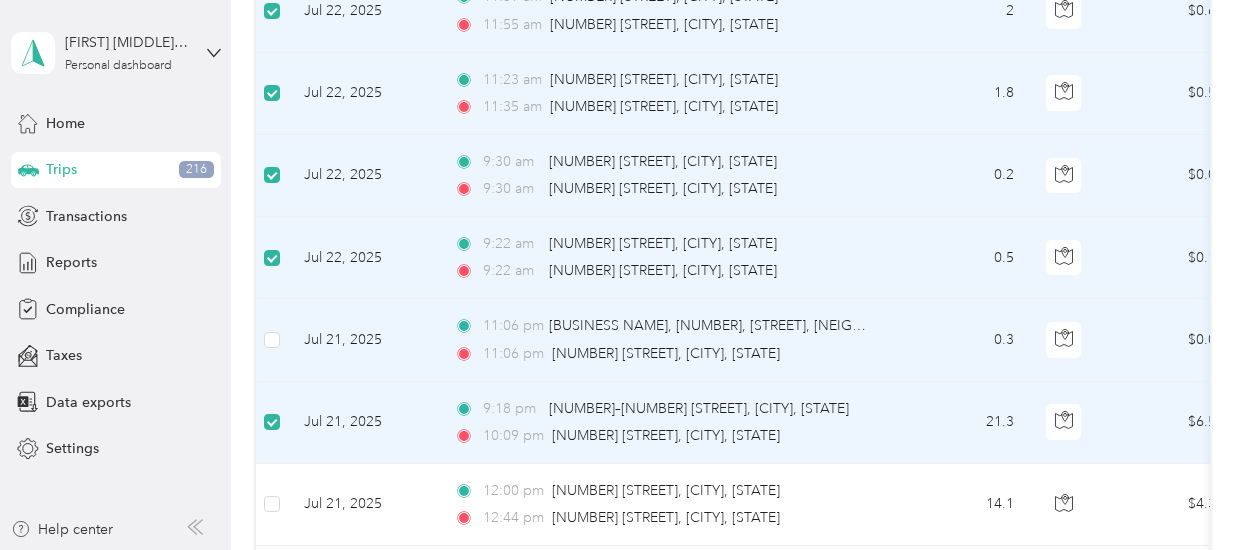 click at bounding box center [272, 340] 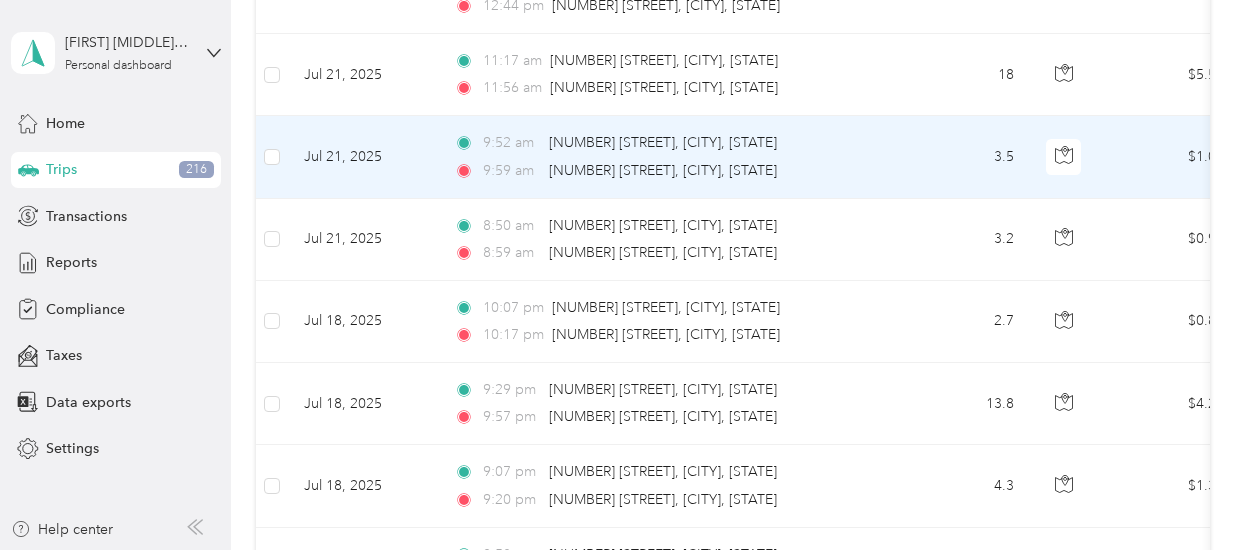 scroll, scrollTop: 3268, scrollLeft: 0, axis: vertical 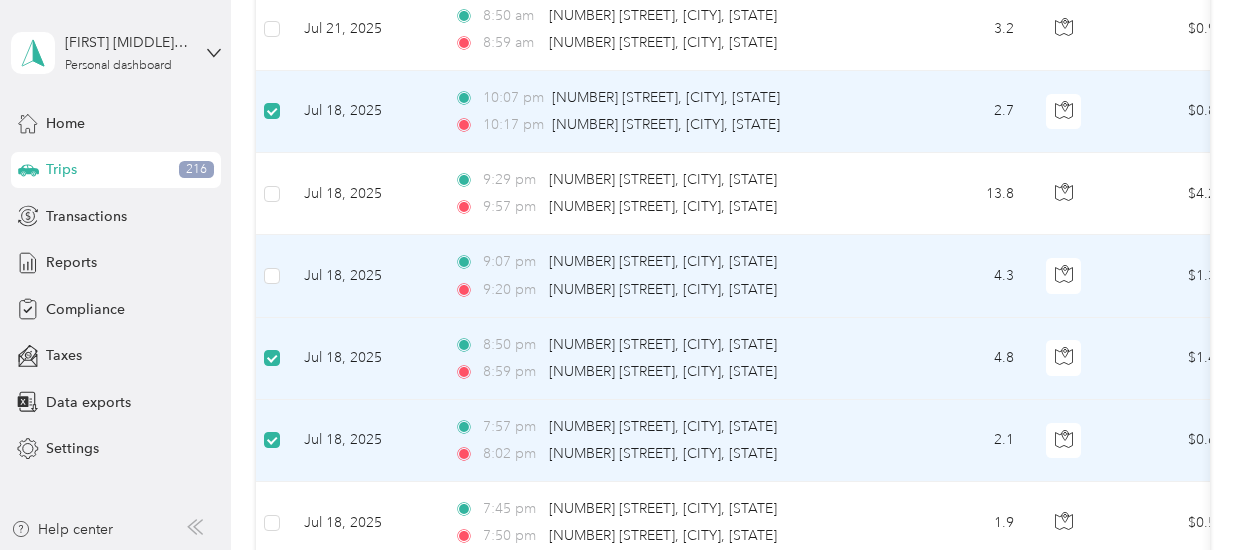 click at bounding box center [272, 276] 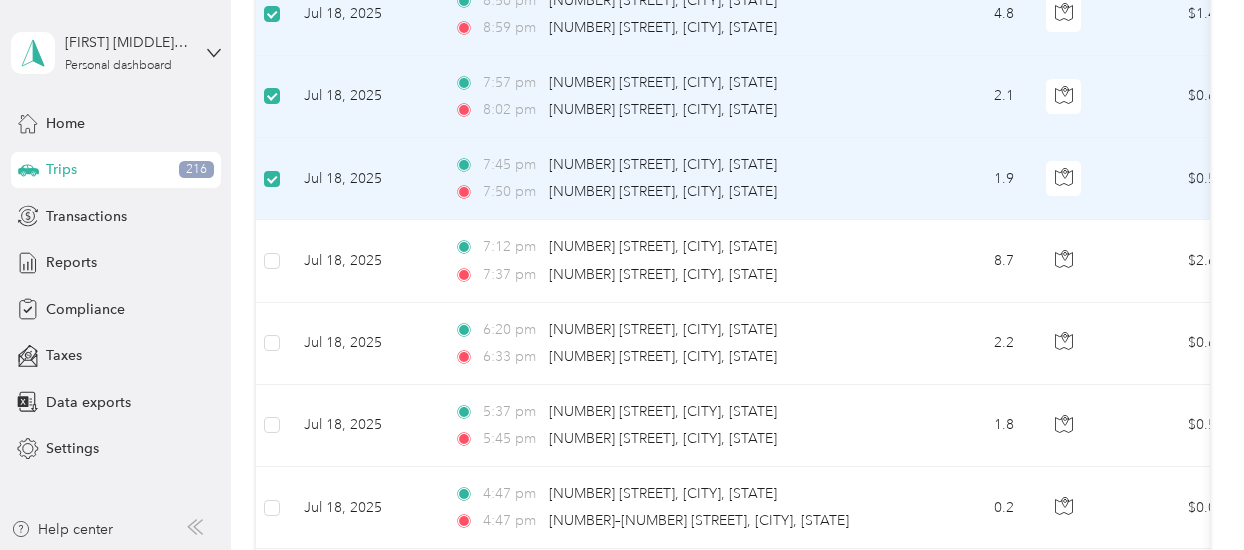 scroll, scrollTop: 3819, scrollLeft: 0, axis: vertical 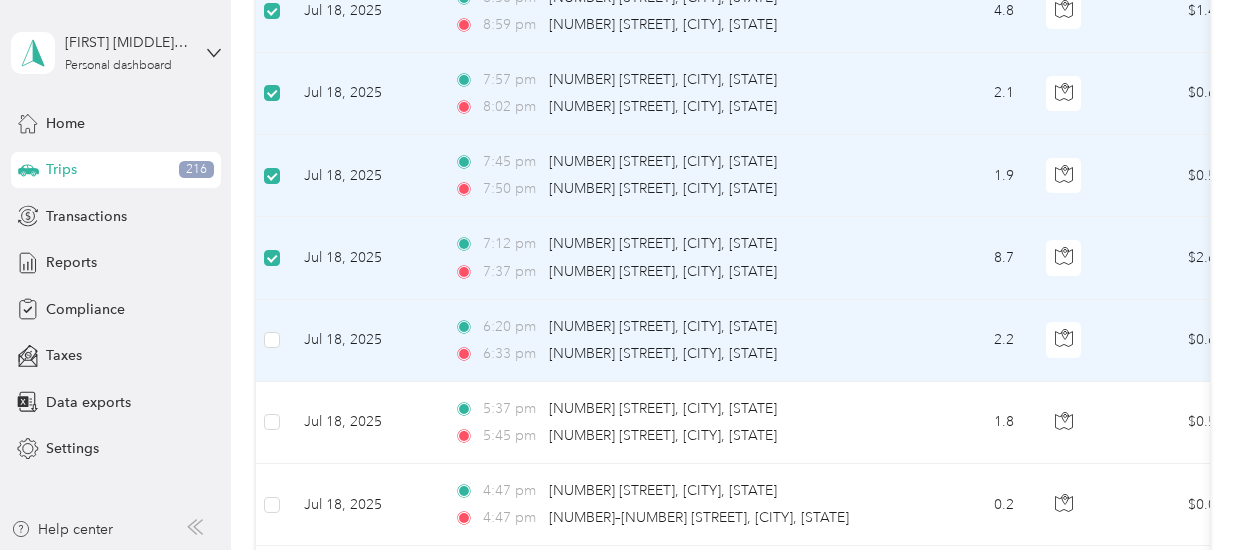 click at bounding box center [272, 341] 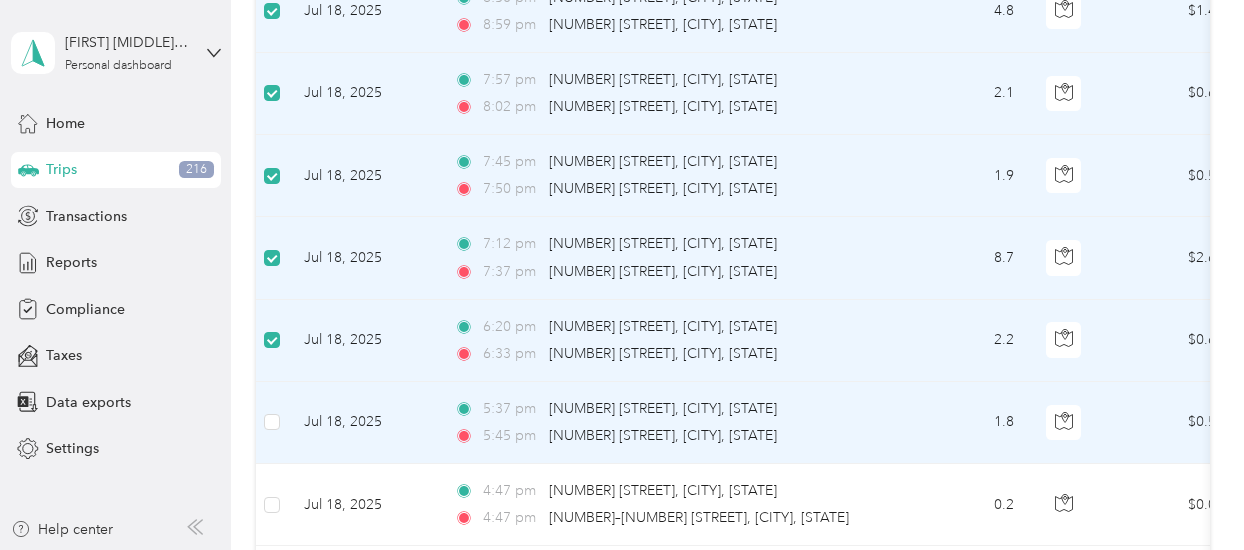 click at bounding box center [272, 423] 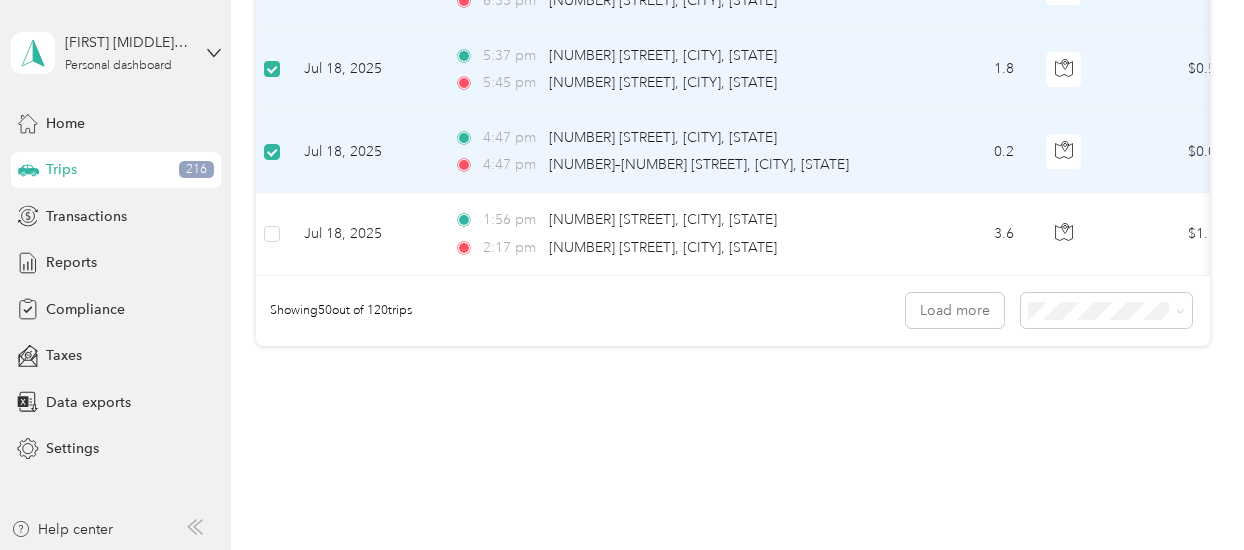 scroll, scrollTop: 4174, scrollLeft: 0, axis: vertical 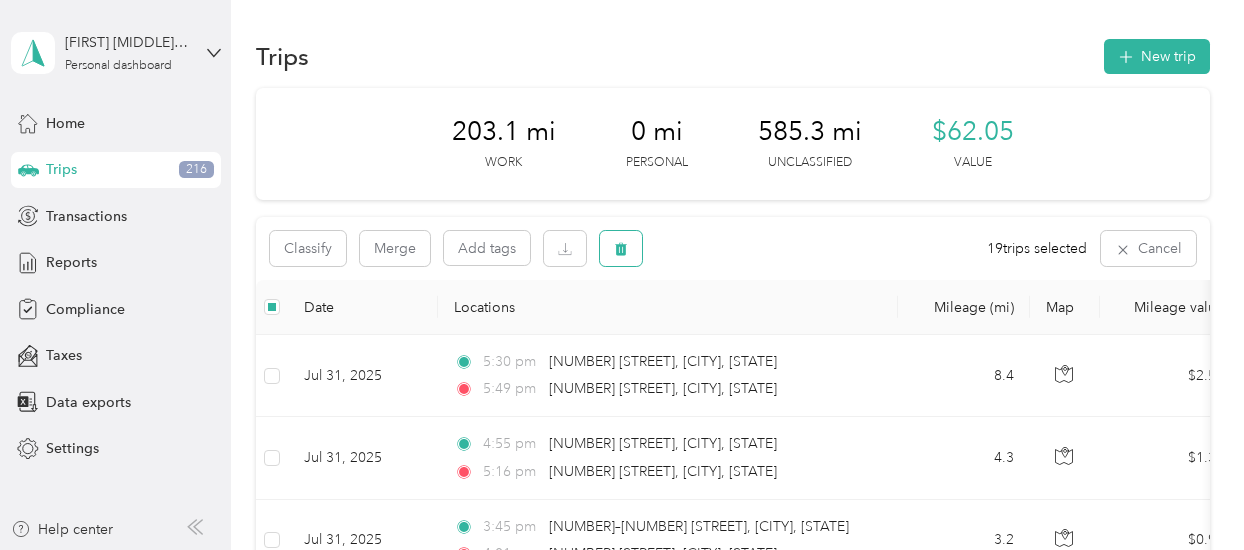 click 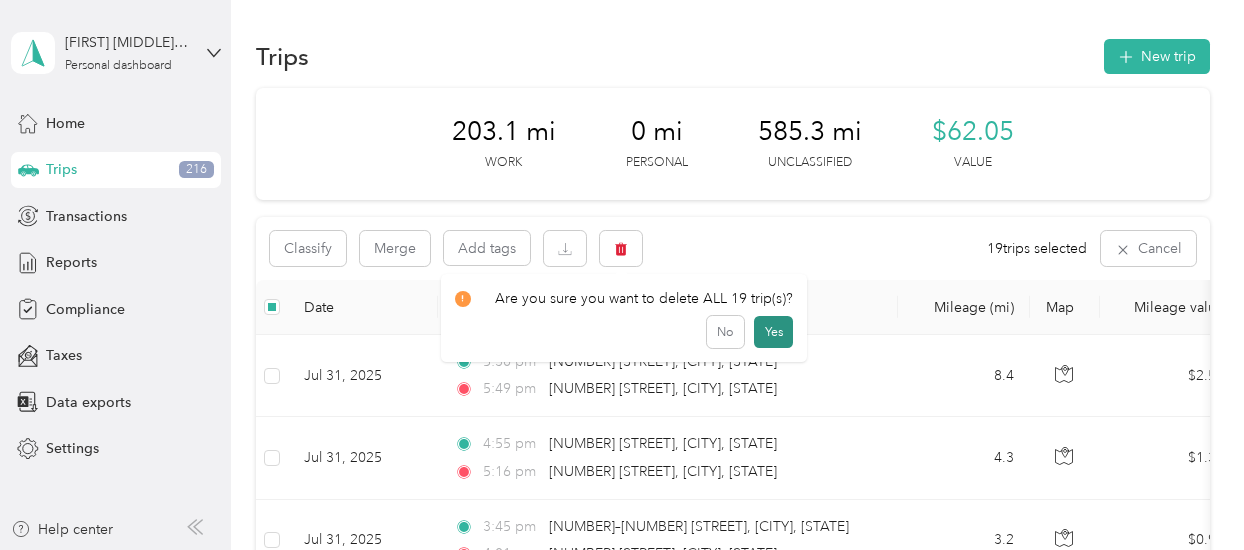 click on "Yes" at bounding box center (773, 332) 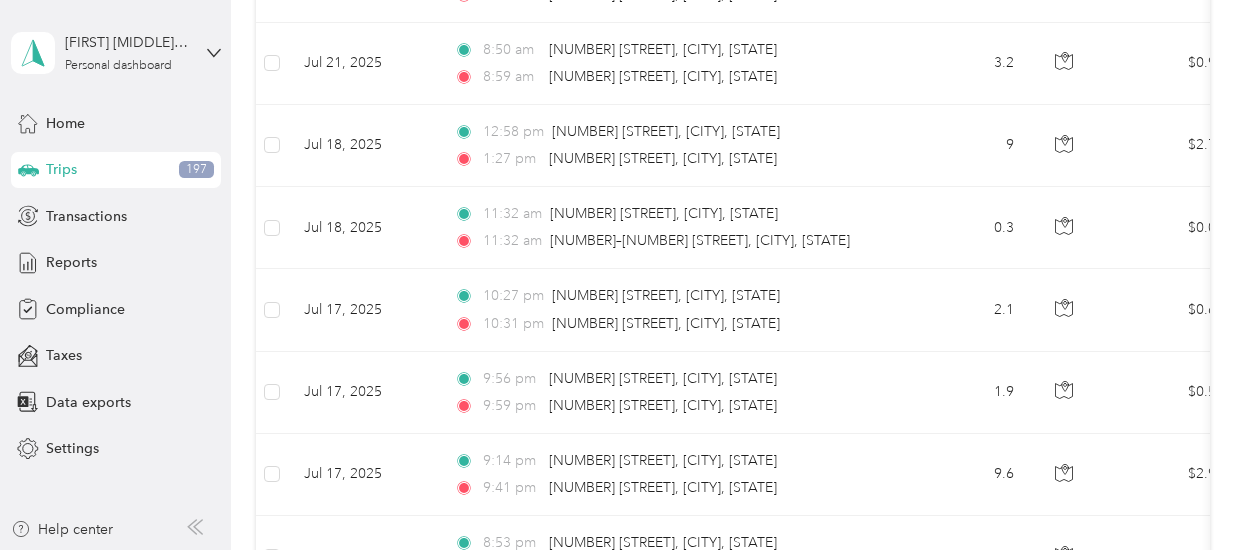 scroll, scrollTop: 2787, scrollLeft: 0, axis: vertical 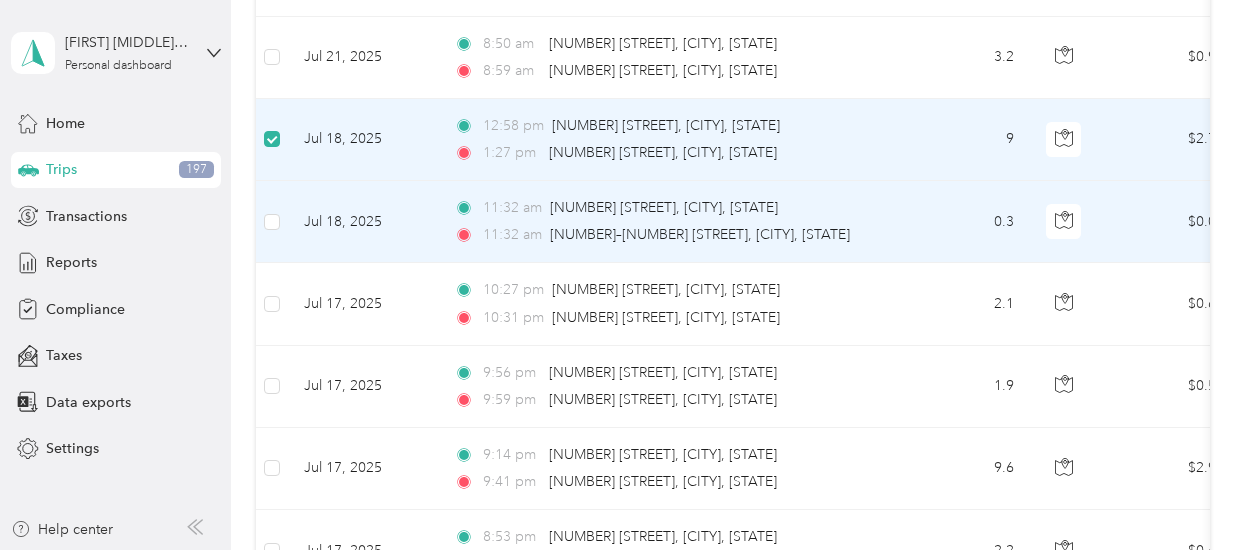click at bounding box center [272, 222] 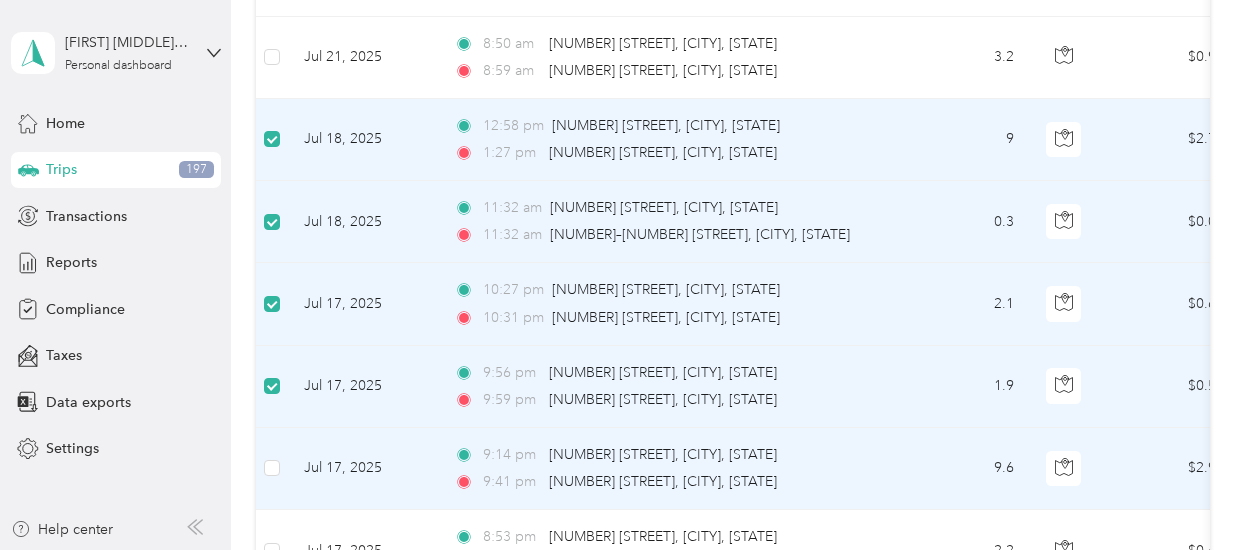 click at bounding box center [272, 469] 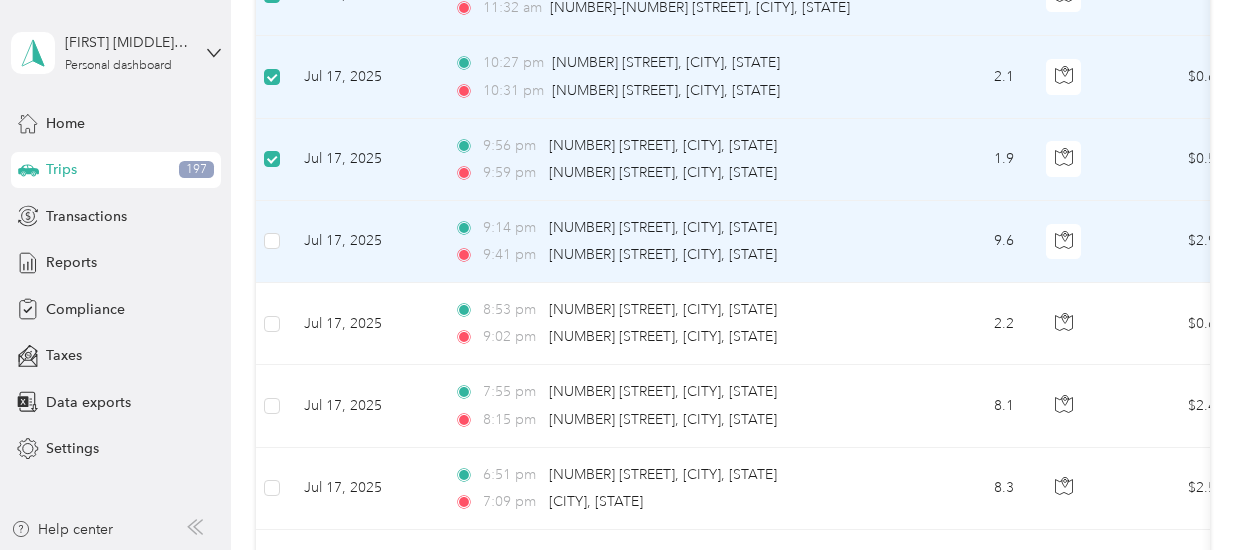 scroll, scrollTop: 3016, scrollLeft: 0, axis: vertical 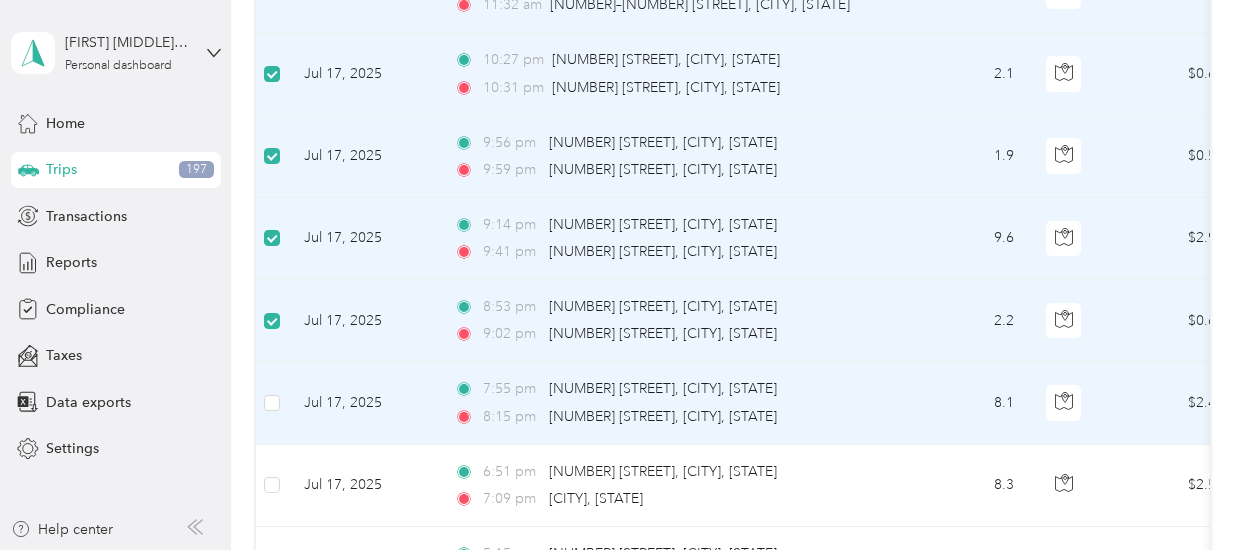 click at bounding box center [272, 403] 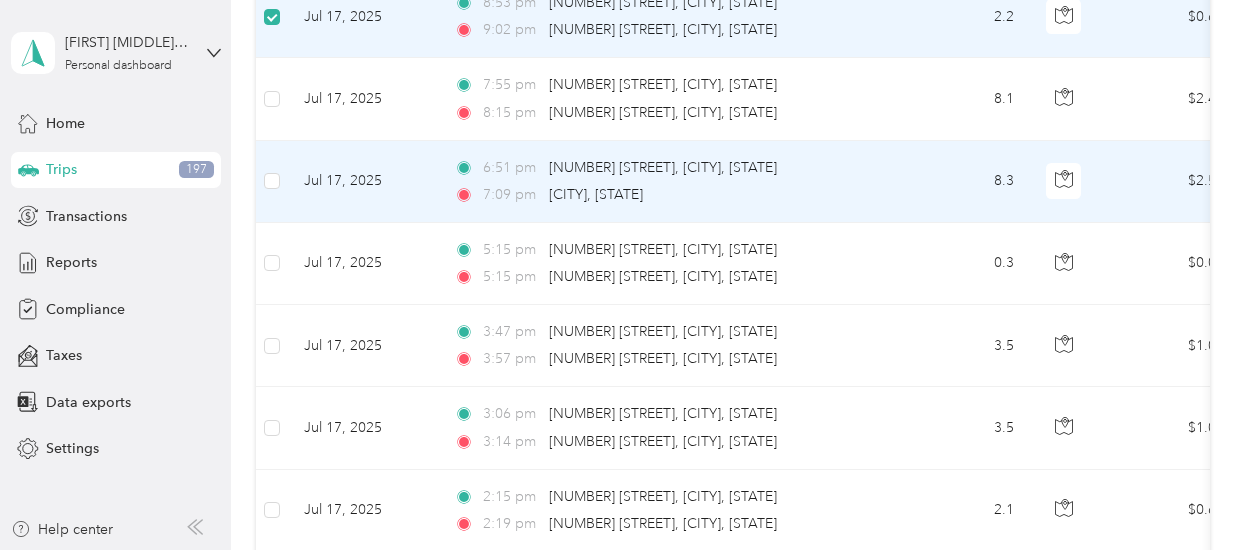 scroll, scrollTop: 3324, scrollLeft: 0, axis: vertical 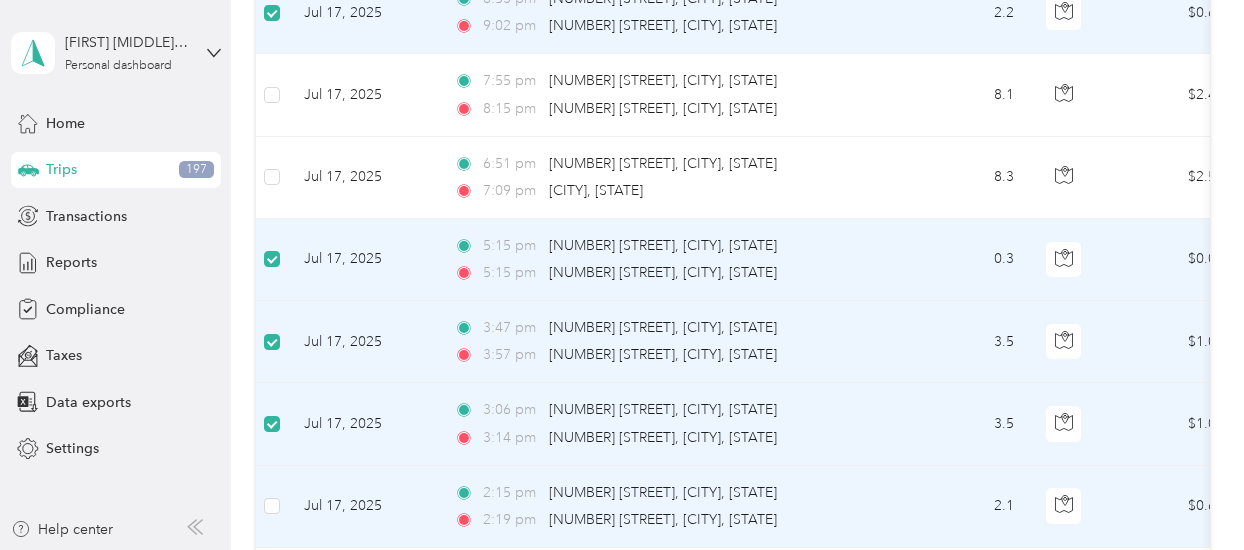 click at bounding box center [272, 507] 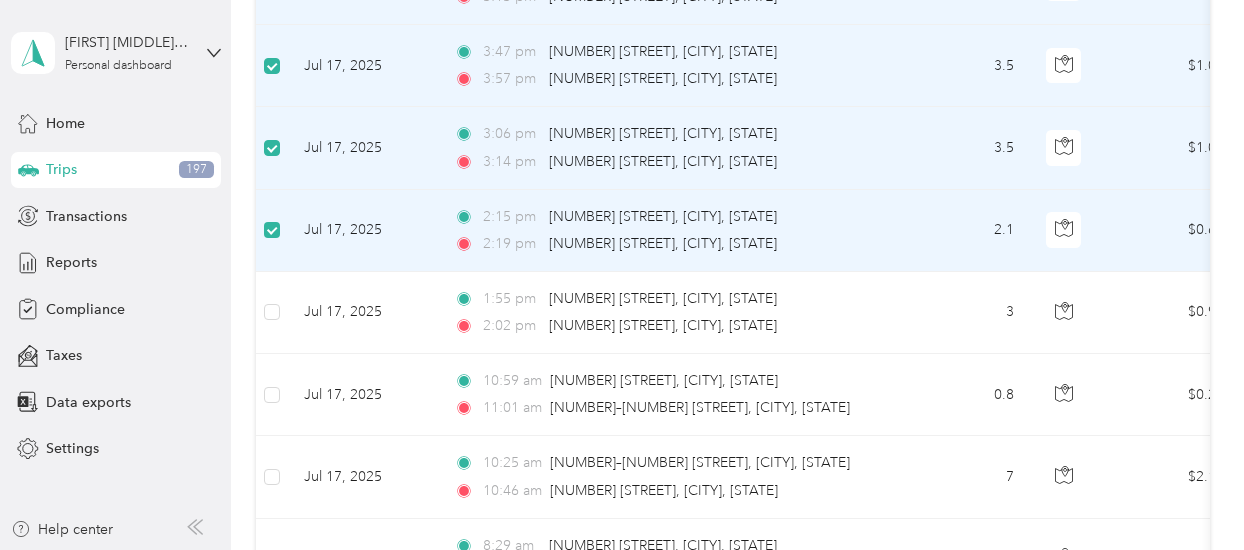 scroll, scrollTop: 3604, scrollLeft: 0, axis: vertical 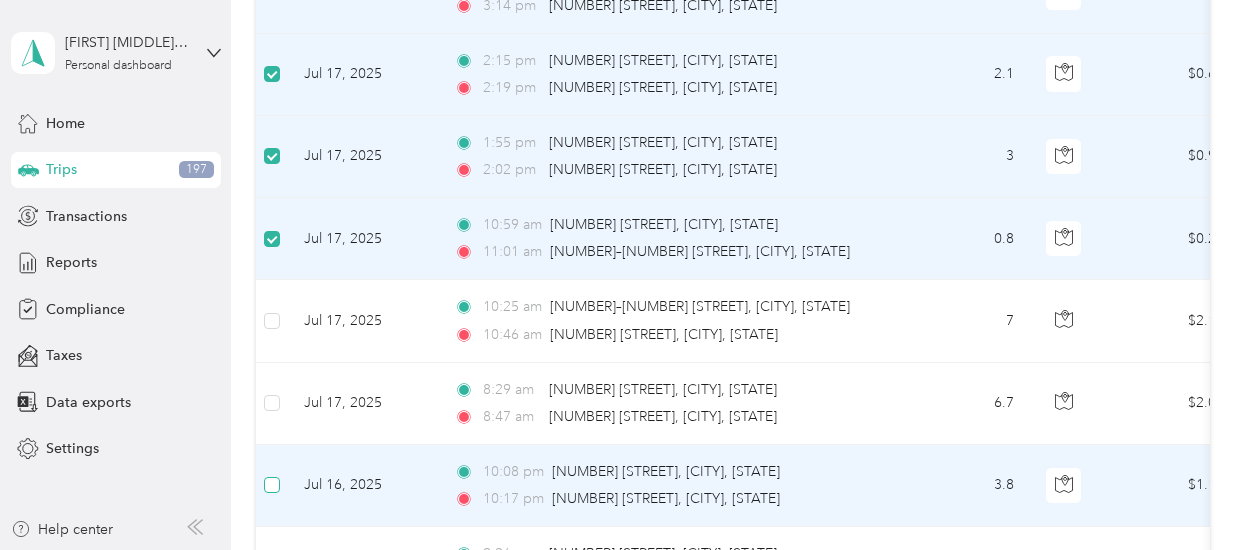 click at bounding box center (272, 485) 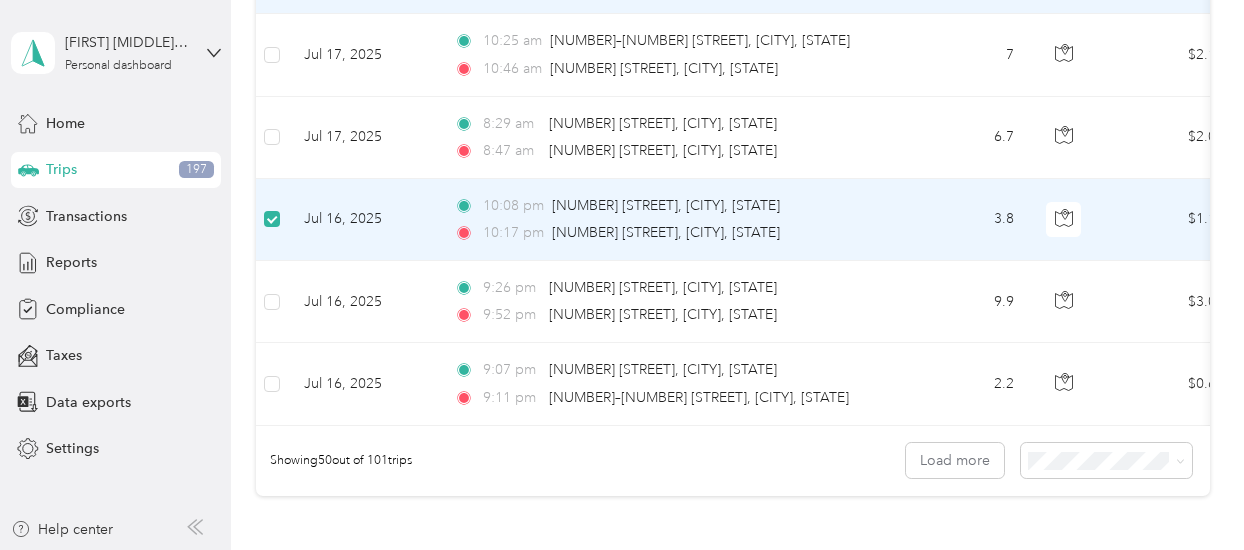 scroll, scrollTop: 4023, scrollLeft: 0, axis: vertical 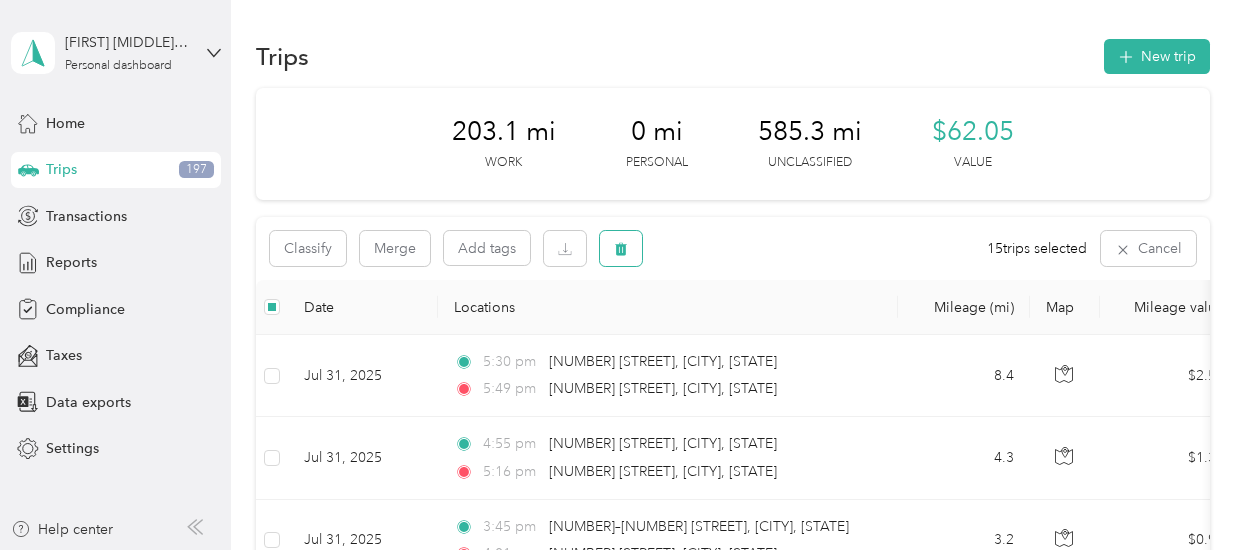 click 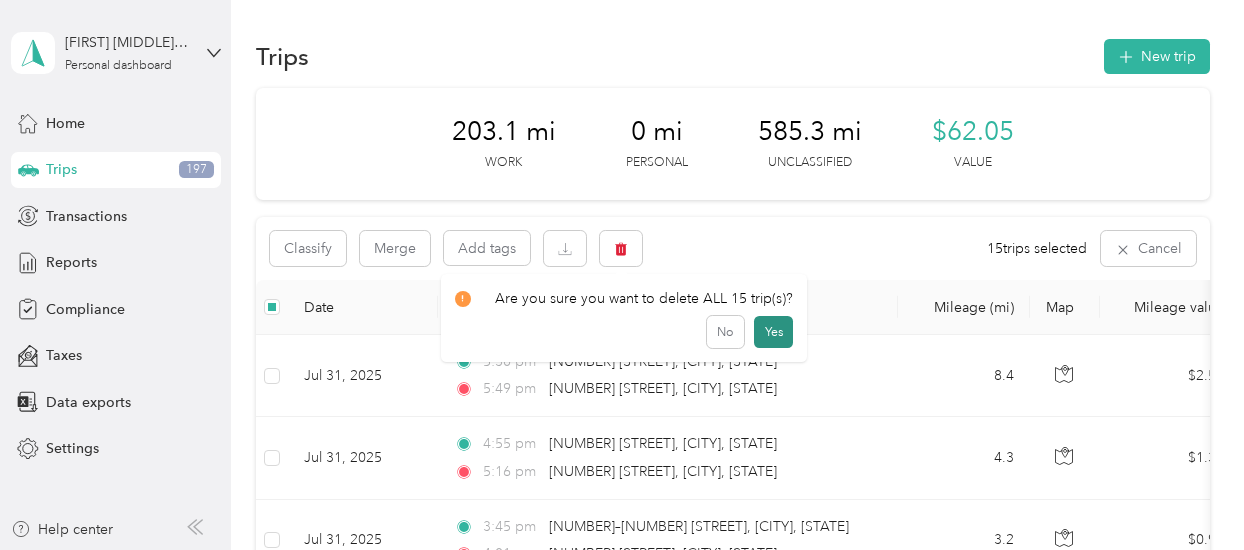 click on "Yes" at bounding box center [773, 332] 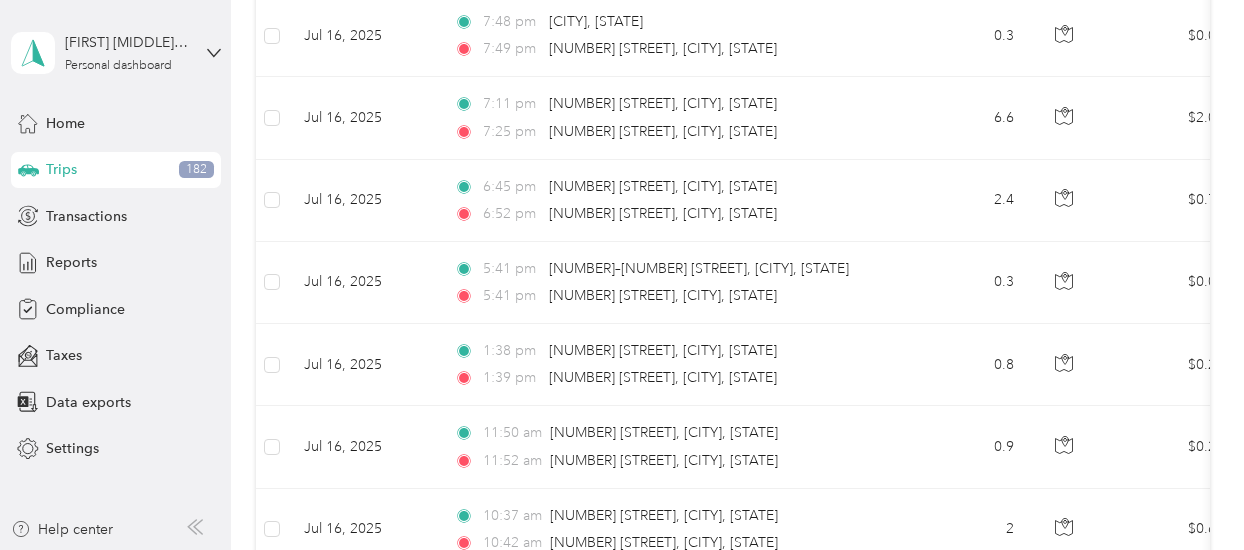 scroll, scrollTop: 3300, scrollLeft: 0, axis: vertical 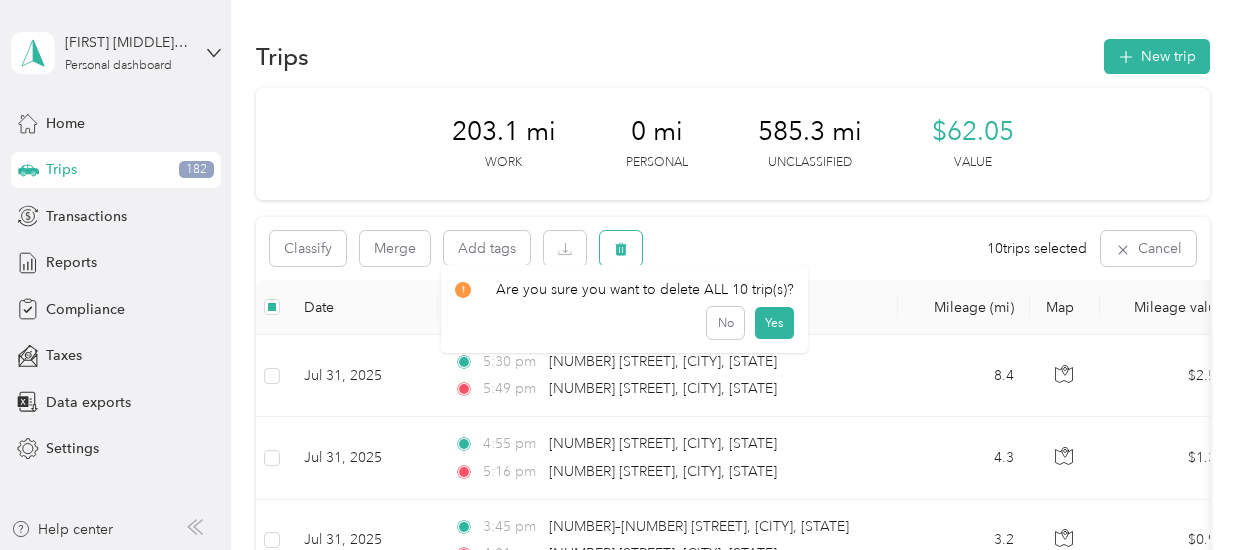 click 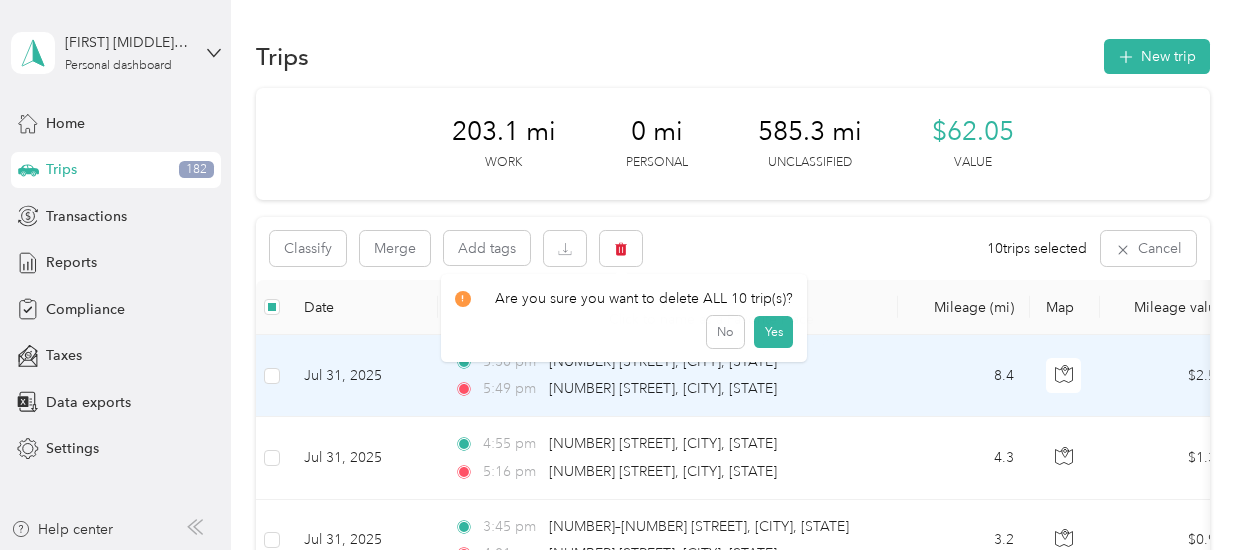 click on "Click to name as a Favorite Place" at bounding box center (711, 319) 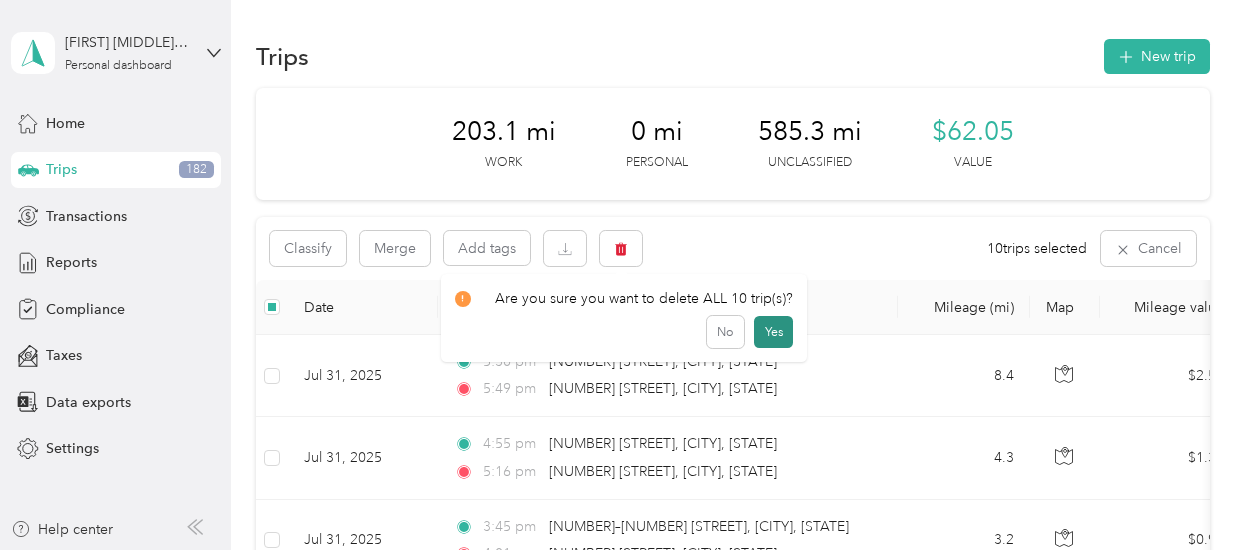 click on "Yes" at bounding box center (773, 332) 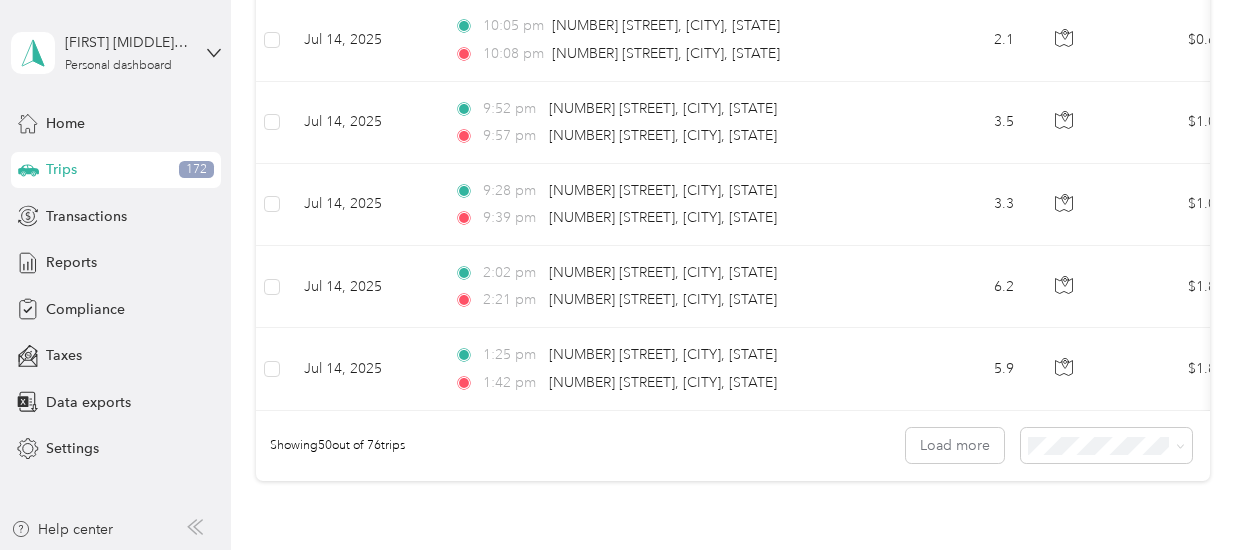 scroll, scrollTop: 4038, scrollLeft: 0, axis: vertical 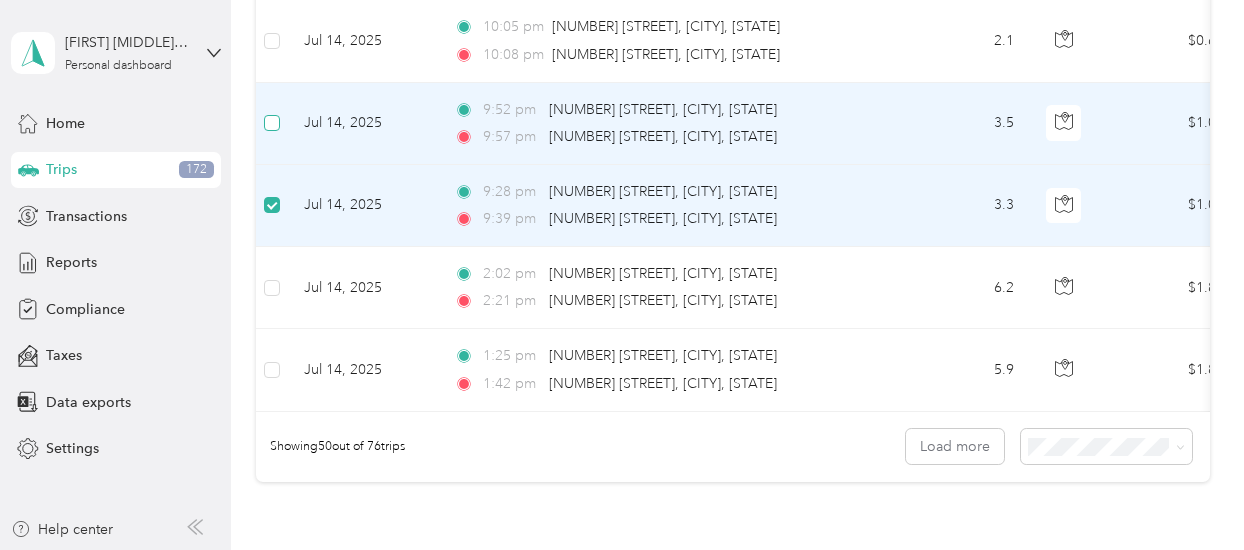 click at bounding box center (272, 123) 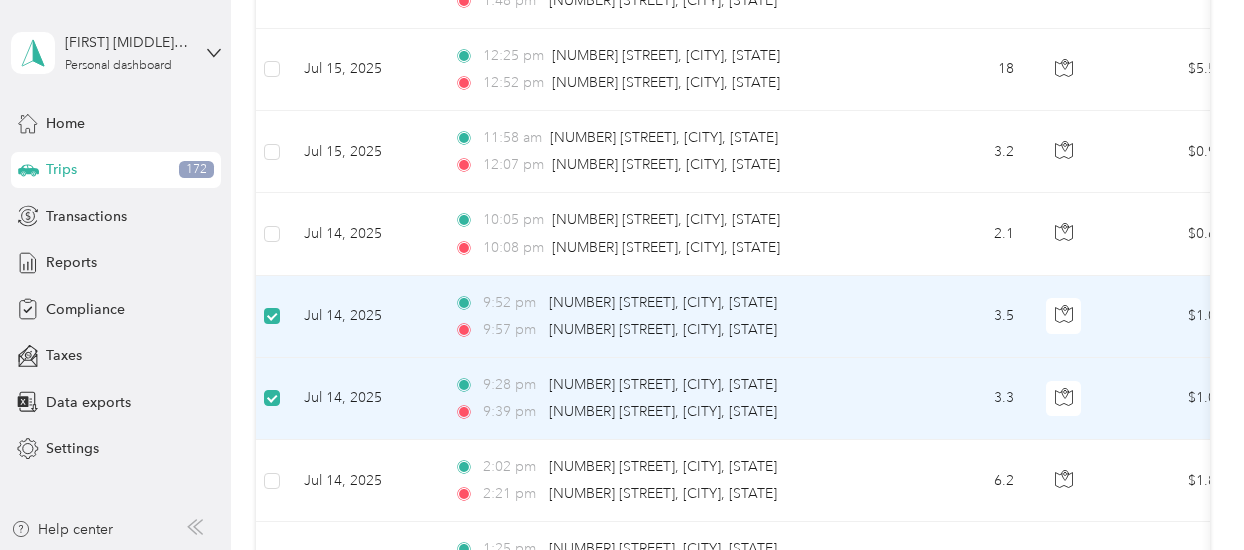 scroll, scrollTop: 3842, scrollLeft: 0, axis: vertical 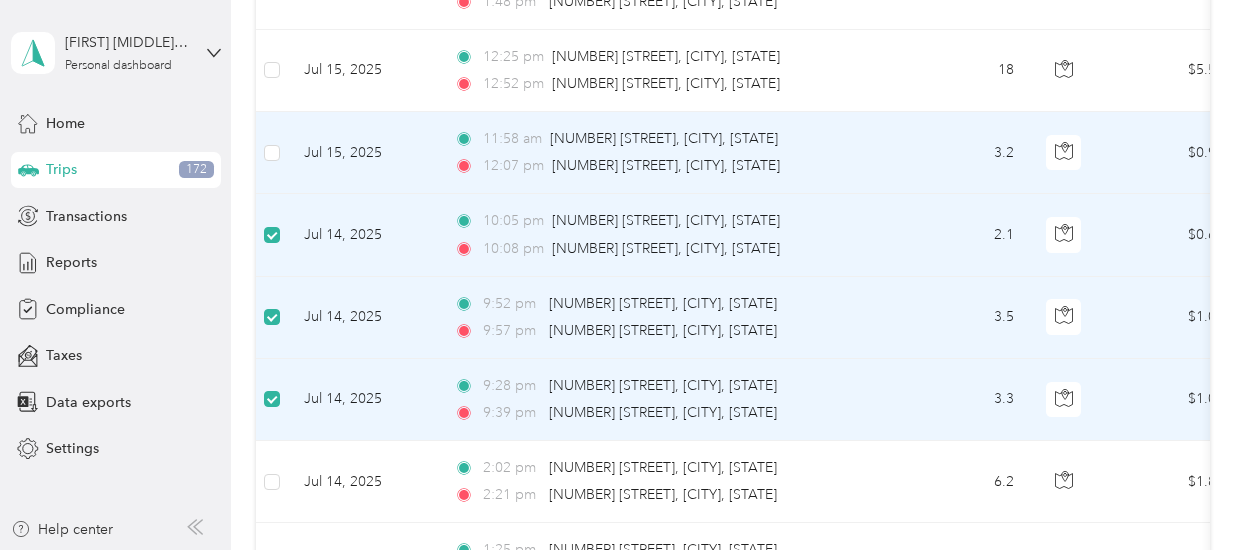 click at bounding box center (272, 153) 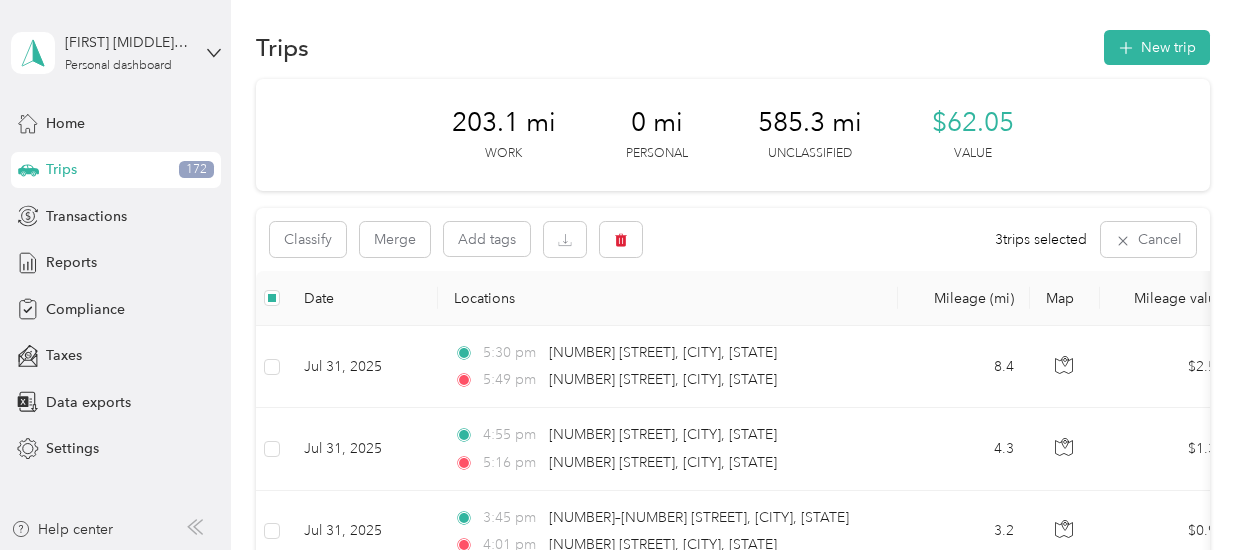 scroll, scrollTop: 0, scrollLeft: 0, axis: both 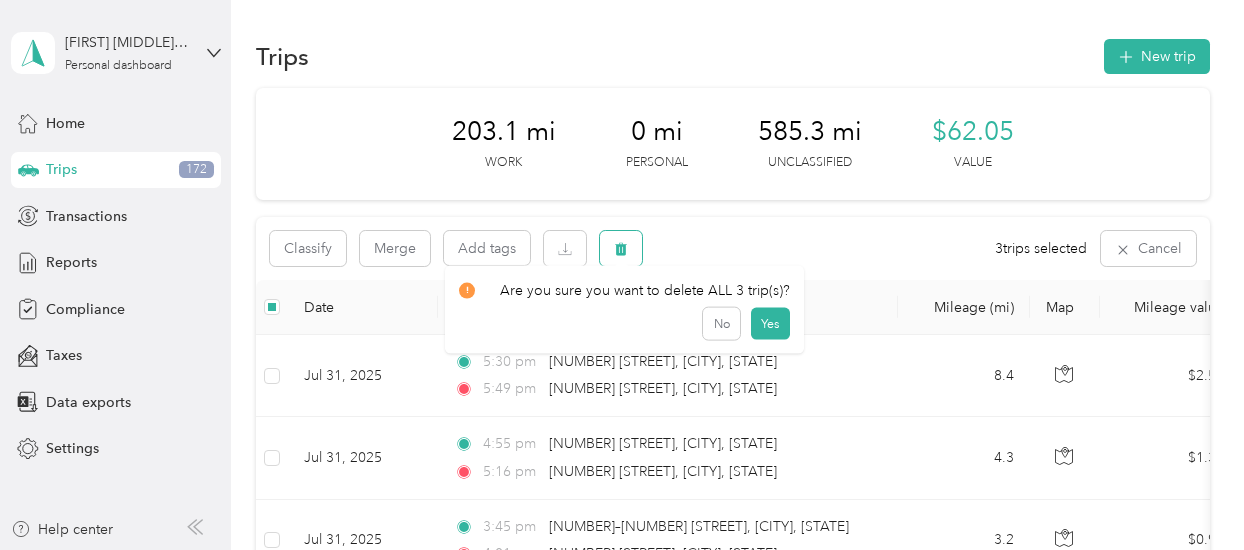click 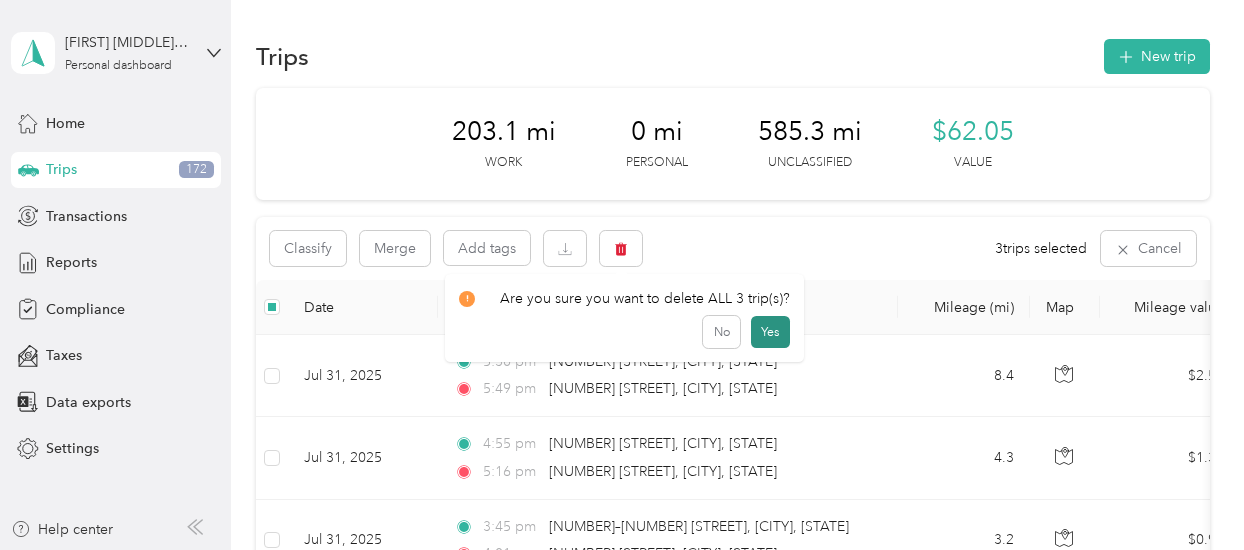 click on "Yes" at bounding box center (770, 332) 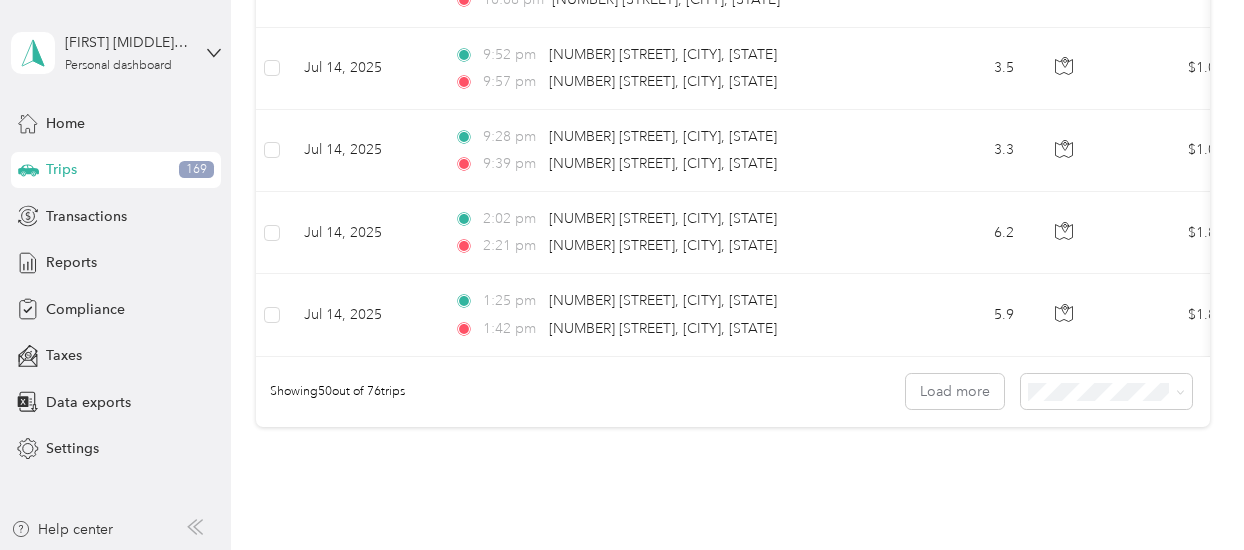 scroll, scrollTop: 4097, scrollLeft: 0, axis: vertical 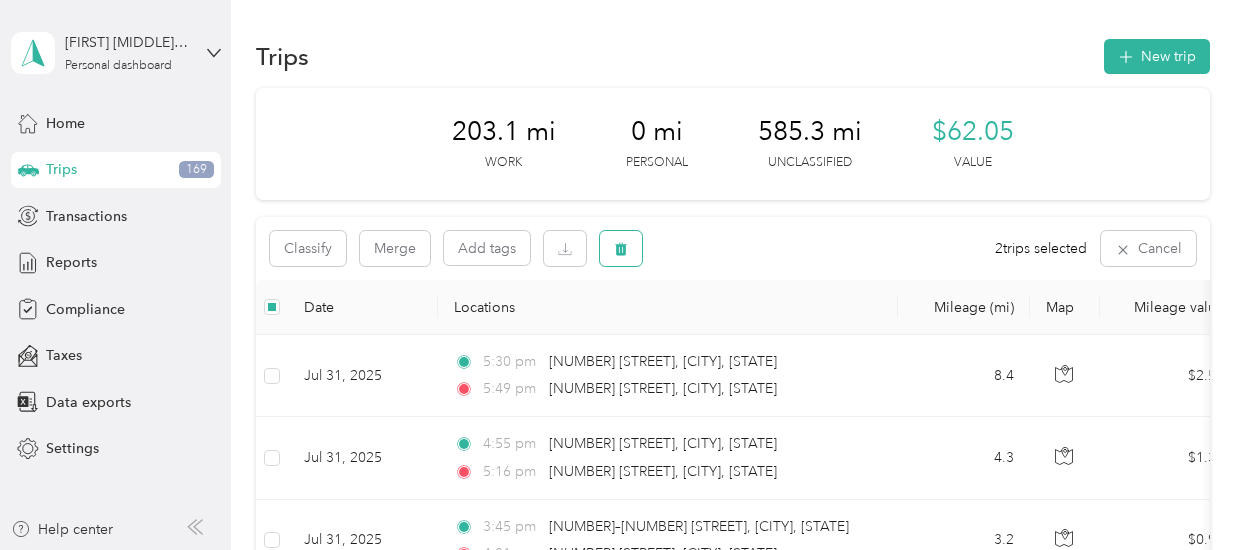 click 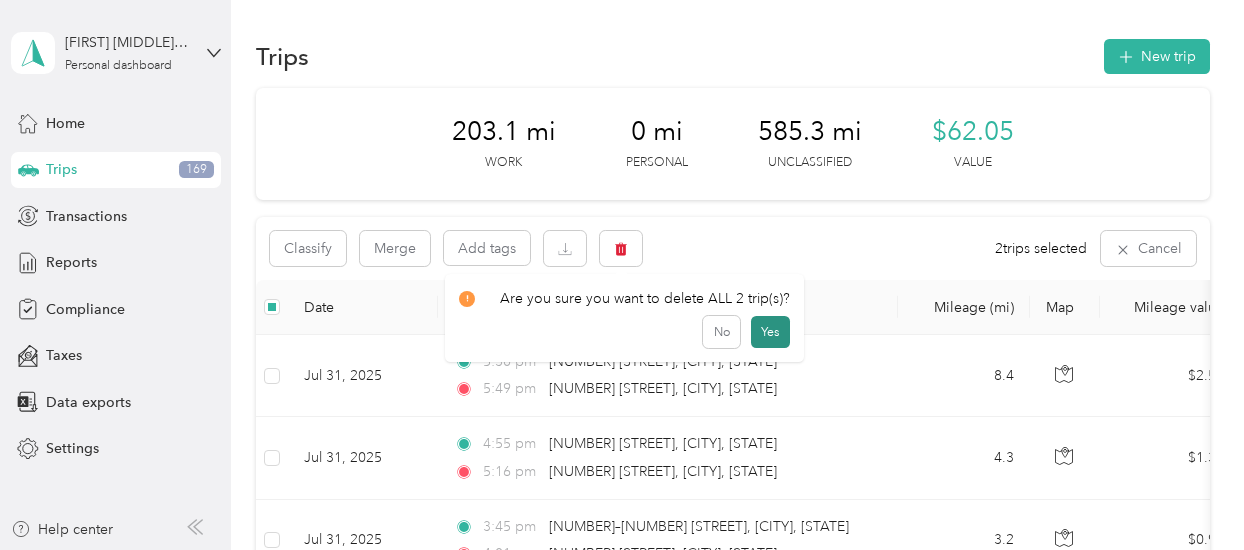 click on "Yes" at bounding box center [770, 332] 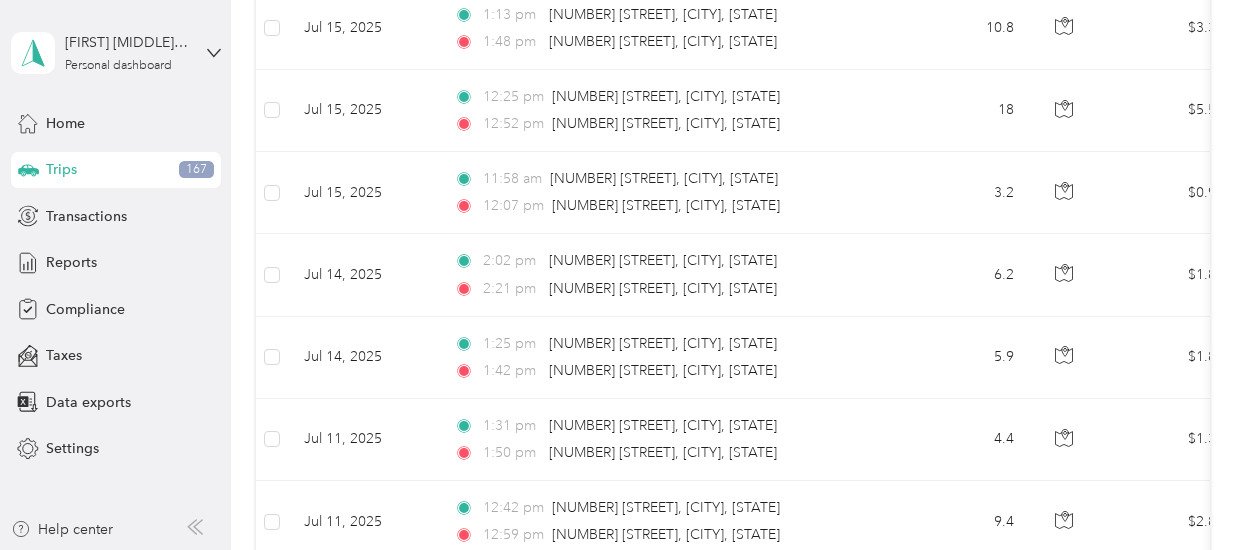 scroll, scrollTop: 3789, scrollLeft: 0, axis: vertical 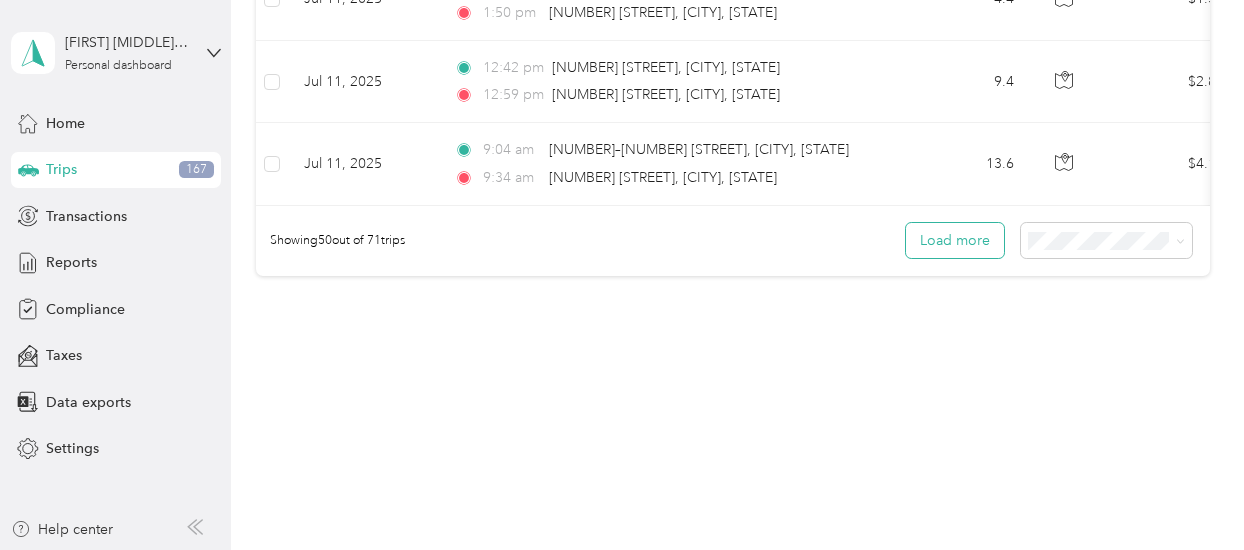 click on "Load more" at bounding box center [955, 240] 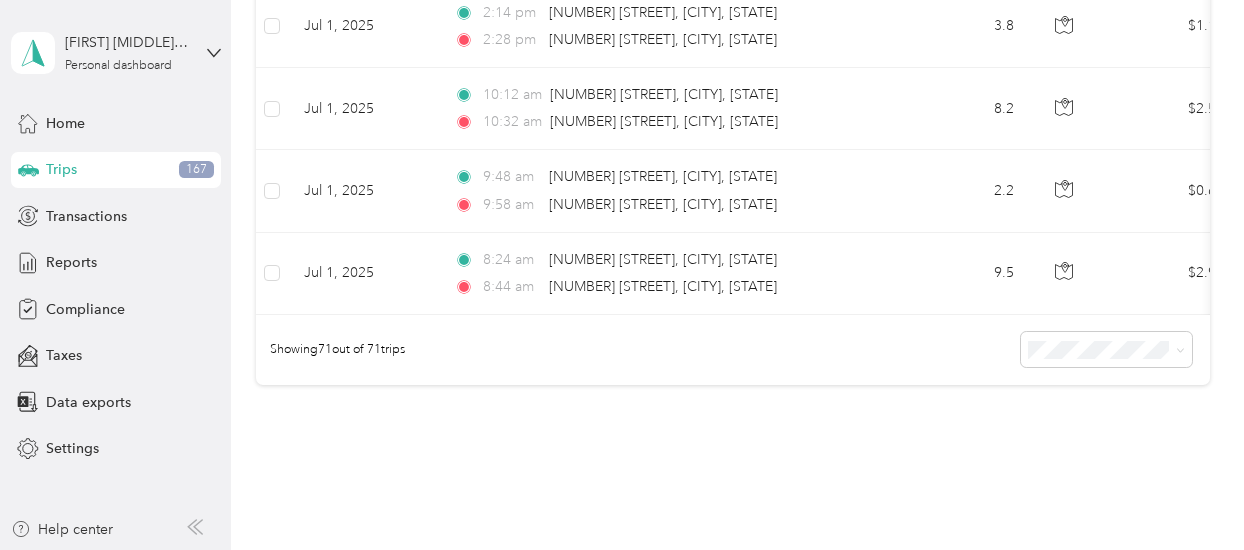scroll, scrollTop: 5964, scrollLeft: 0, axis: vertical 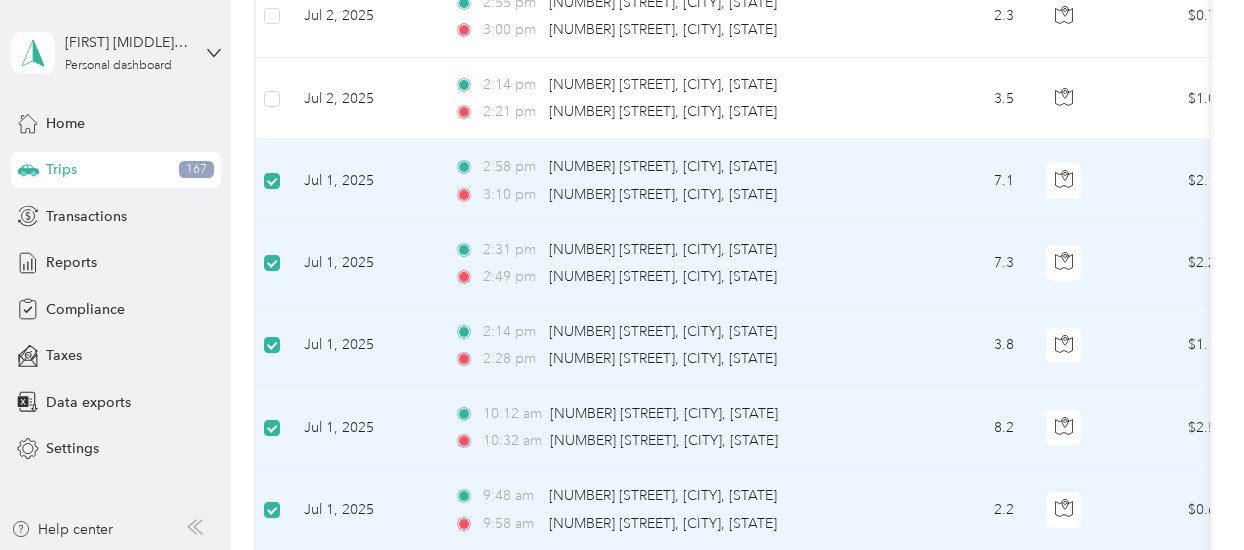 click at bounding box center (272, 181) 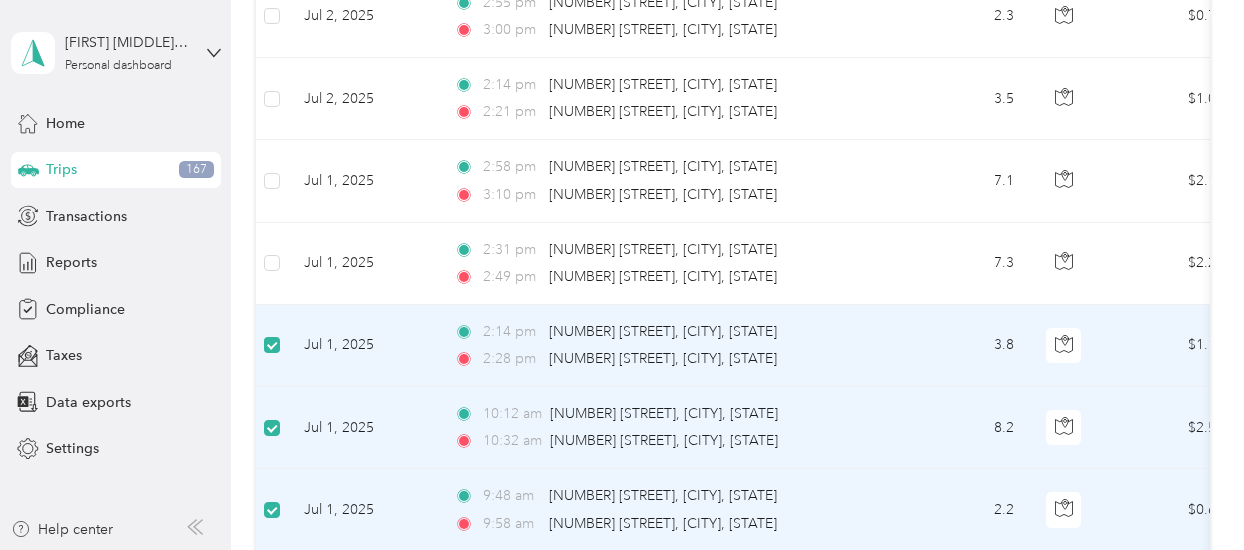 click at bounding box center [272, 345] 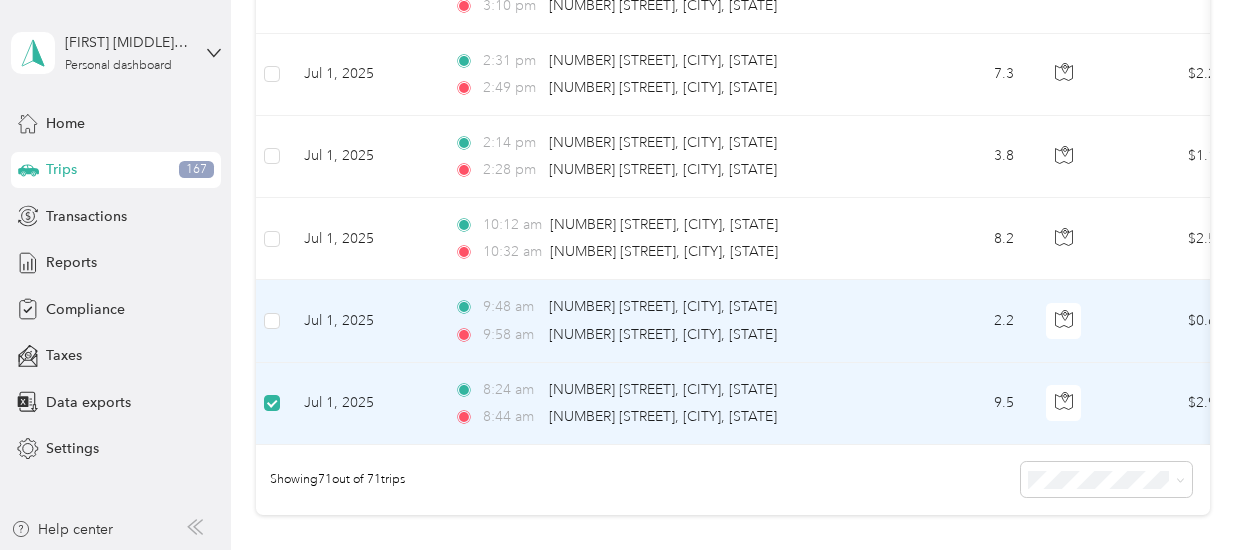 scroll, scrollTop: 5730, scrollLeft: 0, axis: vertical 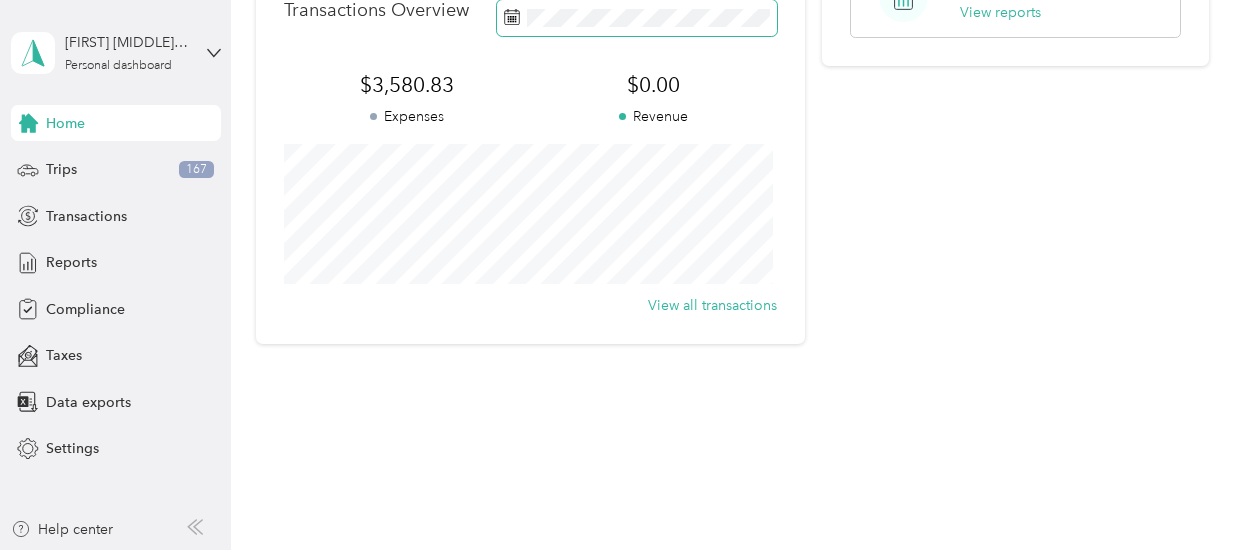 click at bounding box center [637, 17] 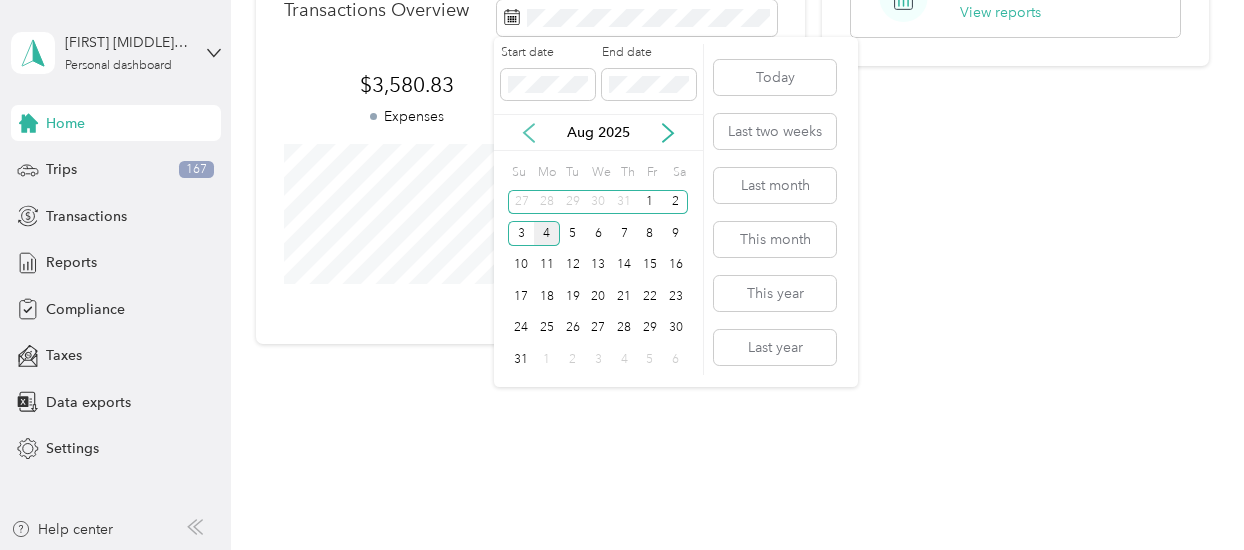click 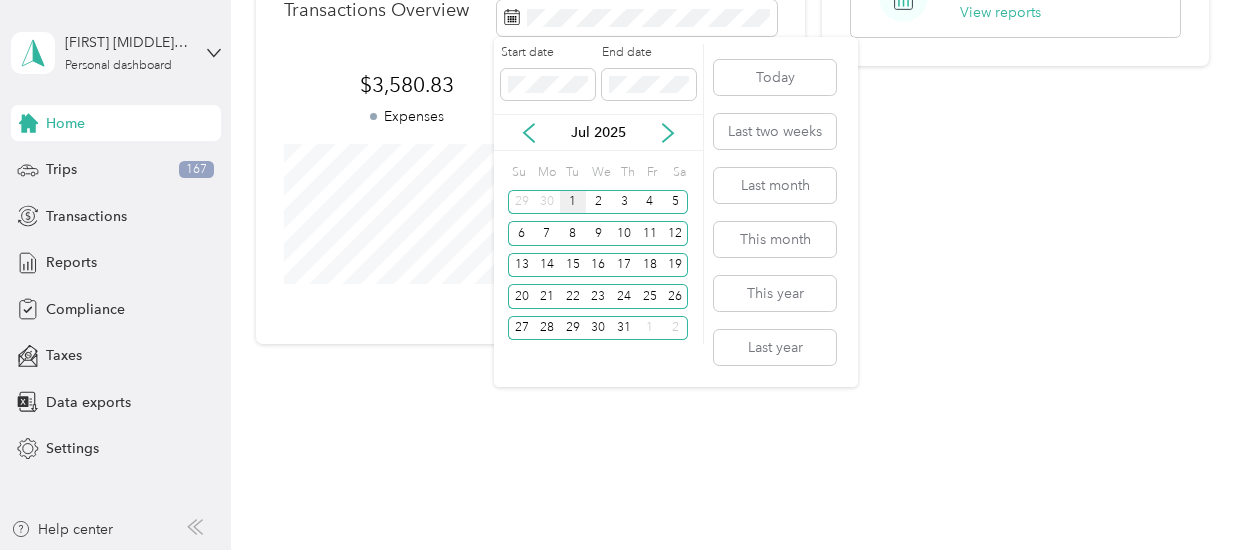 click on "1" at bounding box center [573, 202] 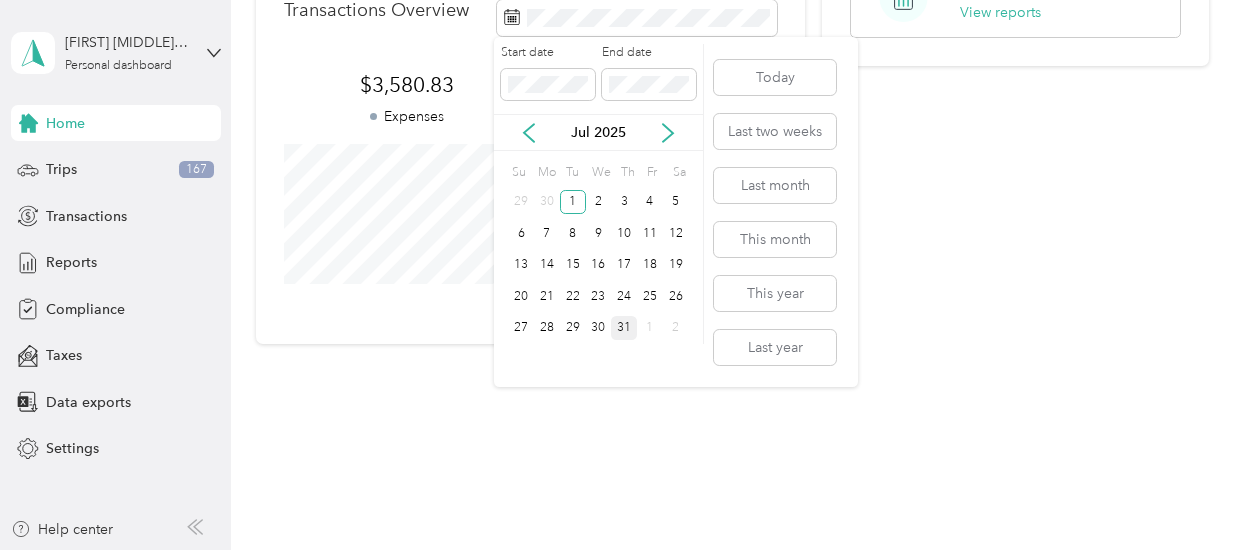 click on "31" at bounding box center (624, 328) 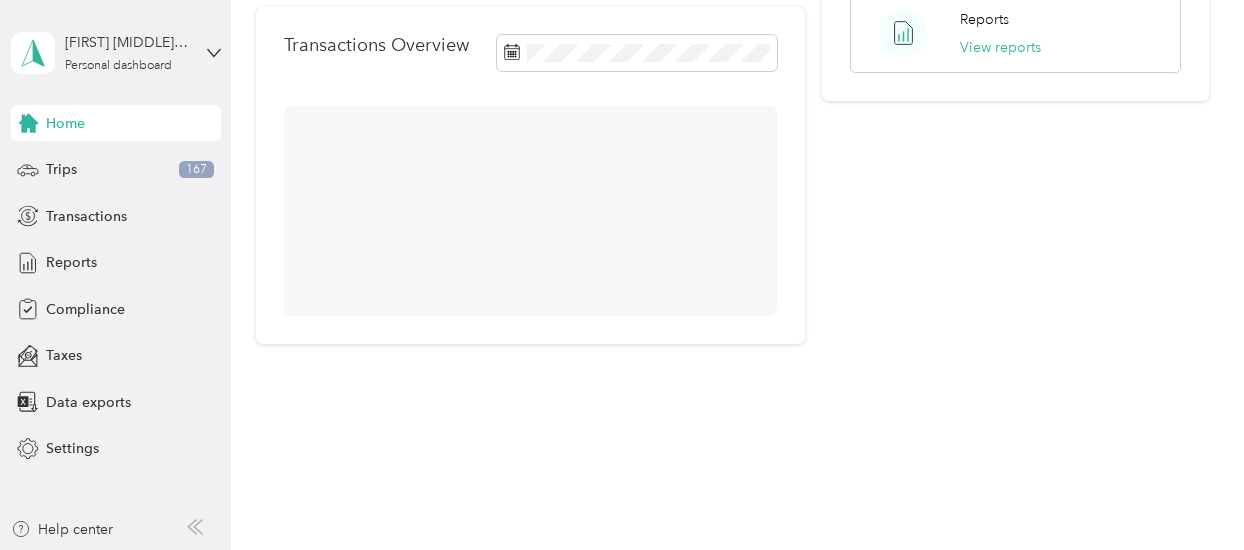 scroll, scrollTop: 547, scrollLeft: 0, axis: vertical 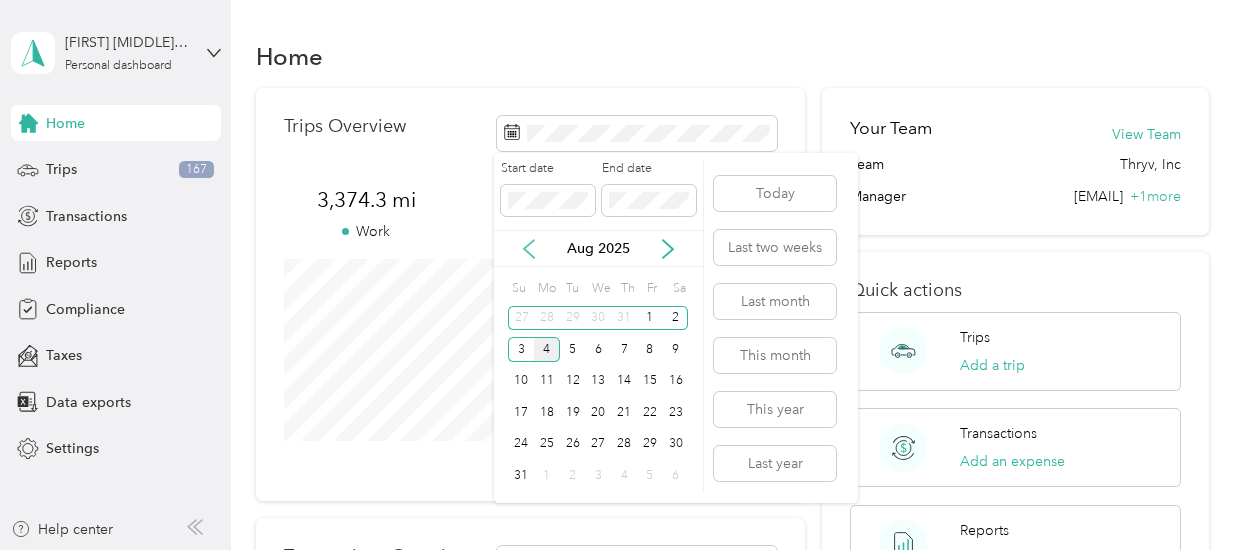 click 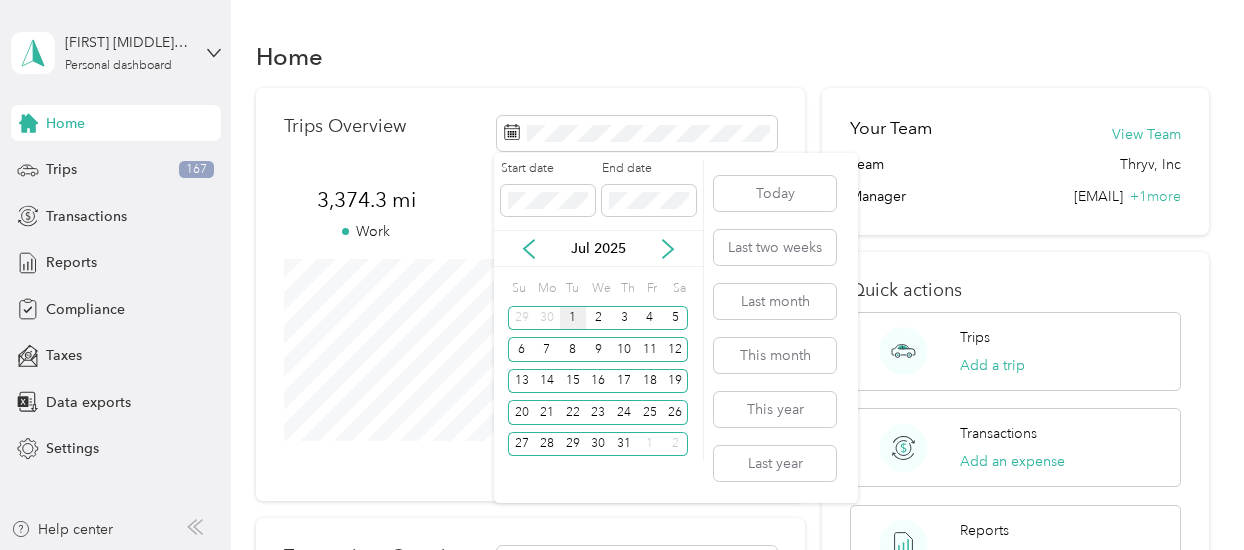 click on "1" at bounding box center (573, 318) 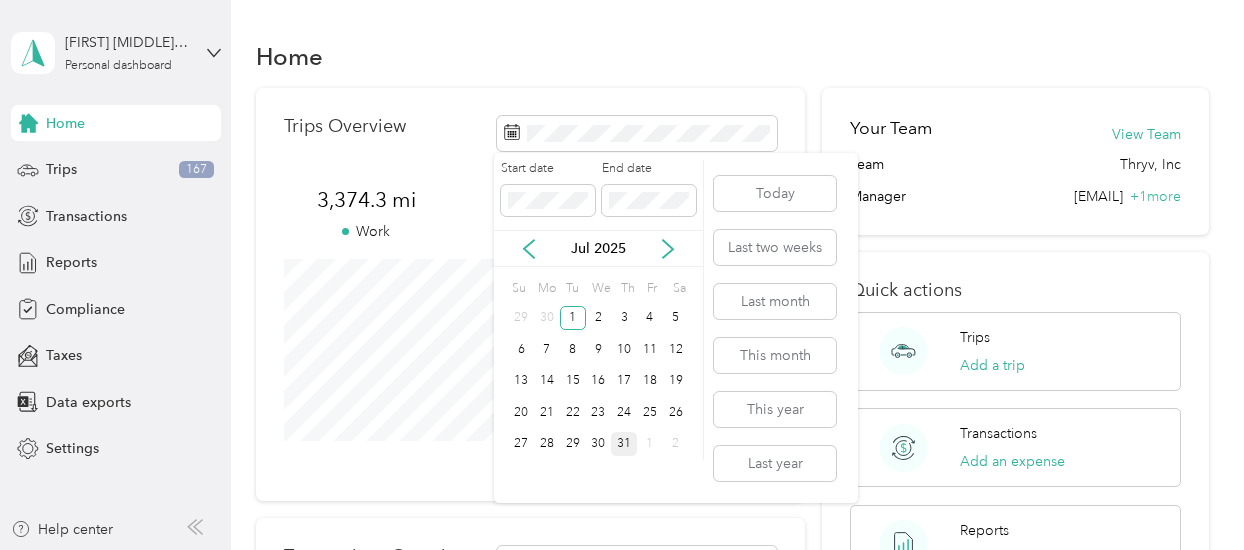 click on "31" at bounding box center [624, 444] 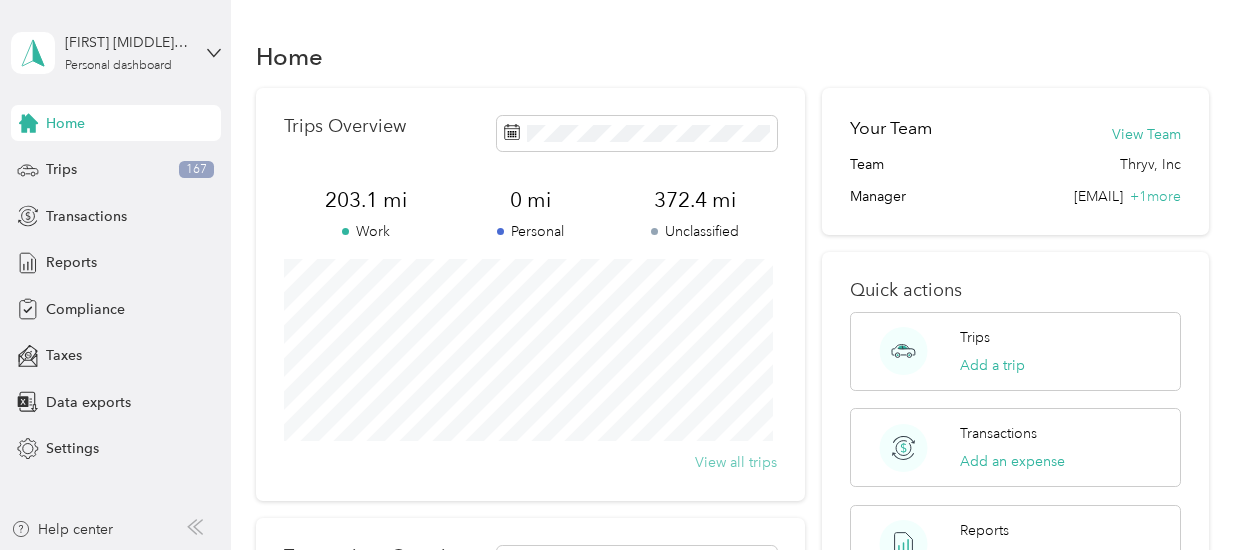 click on "View all trips" at bounding box center [736, 462] 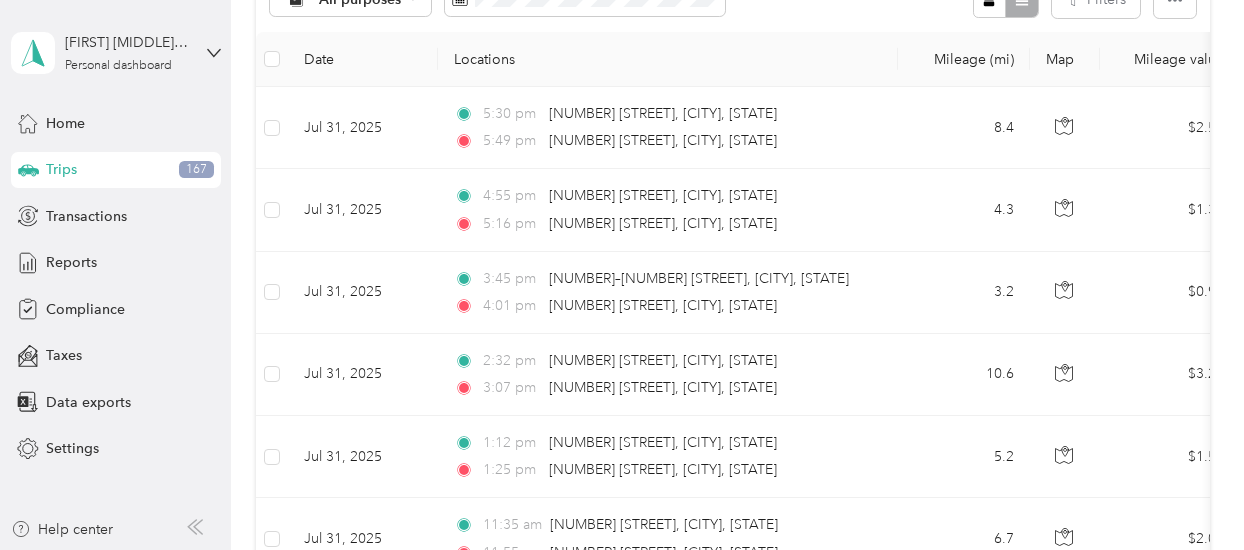 scroll, scrollTop: 282, scrollLeft: 0, axis: vertical 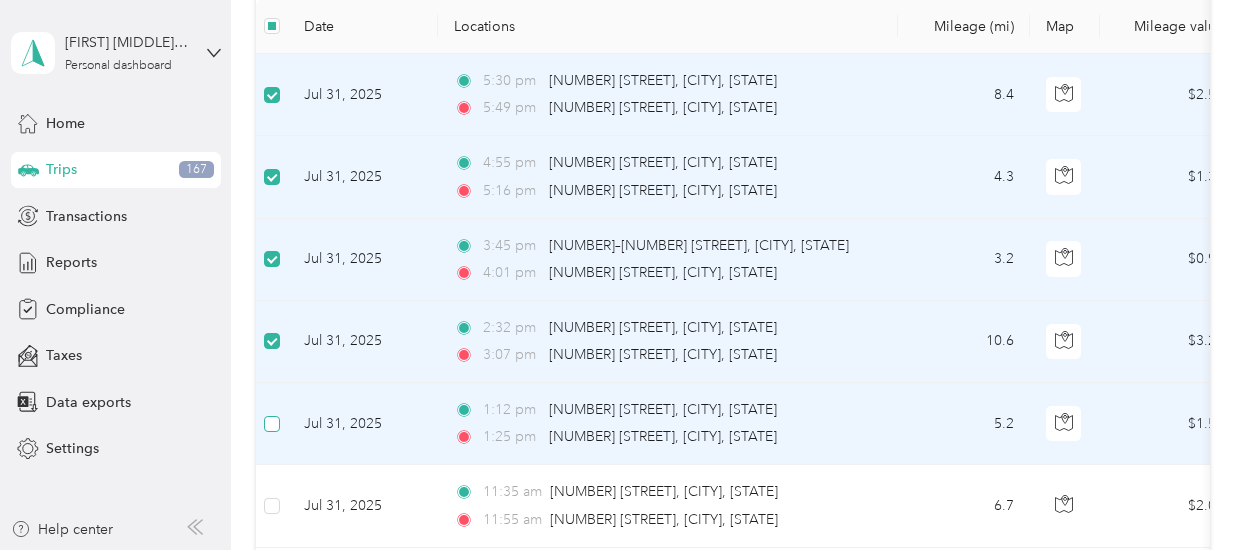 click at bounding box center (272, 424) 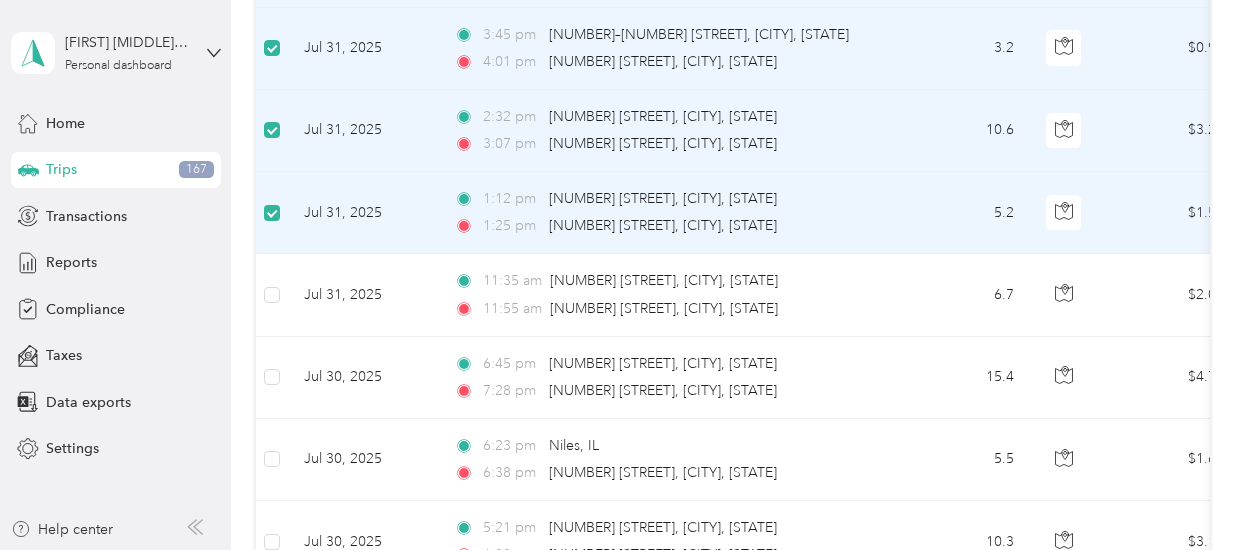 scroll, scrollTop: 529, scrollLeft: 0, axis: vertical 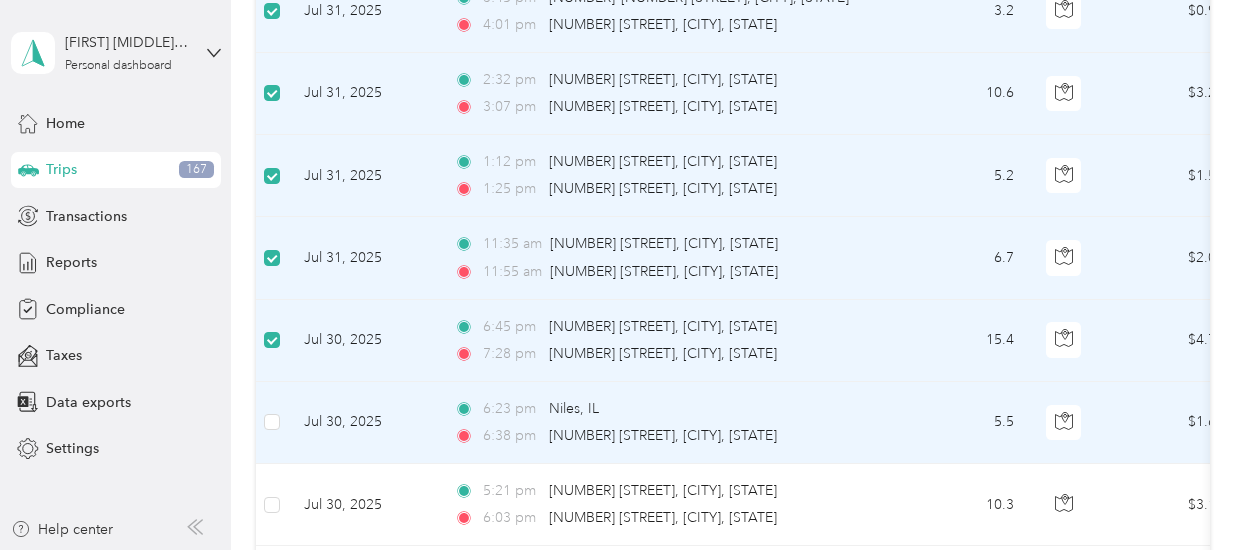 click at bounding box center [272, 423] 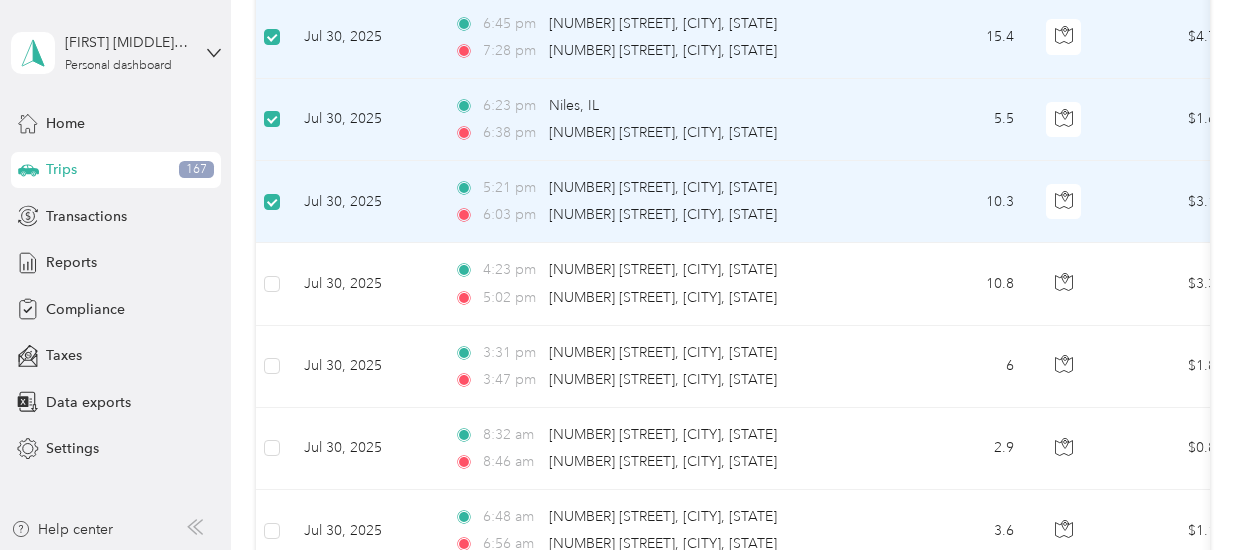 scroll, scrollTop: 844, scrollLeft: 0, axis: vertical 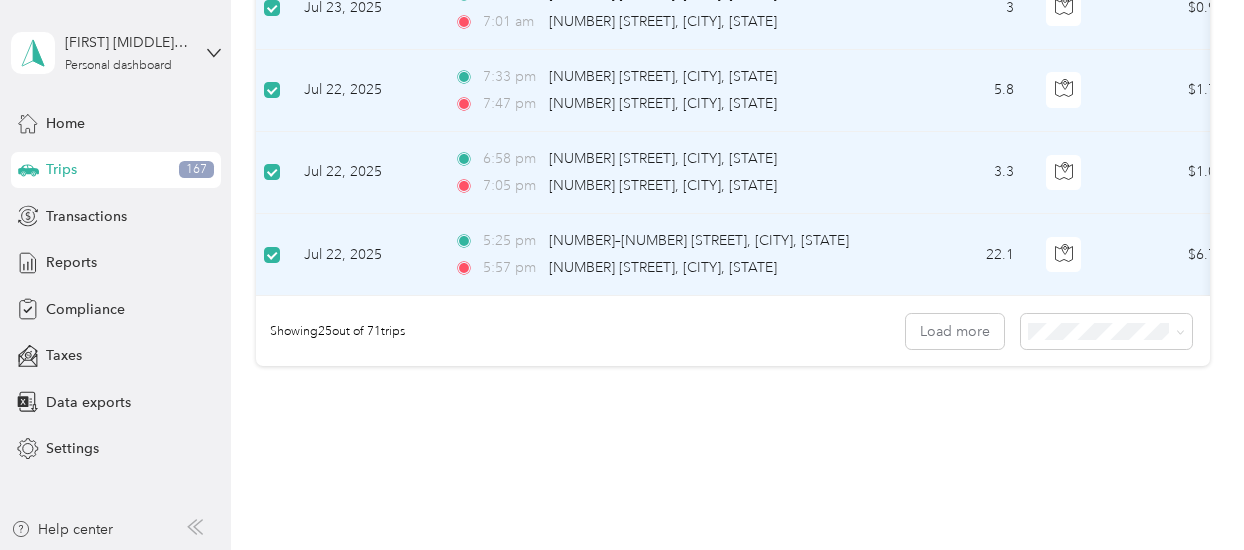 click on "25 per load 50 per load 100 per load" at bounding box center (1101, 404) 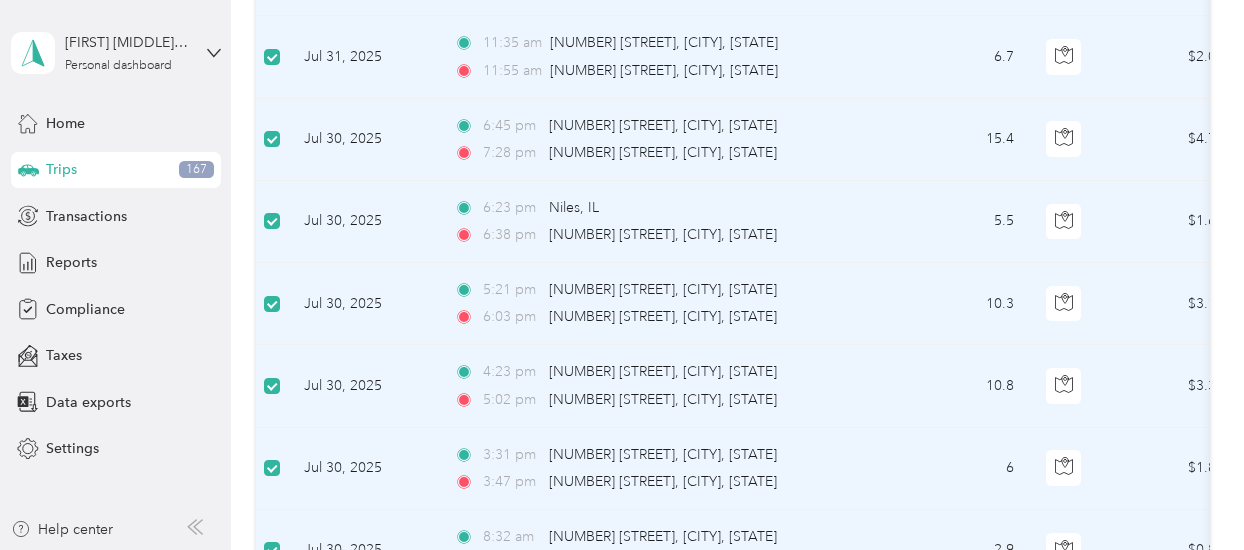 scroll, scrollTop: 0, scrollLeft: 0, axis: both 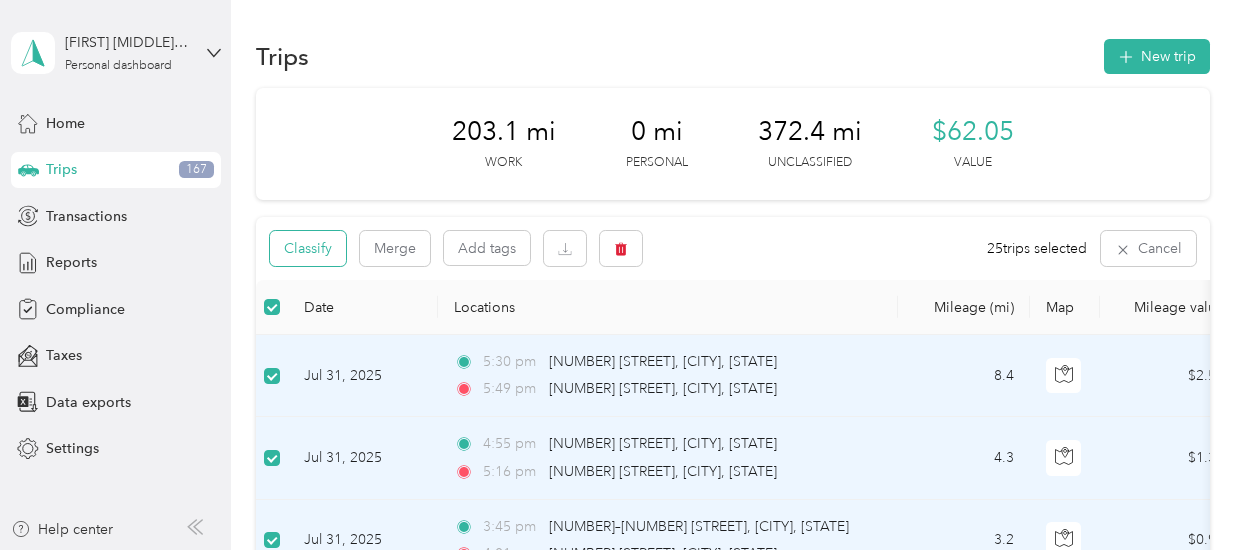 click on "Classify" at bounding box center (308, 248) 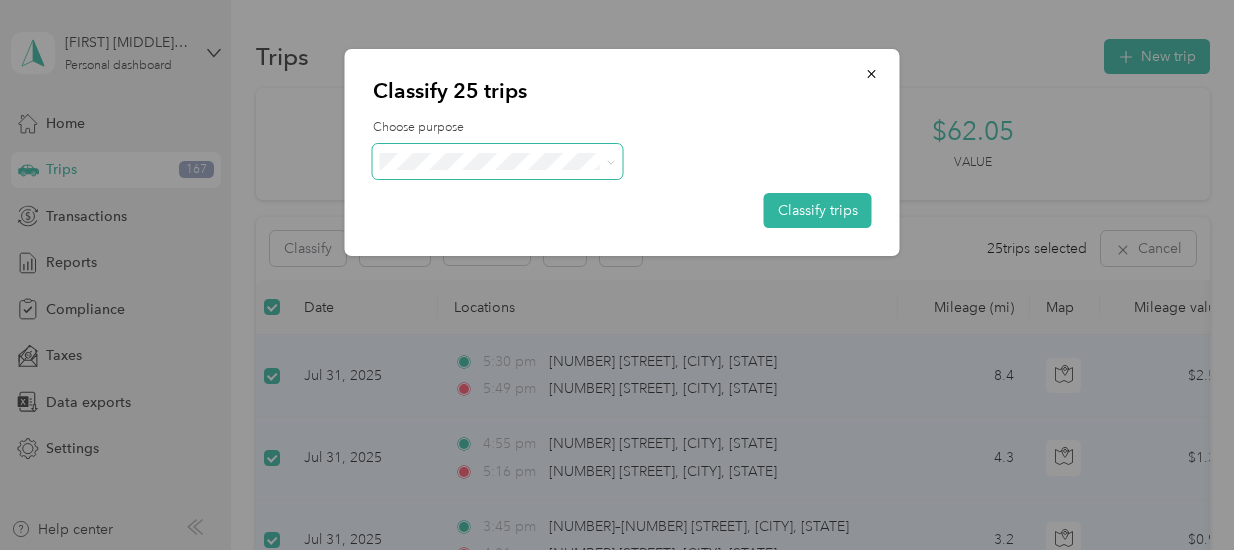 click 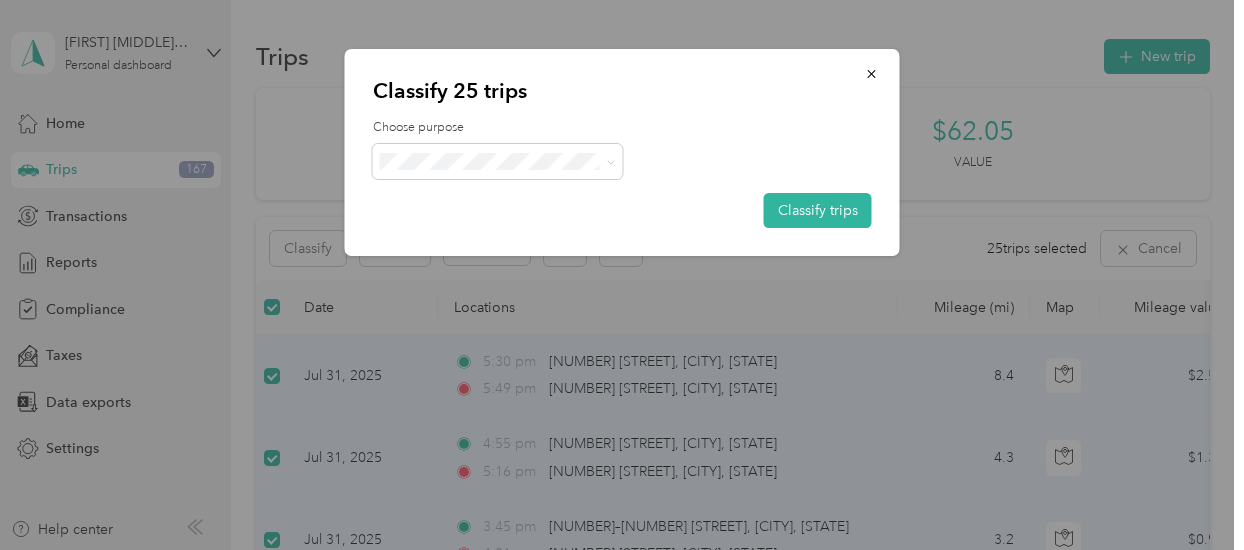 click 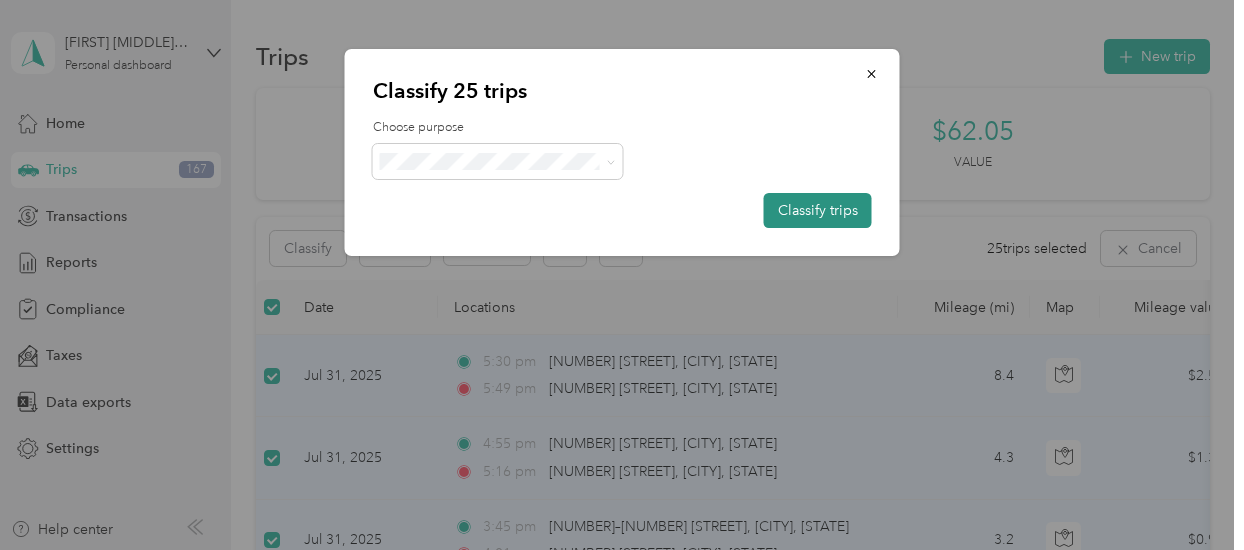 click on "Classify trips" at bounding box center [818, 210] 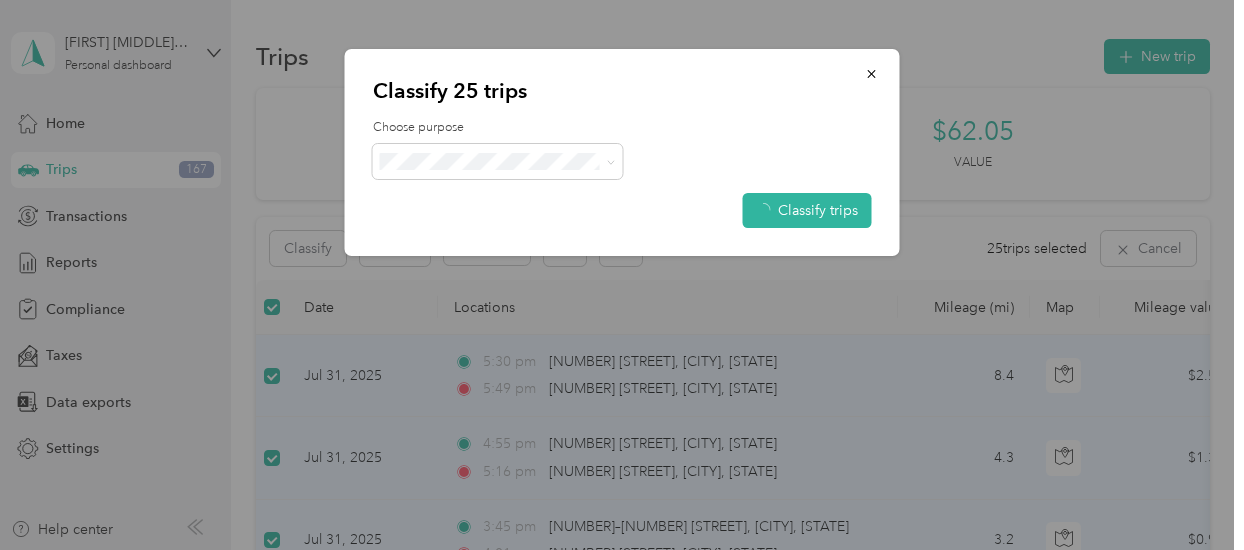 click at bounding box center [622, 275] 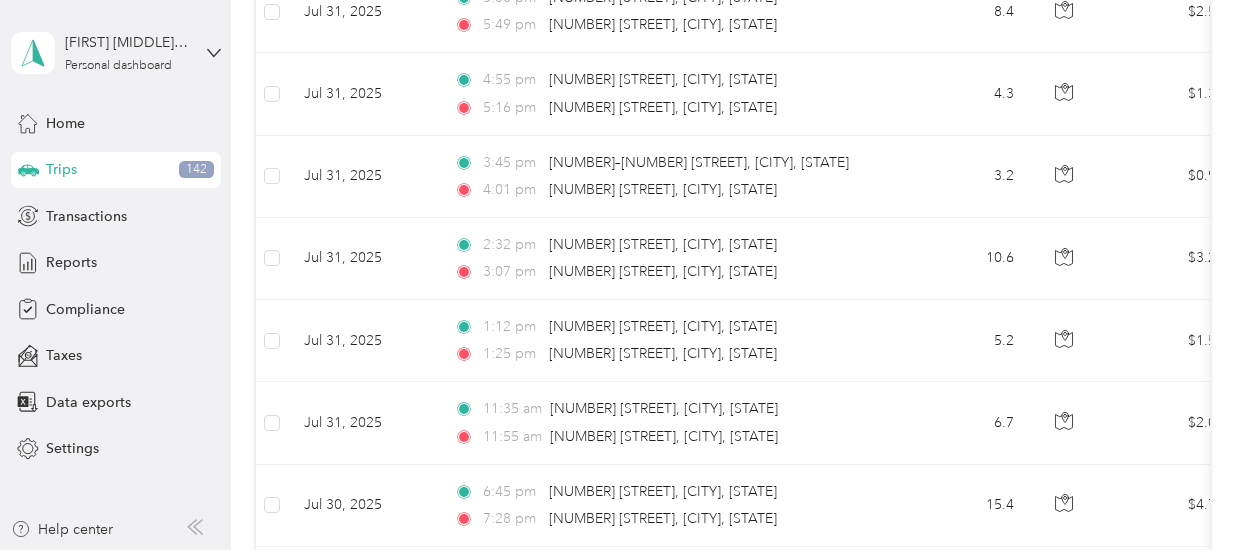 scroll, scrollTop: 370, scrollLeft: 0, axis: vertical 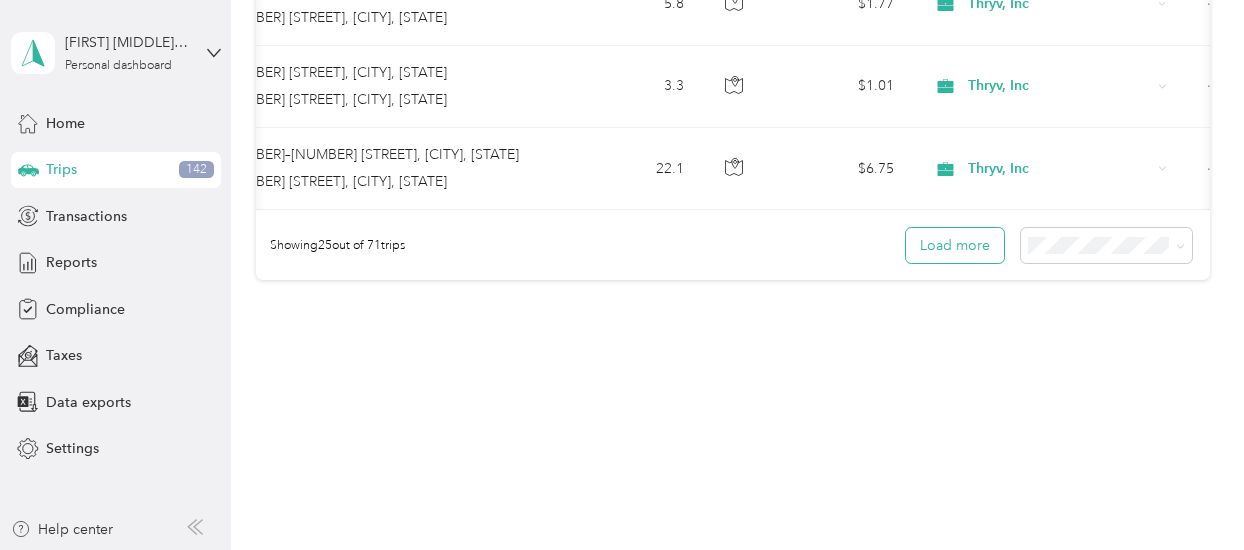 click on "Load more" at bounding box center (955, 245) 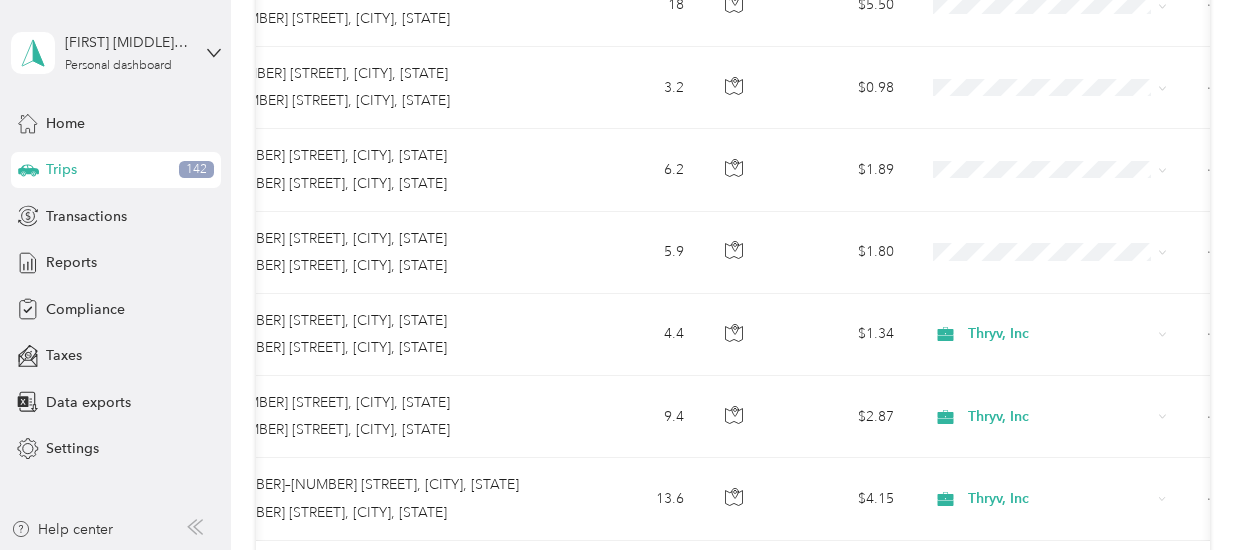 scroll, scrollTop: 3907, scrollLeft: 0, axis: vertical 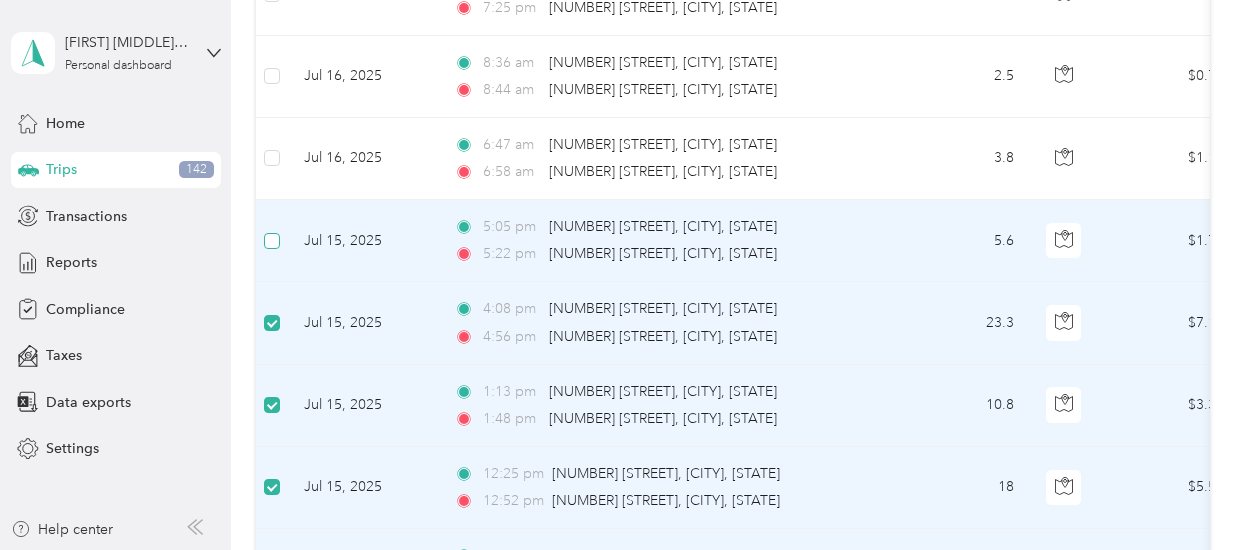 click at bounding box center (272, 241) 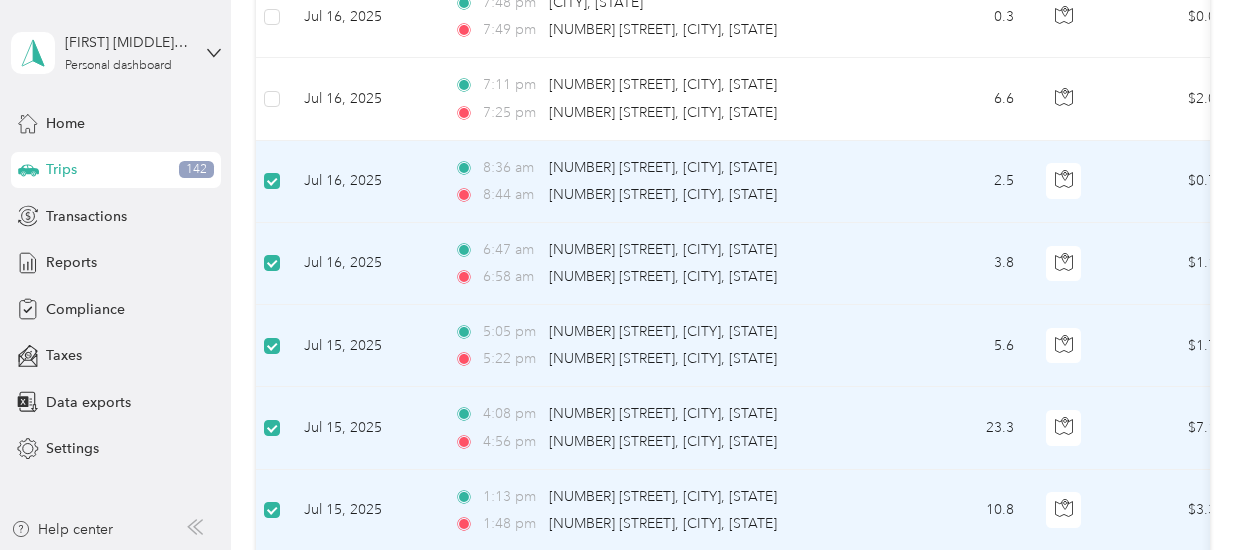 scroll, scrollTop: 3258, scrollLeft: 0, axis: vertical 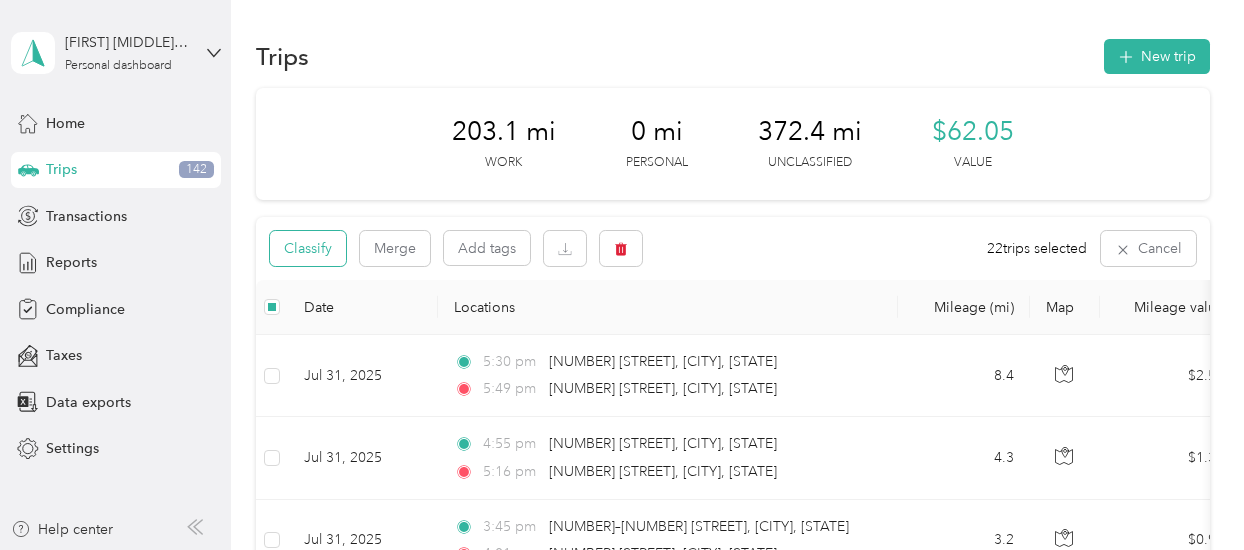 click on "Classify" at bounding box center (308, 248) 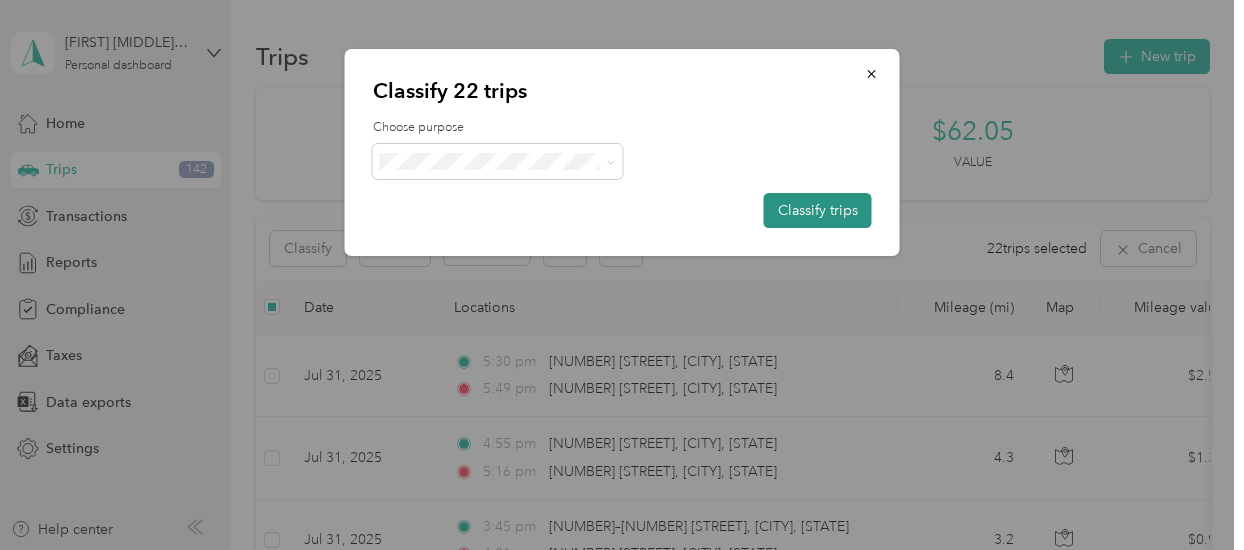click on "Classify trips" at bounding box center (818, 210) 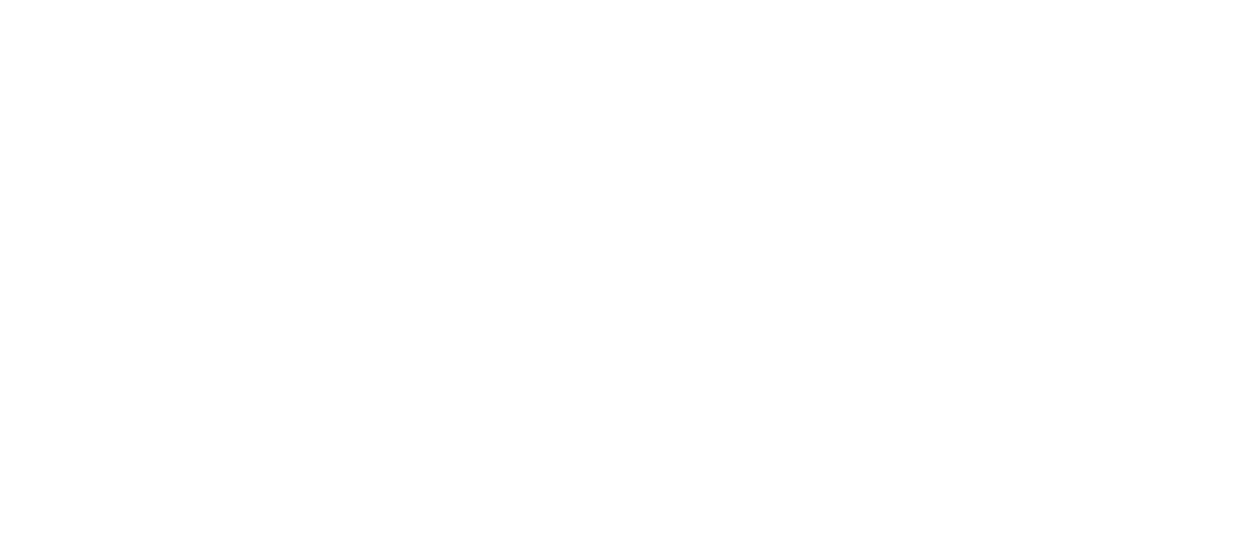 scroll, scrollTop: 0, scrollLeft: 0, axis: both 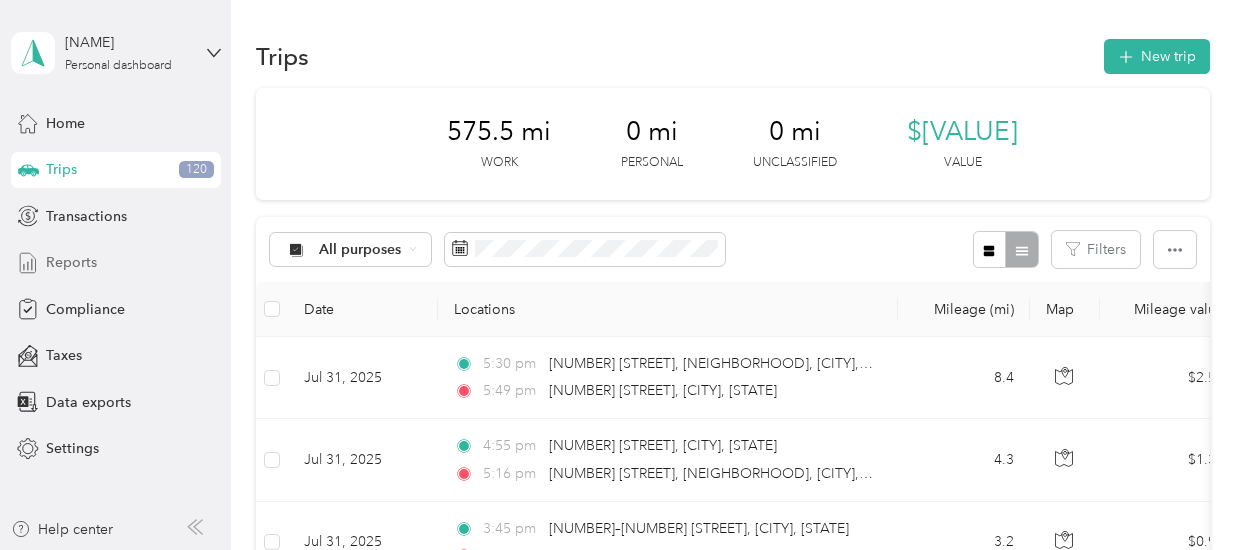 click on "Reports" at bounding box center (71, 262) 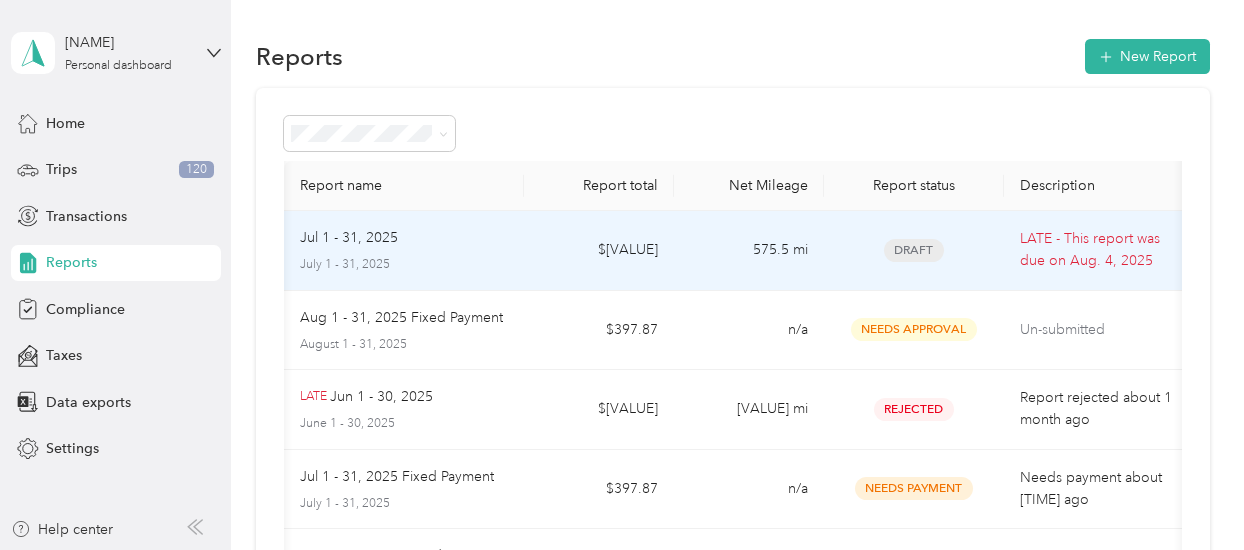 scroll, scrollTop: 0, scrollLeft: 28, axis: horizontal 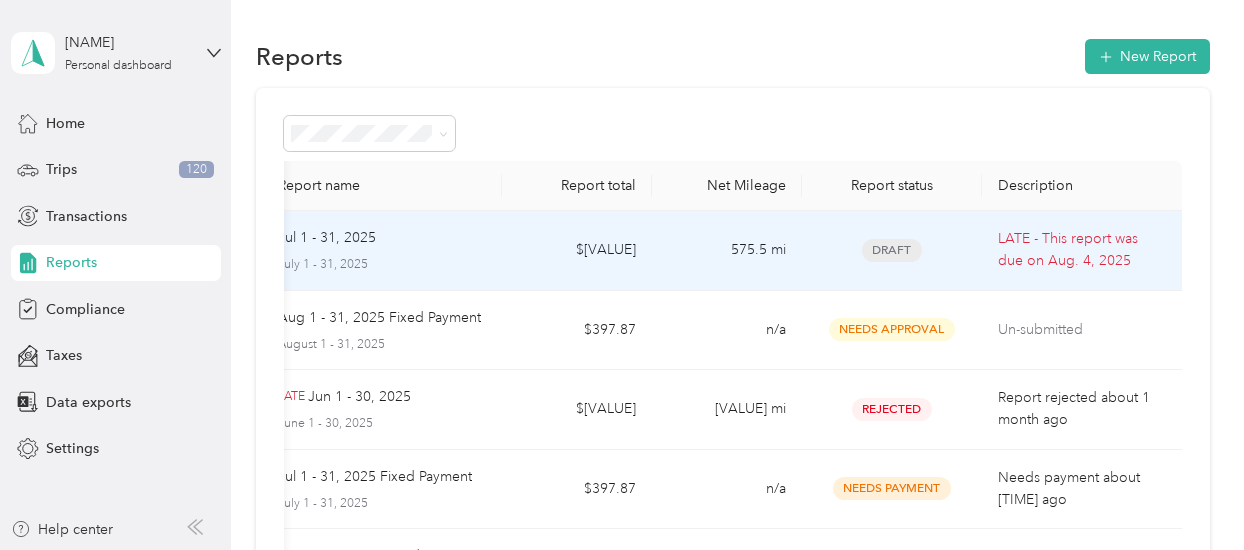 click on "Draft" at bounding box center (892, 250) 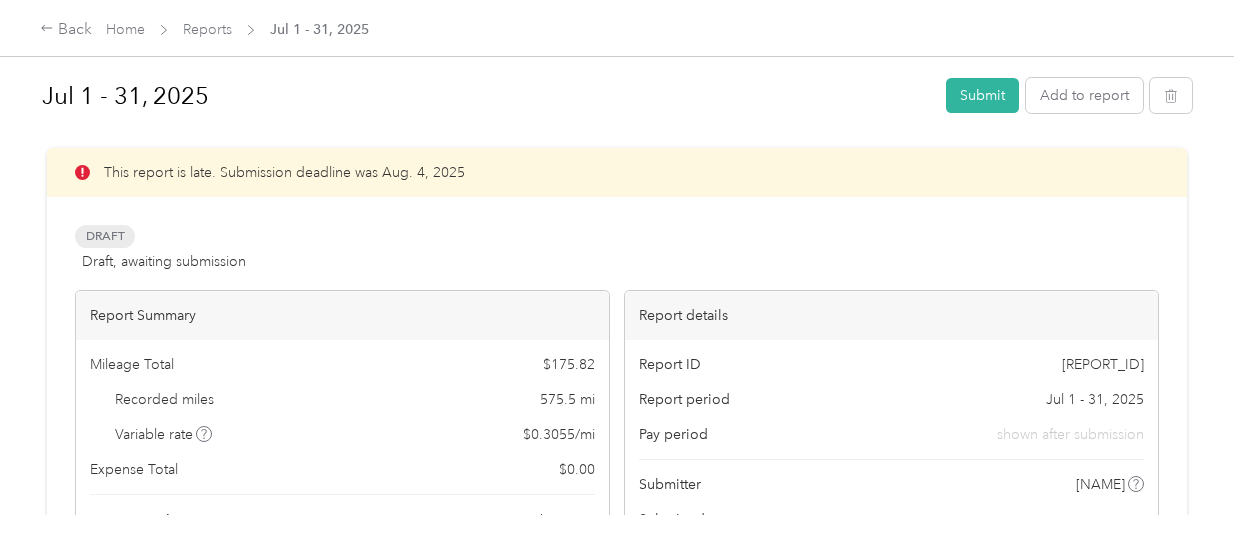 scroll, scrollTop: 4, scrollLeft: 0, axis: vertical 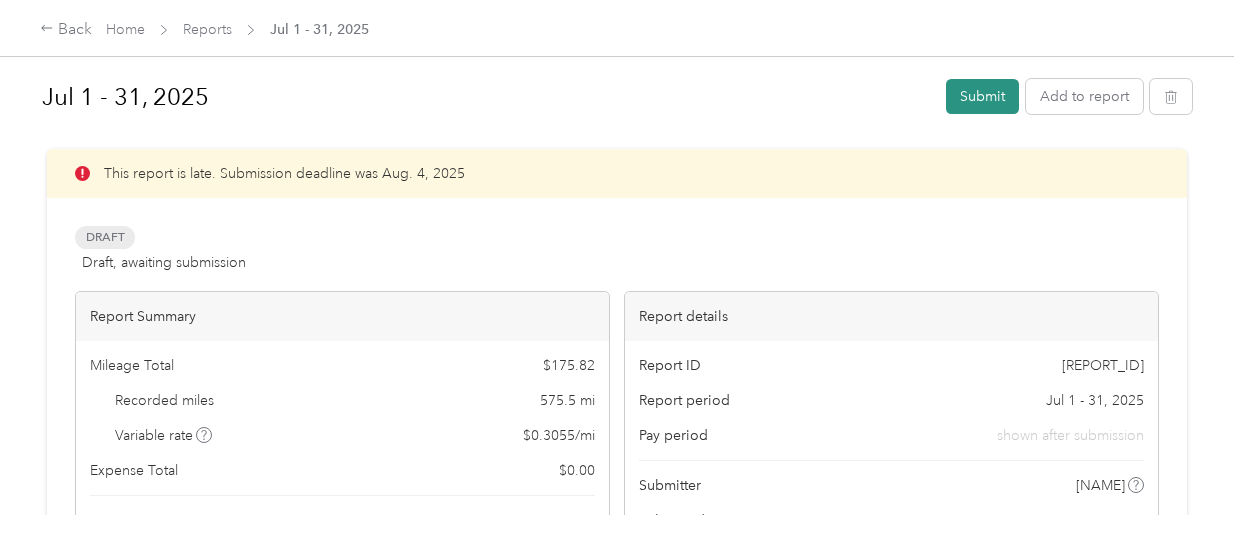 click on "Submit" at bounding box center (982, 96) 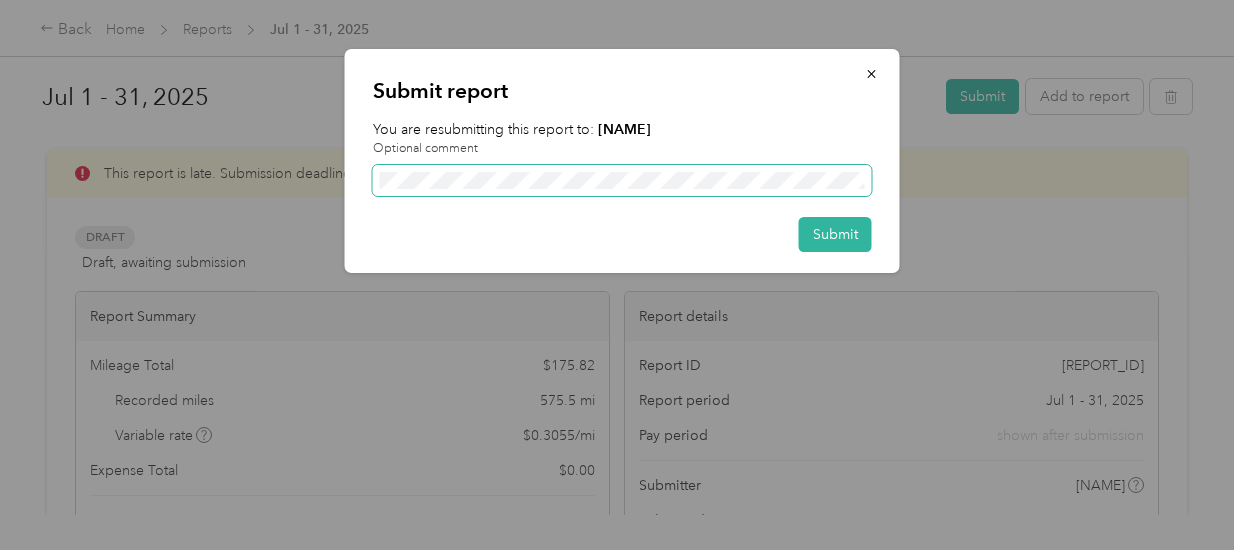 scroll, scrollTop: 0, scrollLeft: 130, axis: horizontal 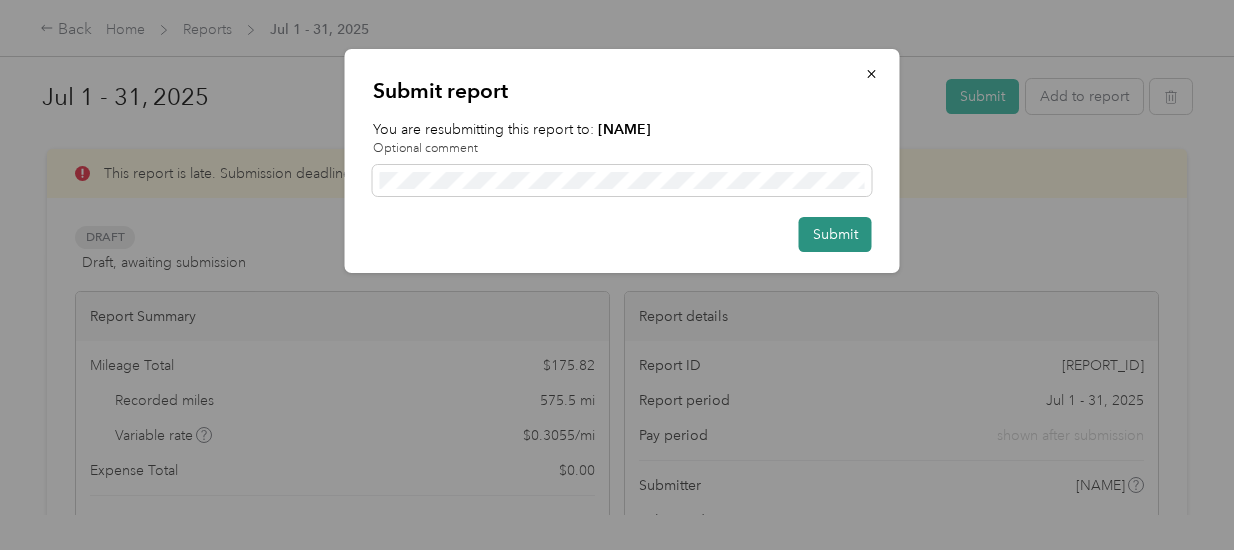 click on "Submit" at bounding box center [835, 234] 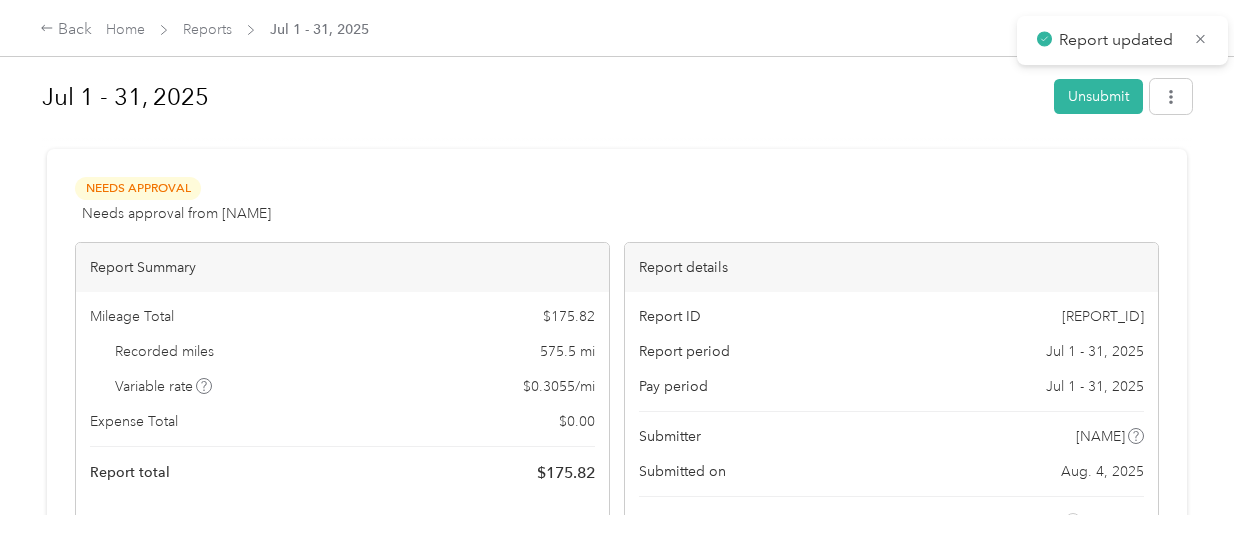 scroll, scrollTop: 0, scrollLeft: 0, axis: both 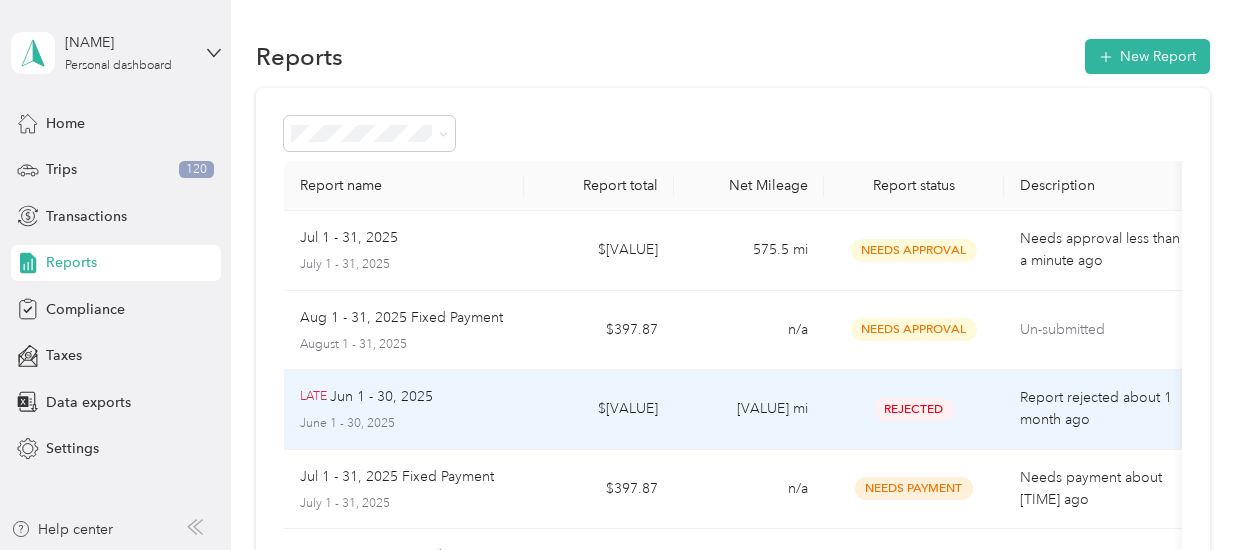 click on "Rejected" at bounding box center [914, 409] 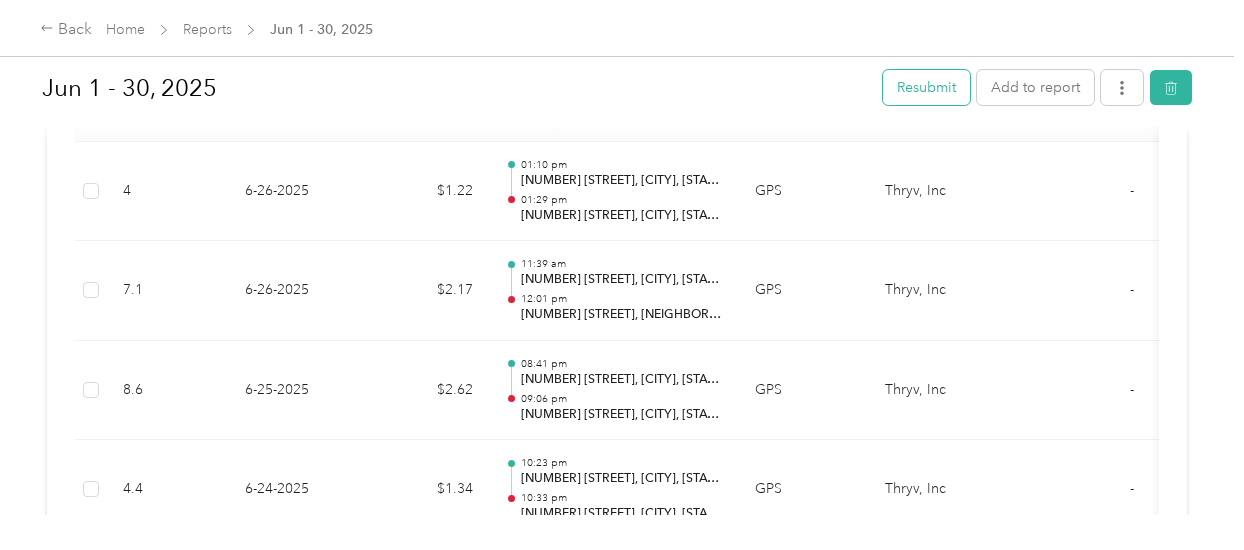 scroll, scrollTop: 567, scrollLeft: 0, axis: vertical 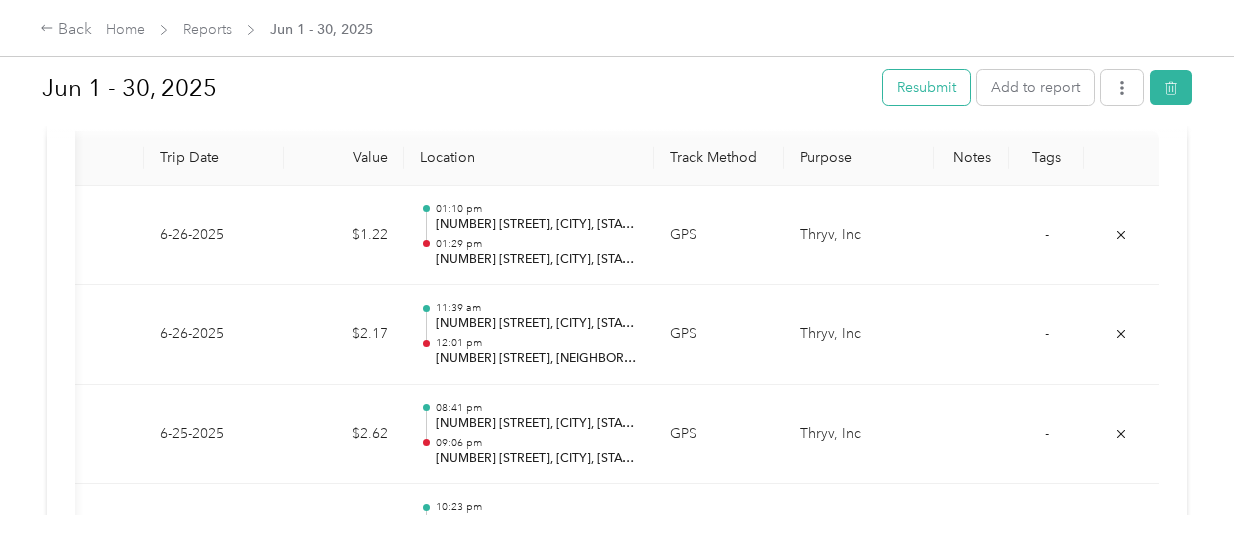 click on "Resubmit" at bounding box center (926, 87) 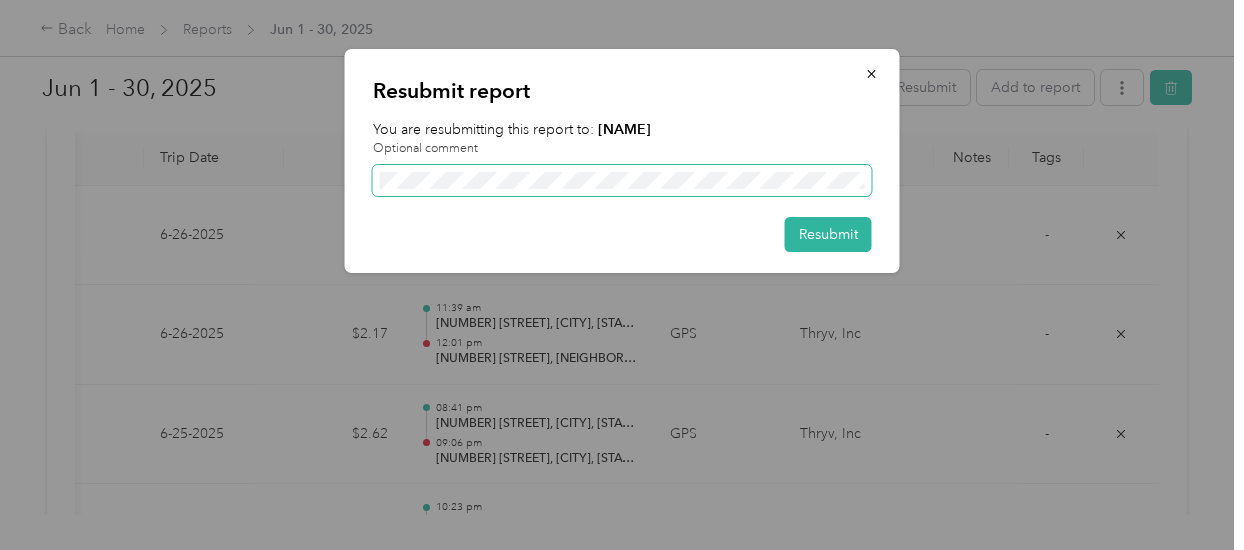 scroll, scrollTop: 0, scrollLeft: 6, axis: horizontal 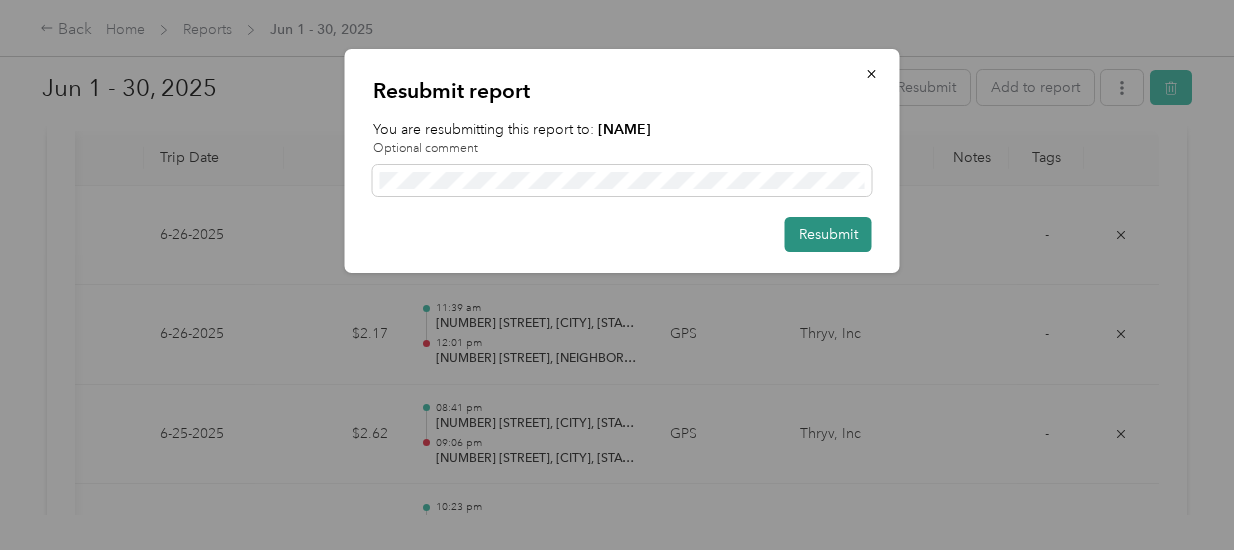 click on "Resubmit" at bounding box center (828, 234) 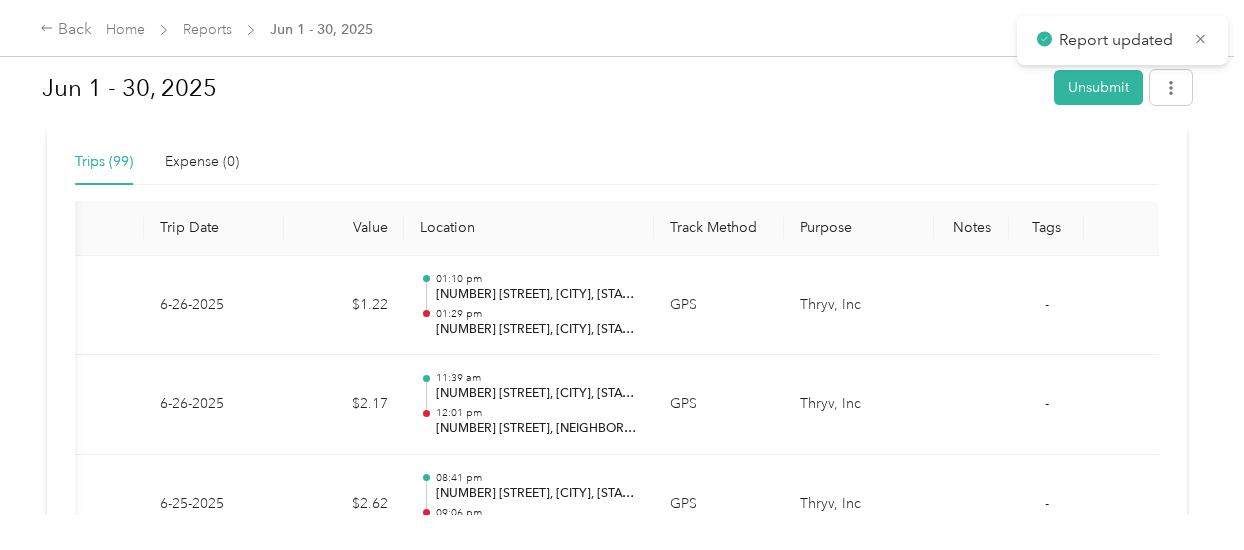 scroll, scrollTop: 594, scrollLeft: 0, axis: vertical 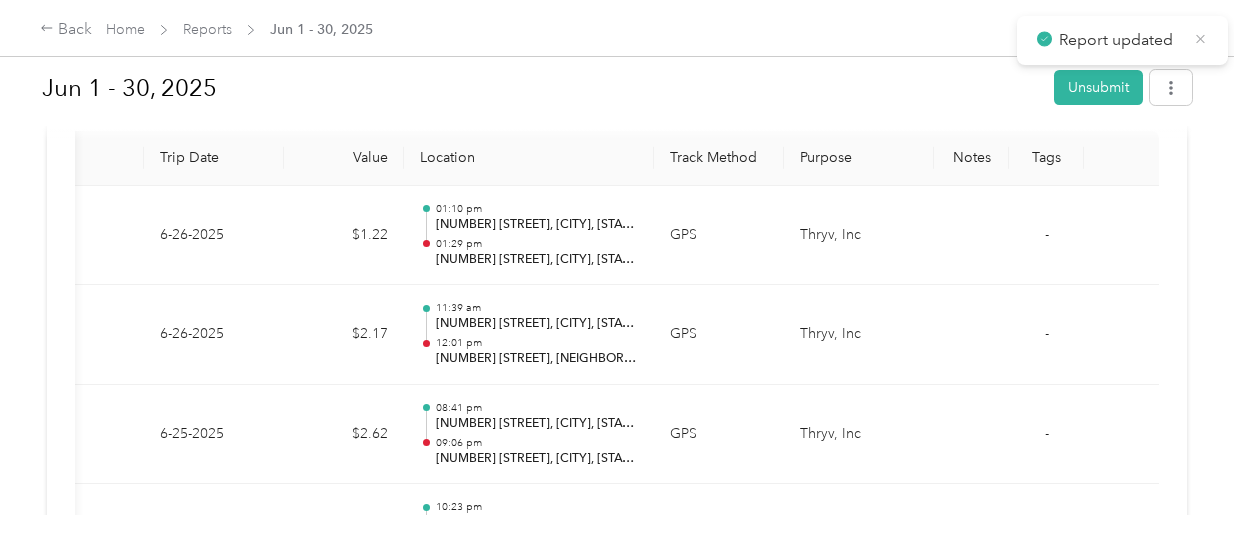 click 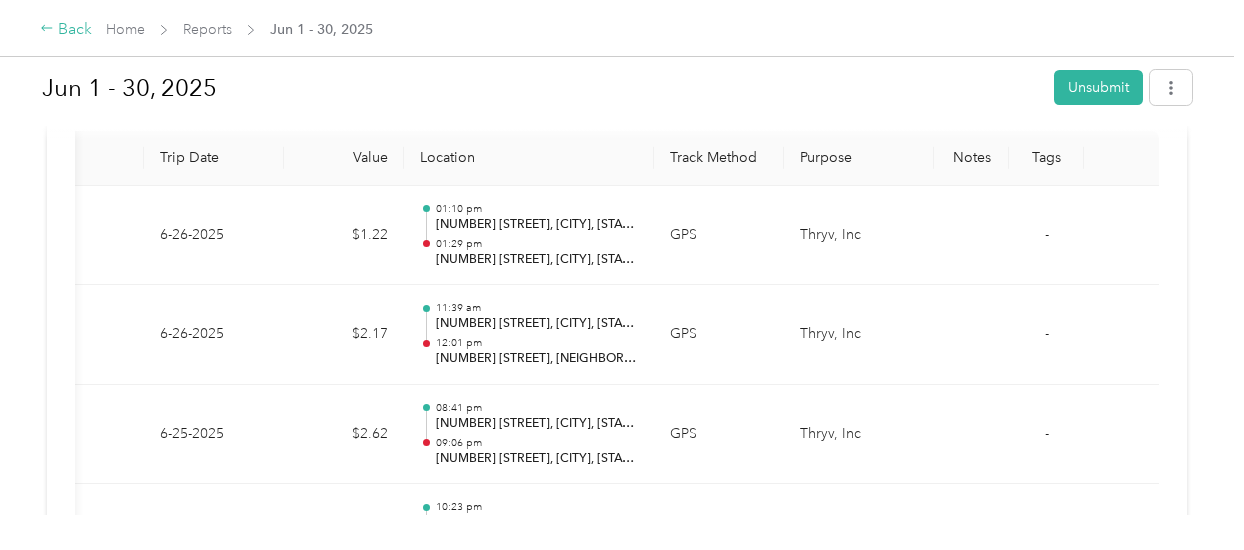 click 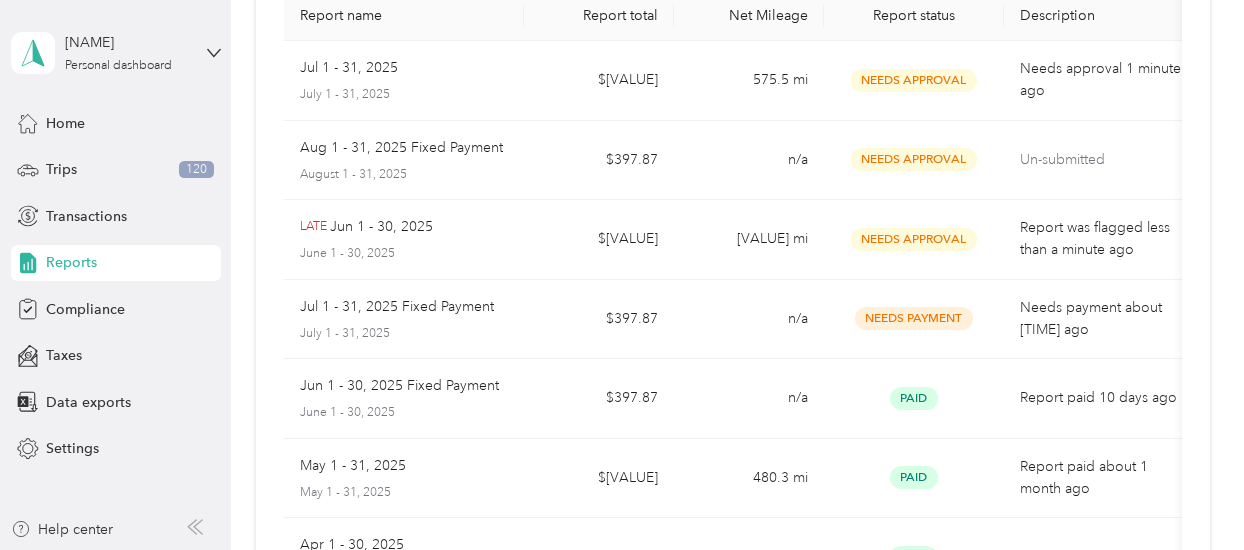 scroll, scrollTop: 167, scrollLeft: 0, axis: vertical 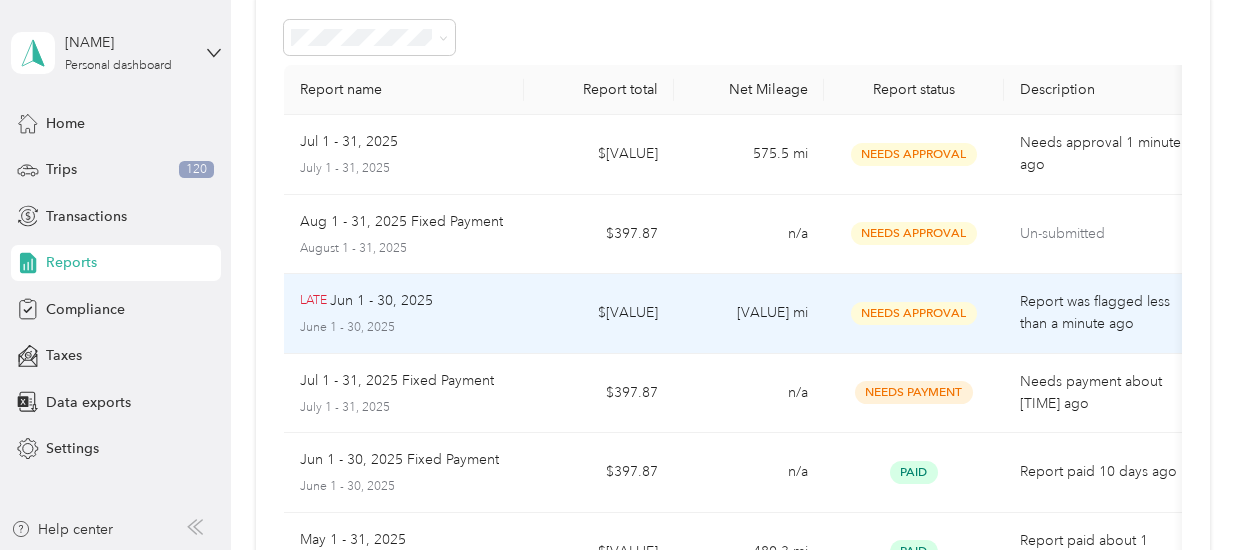 click on "Jun 1 - 30, 2025" at bounding box center (381, 301) 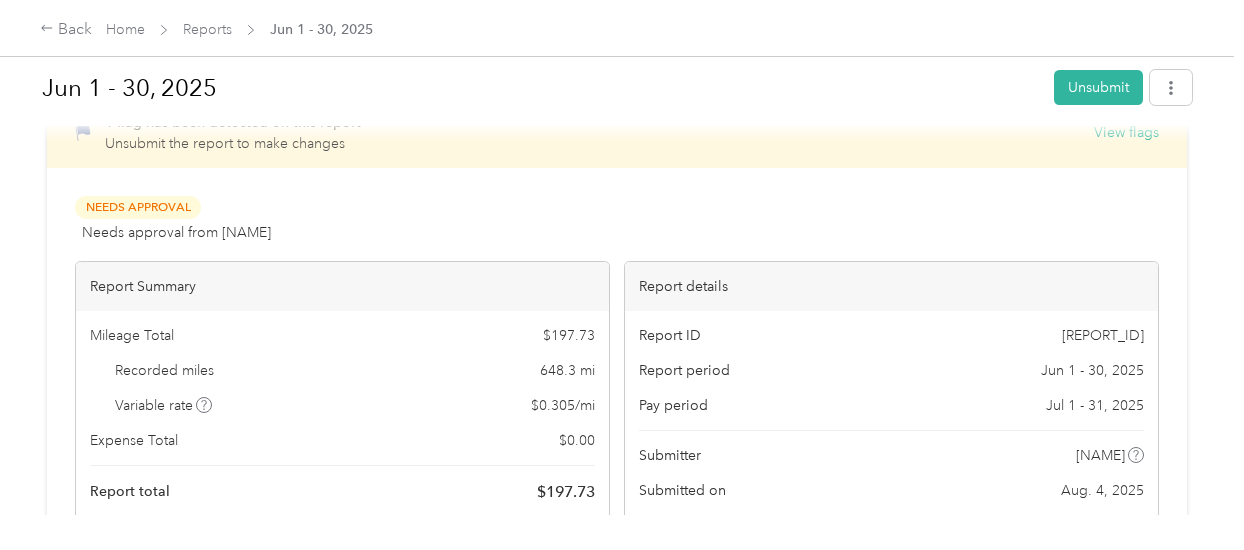 scroll, scrollTop: 56, scrollLeft: 0, axis: vertical 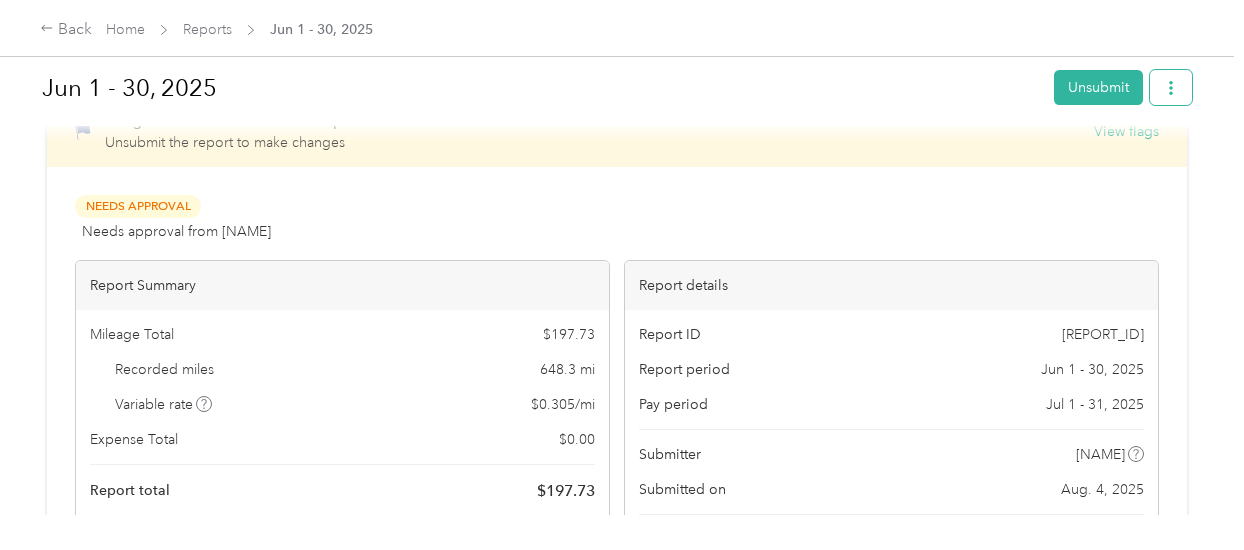 click at bounding box center (1171, 87) 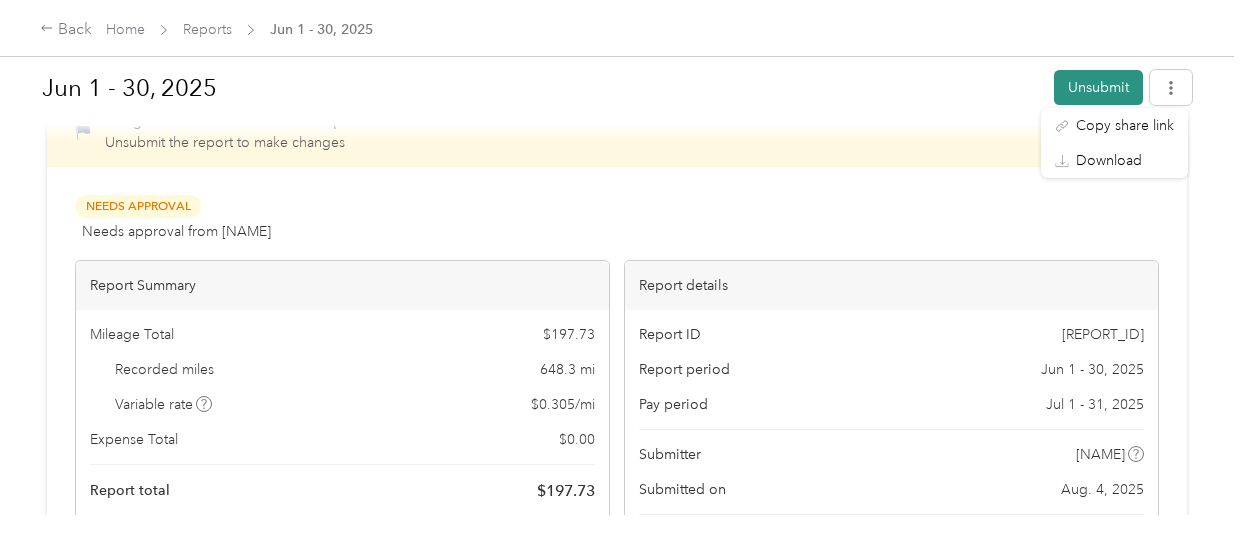 click on "Unsubmit" at bounding box center (1098, 87) 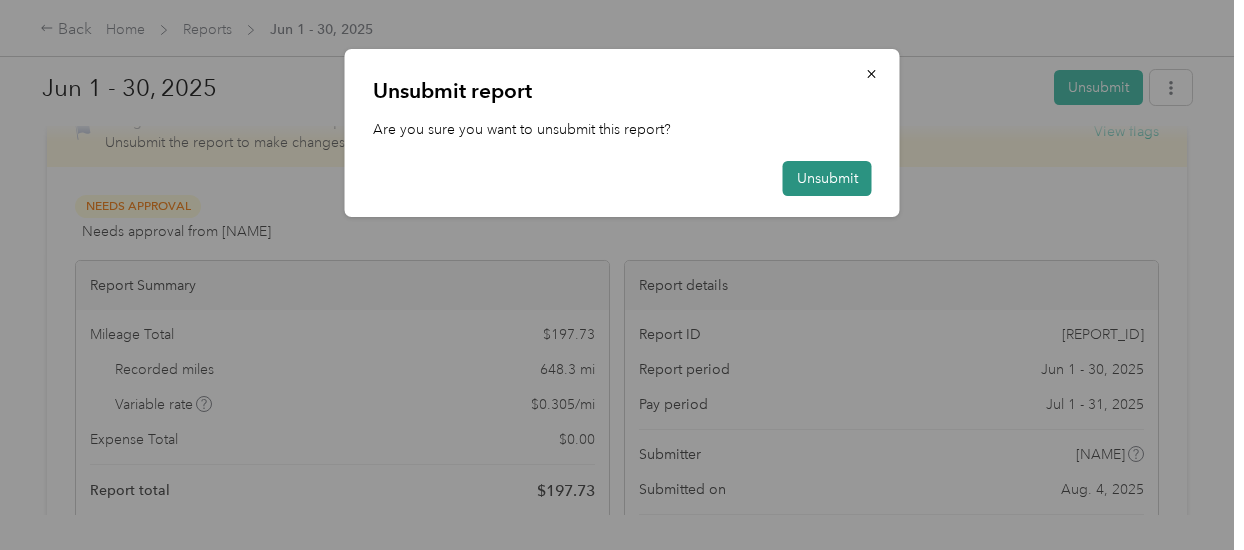 click on "Unsubmit" at bounding box center (827, 178) 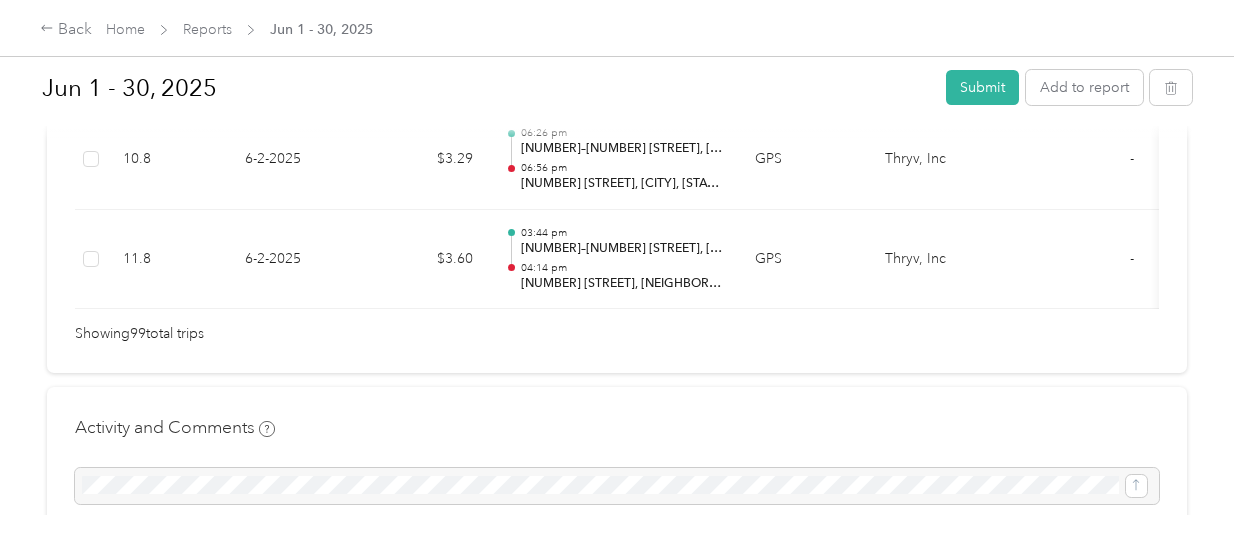 scroll, scrollTop: 10295, scrollLeft: 0, axis: vertical 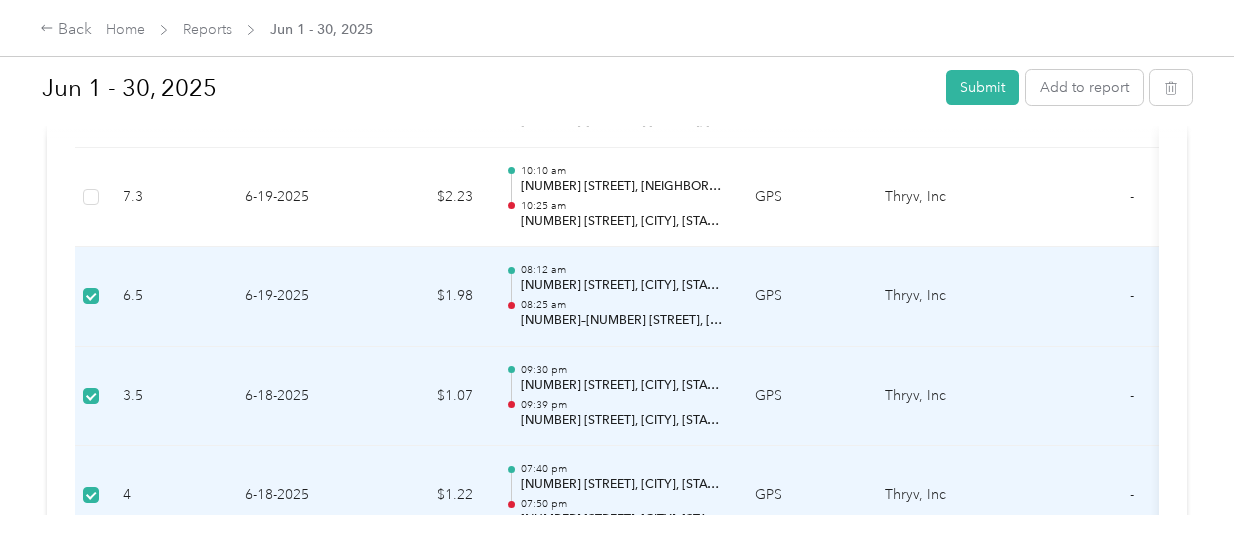 click on "7.3" at bounding box center (168, 198) 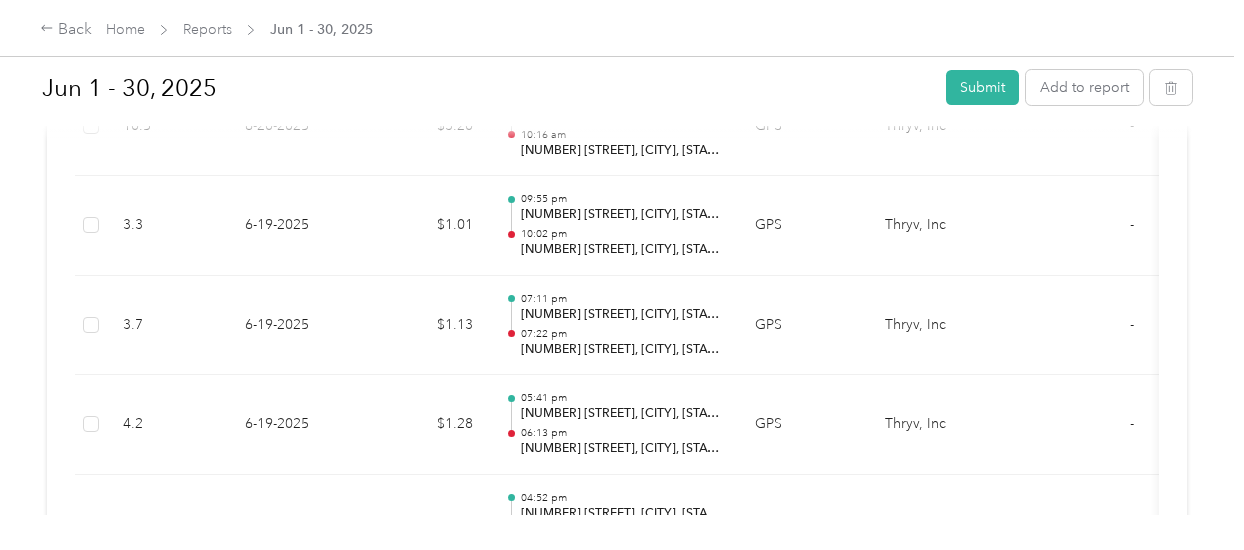 scroll, scrollTop: 2275, scrollLeft: 0, axis: vertical 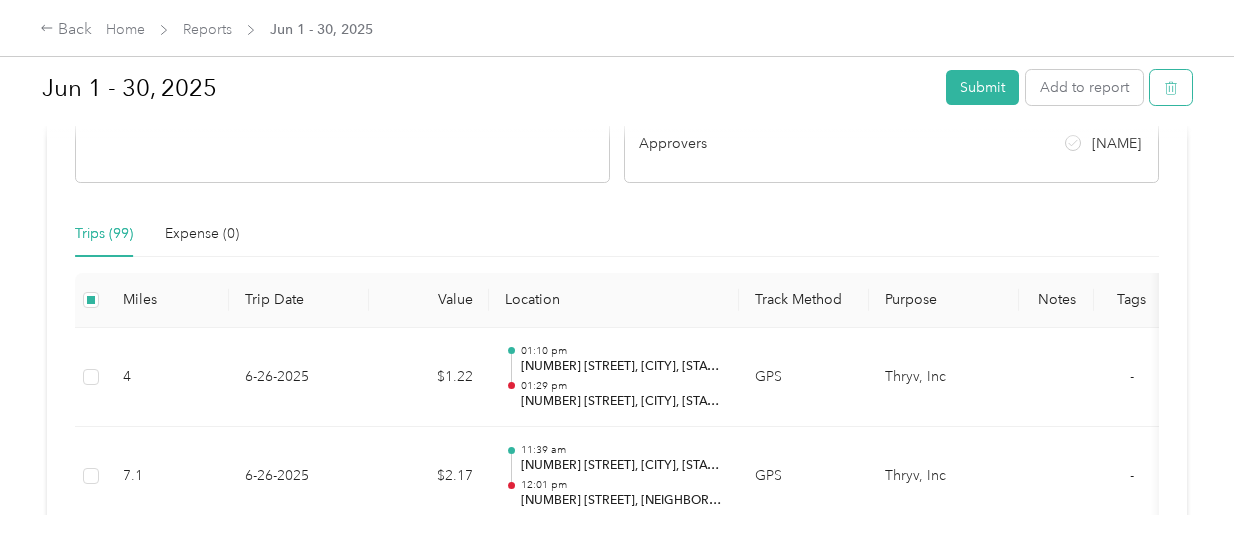 click 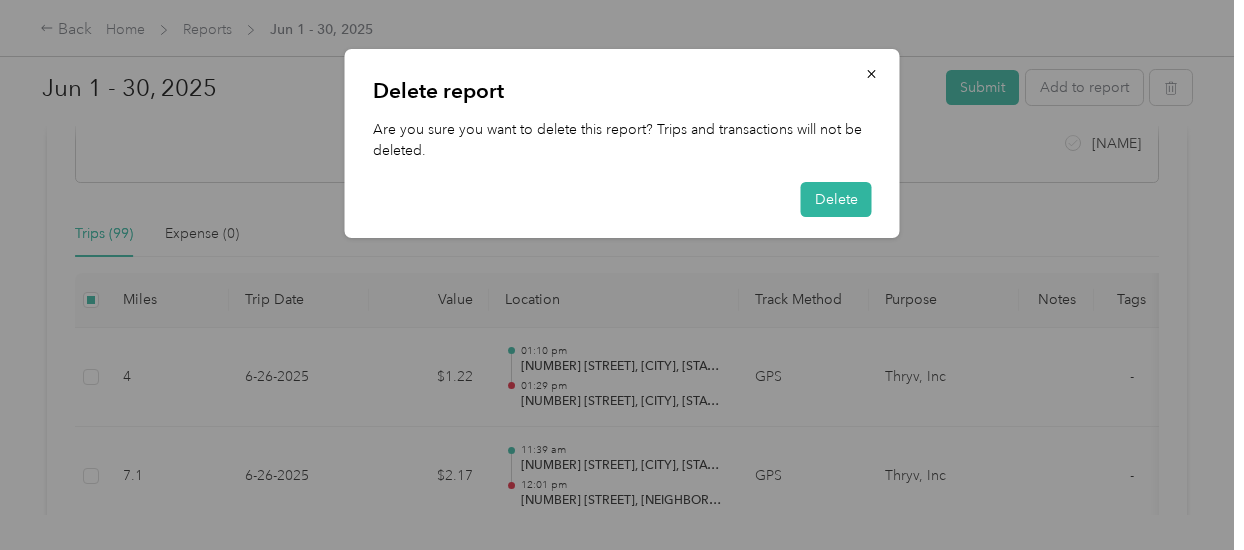 click at bounding box center [622, 275] 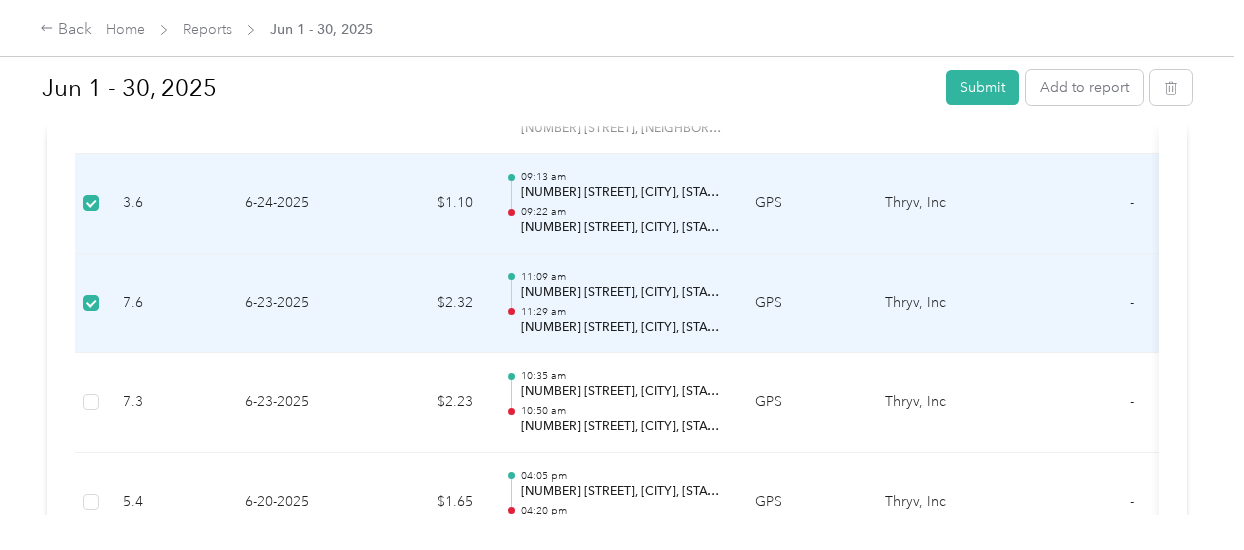 scroll, scrollTop: 1500, scrollLeft: 0, axis: vertical 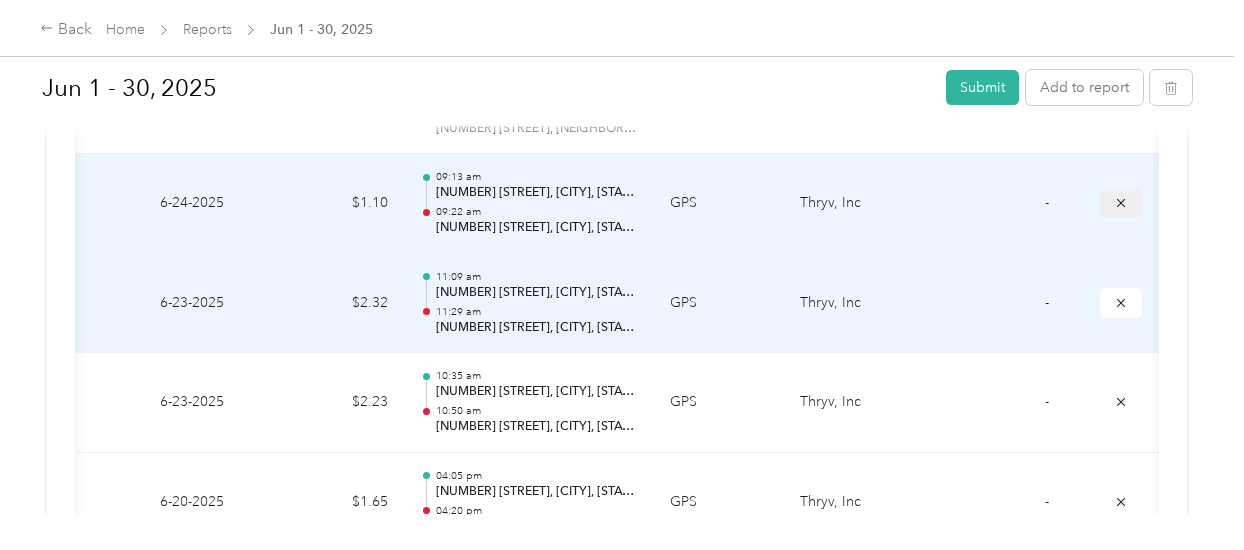 click 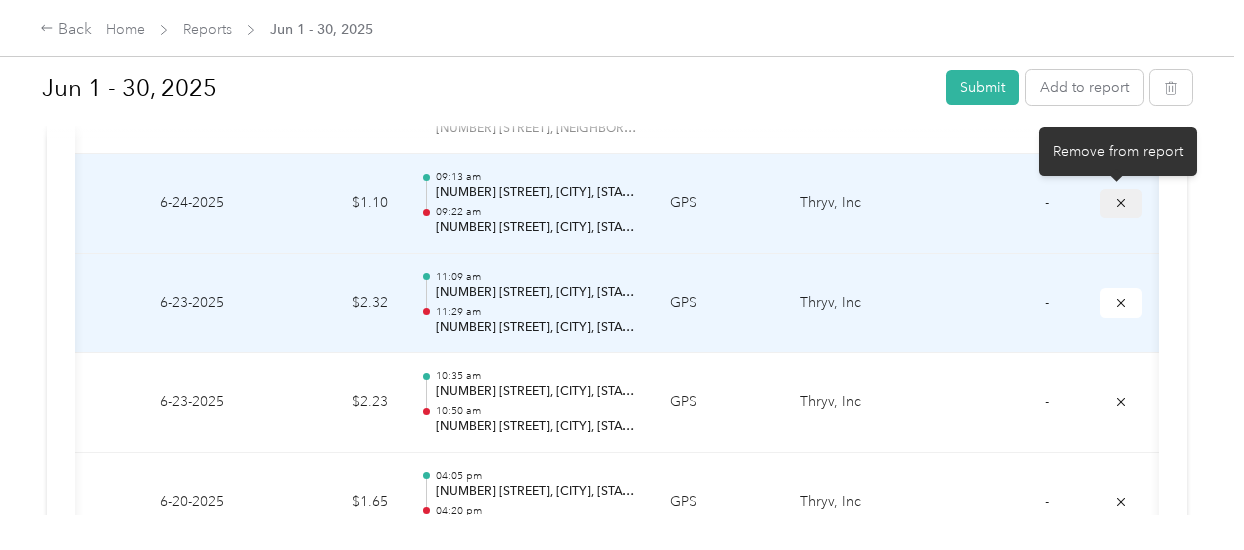 click at bounding box center (1121, 203) 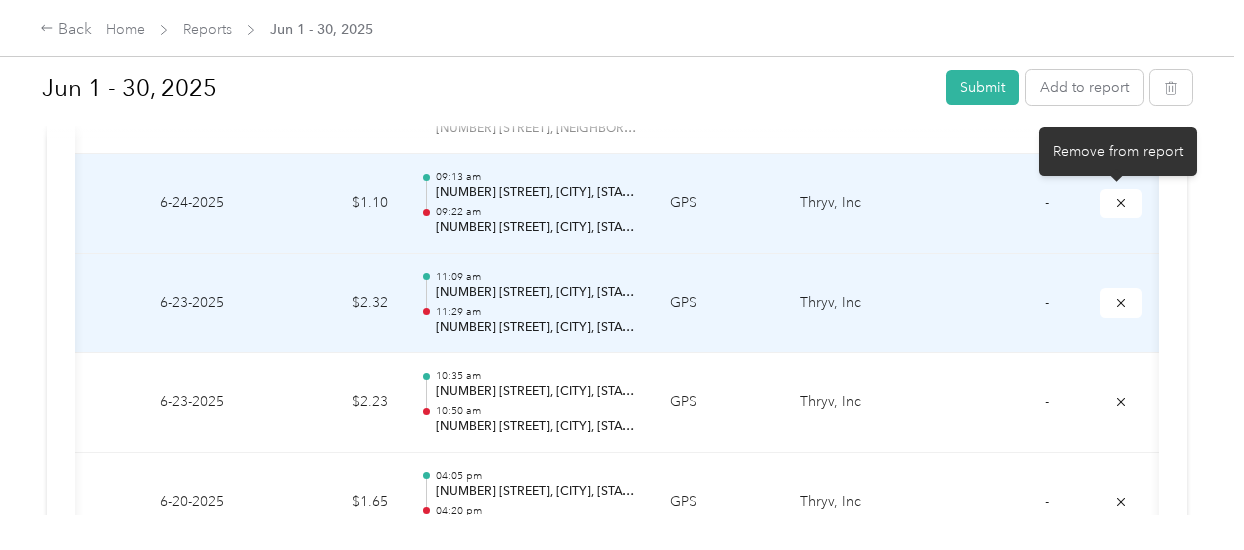 click on "Remove from report" at bounding box center [1118, 151] 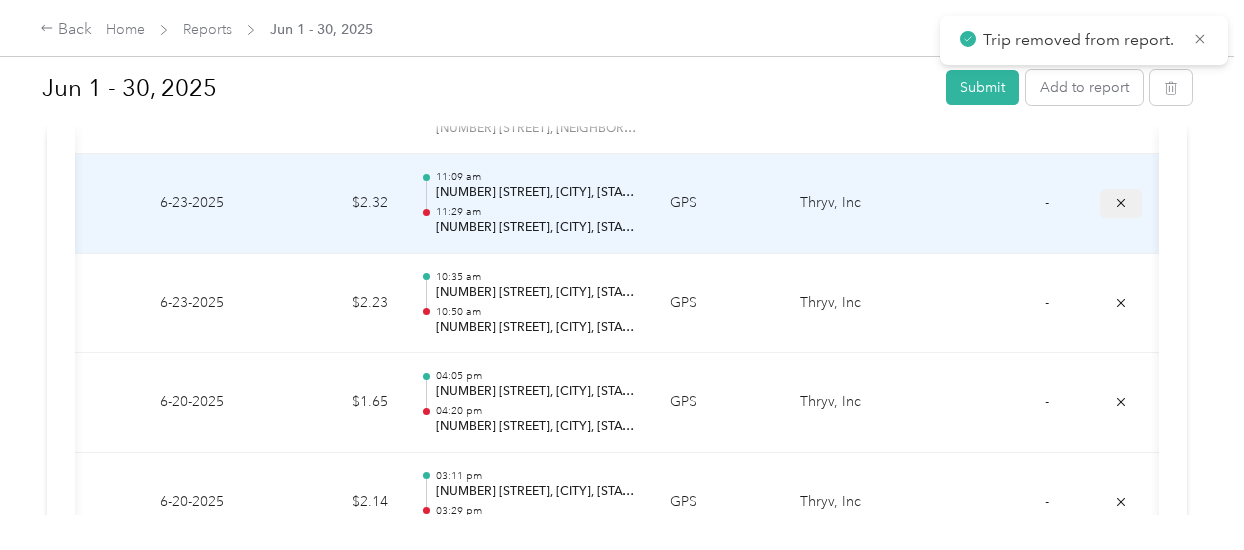 click 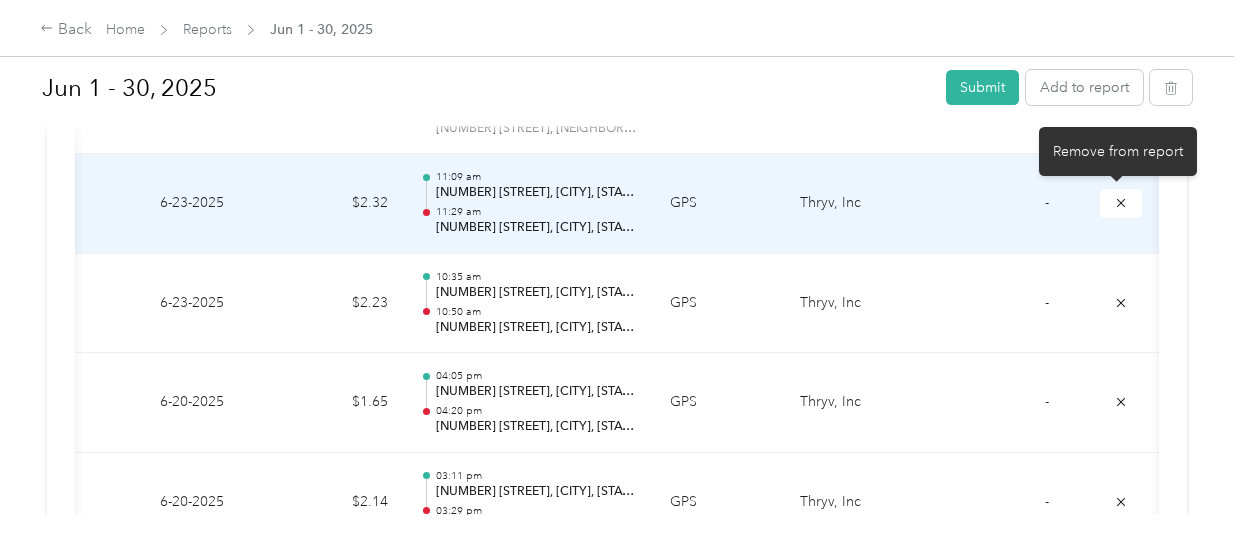 click on "Remove from report" at bounding box center (1118, 151) 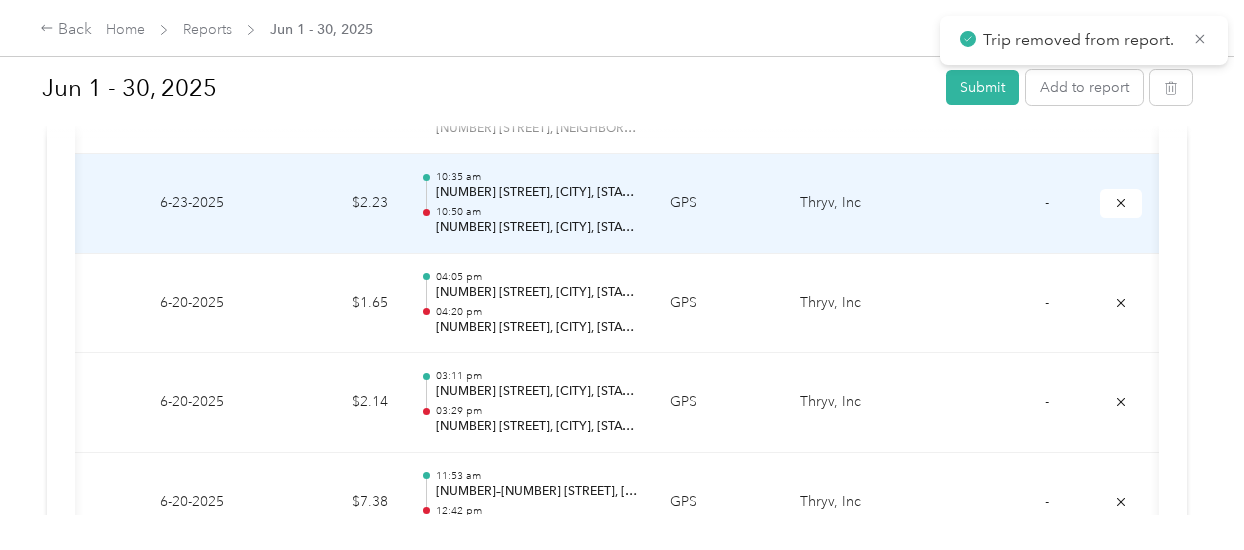 scroll, scrollTop: 0, scrollLeft: 0, axis: both 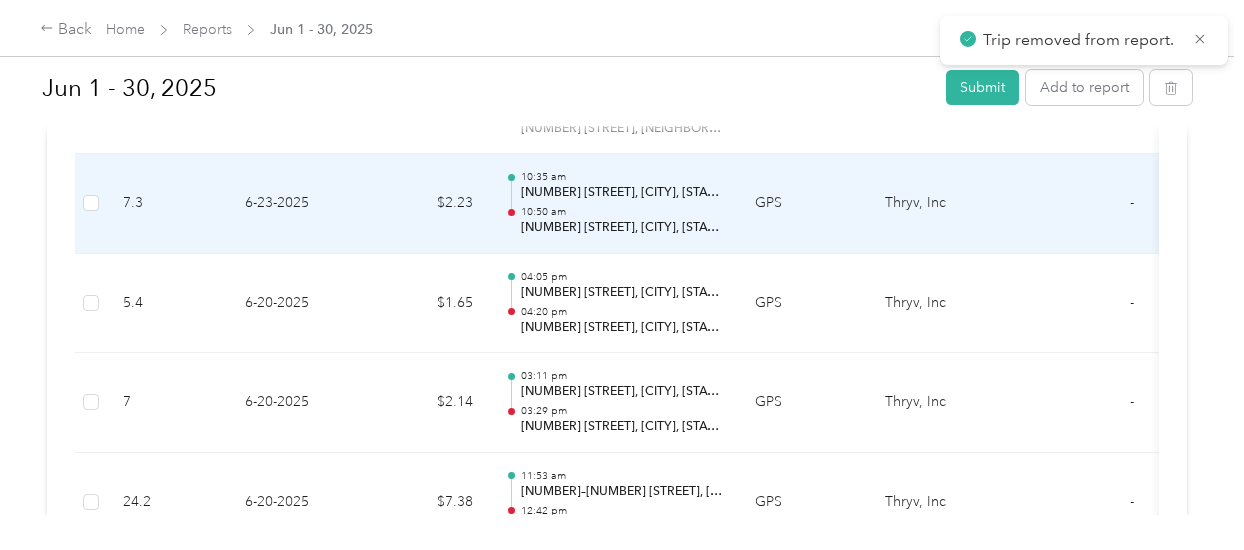 click on "[NUMBER] [STREET], [CITY], [STATE]" at bounding box center [622, 293] 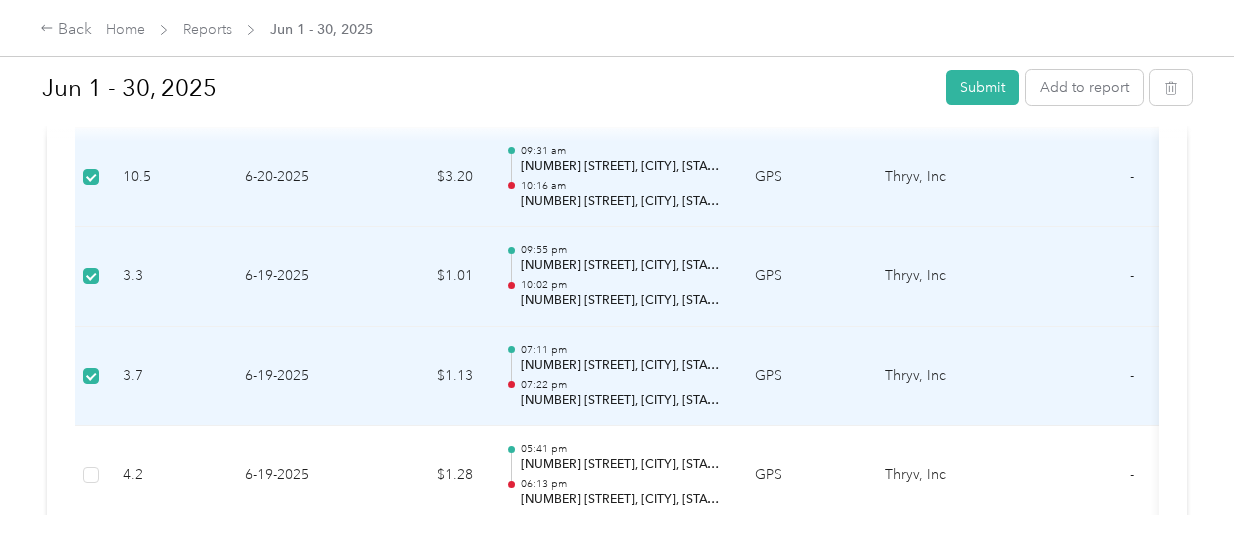 scroll, scrollTop: 2030, scrollLeft: 0, axis: vertical 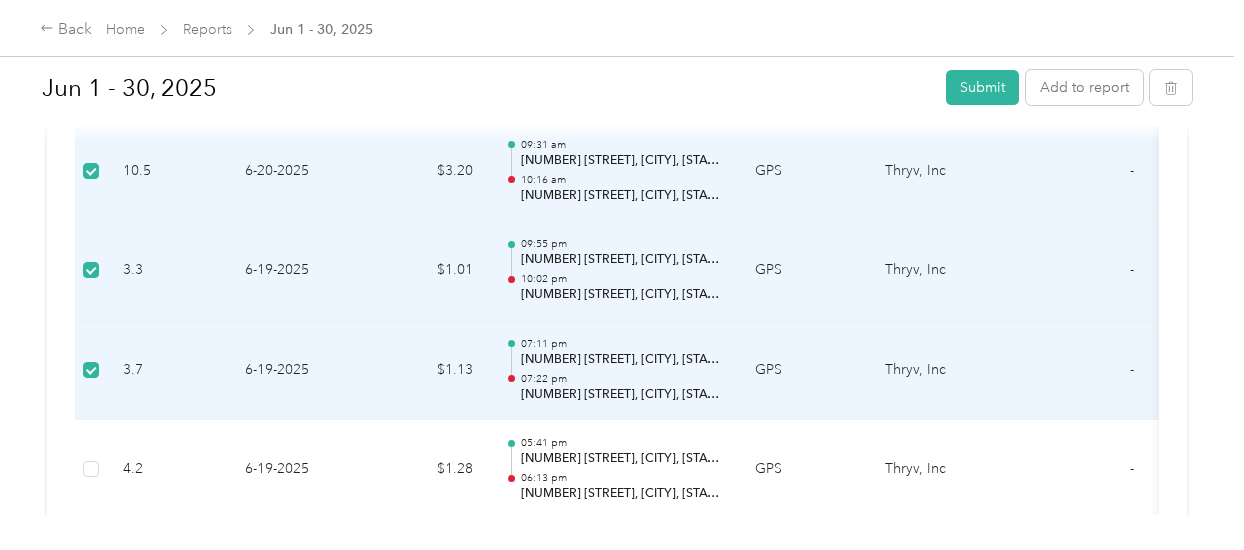 click on "-" at bounding box center (1131, 172) 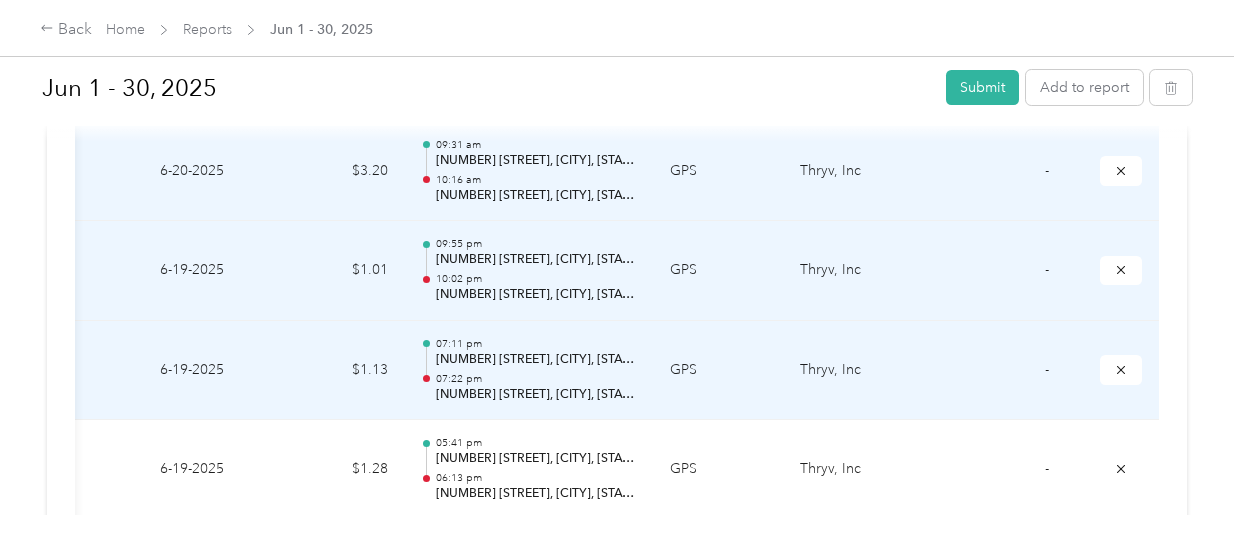 scroll, scrollTop: 0, scrollLeft: 89, axis: horizontal 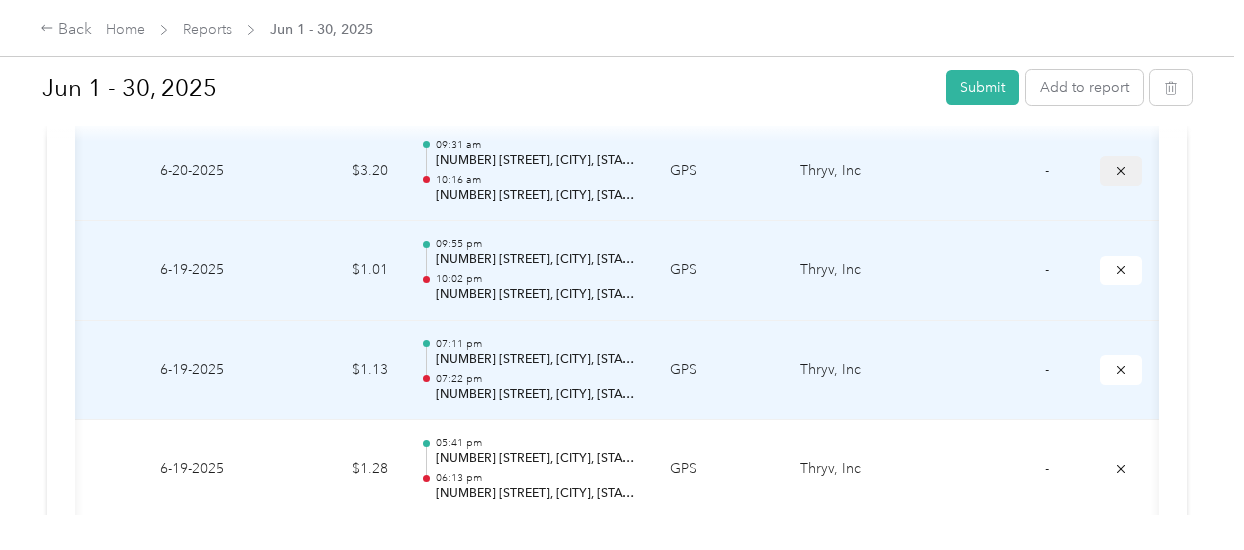 click 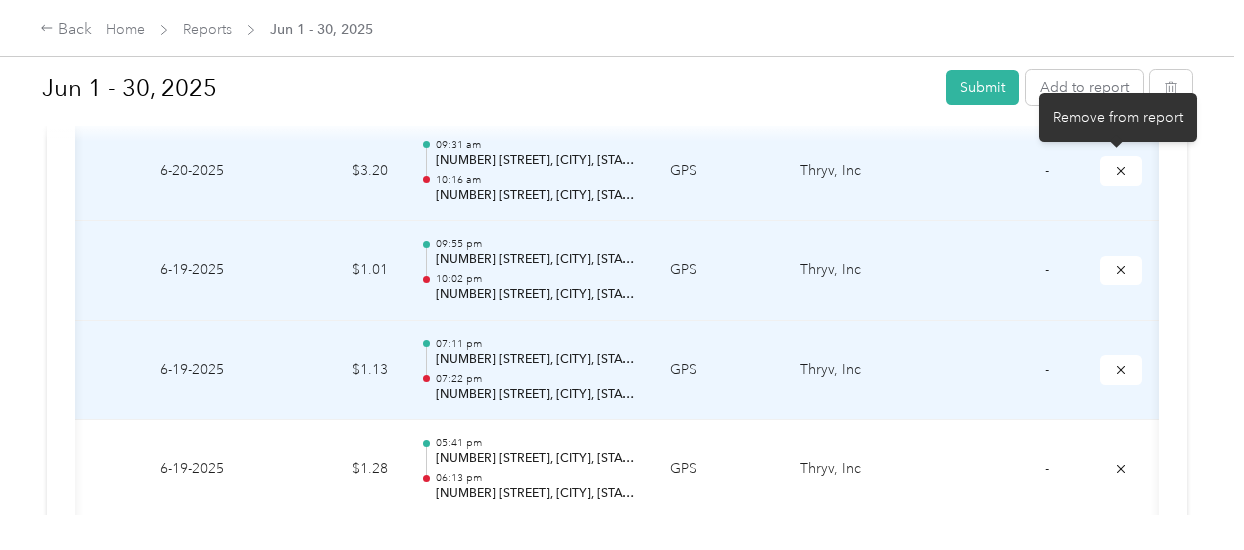 click on "Remove from report" at bounding box center [1118, 117] 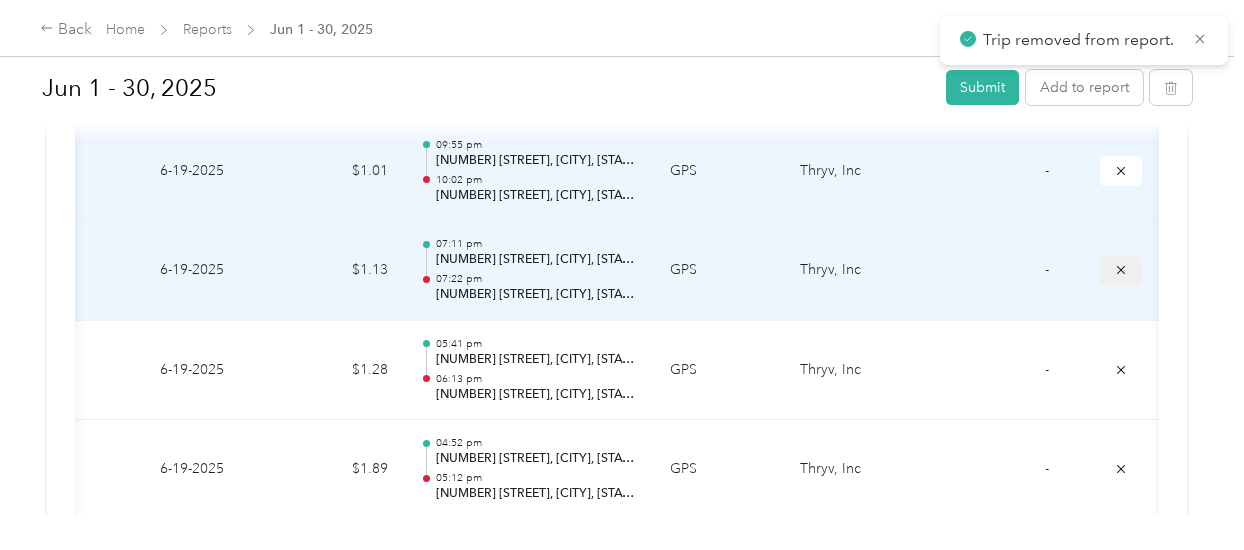 click at bounding box center (1121, 270) 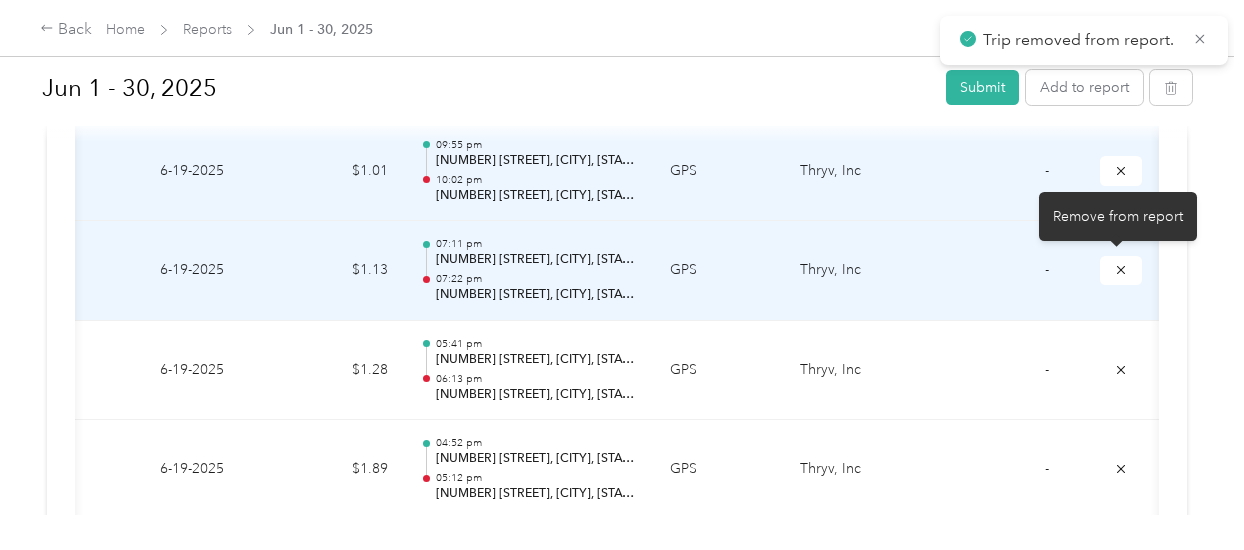 click on "Remove from report" at bounding box center (1118, 216) 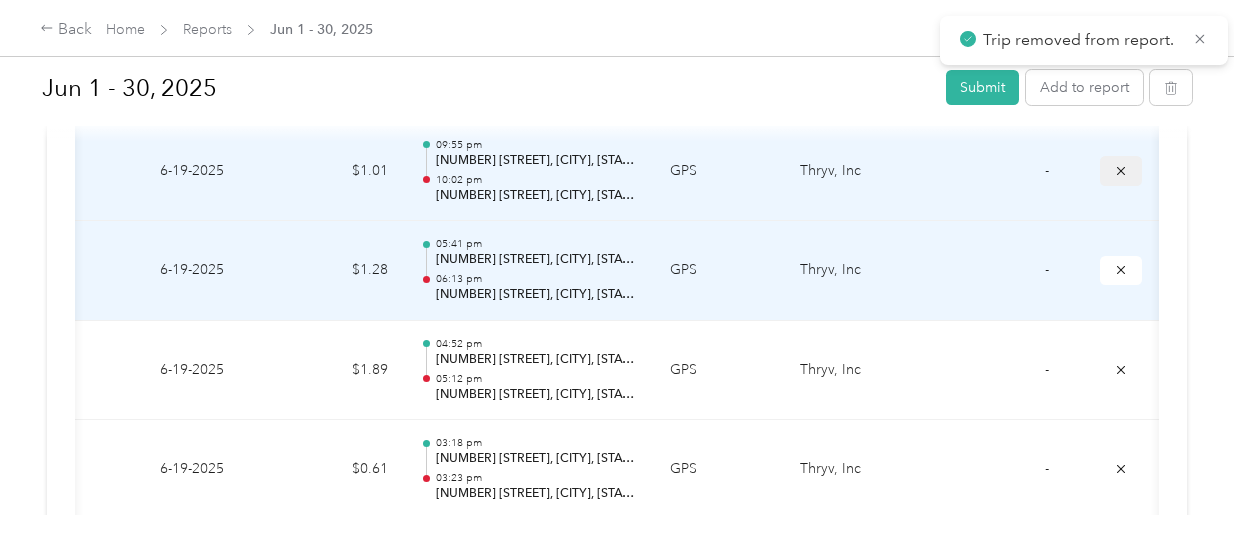 click 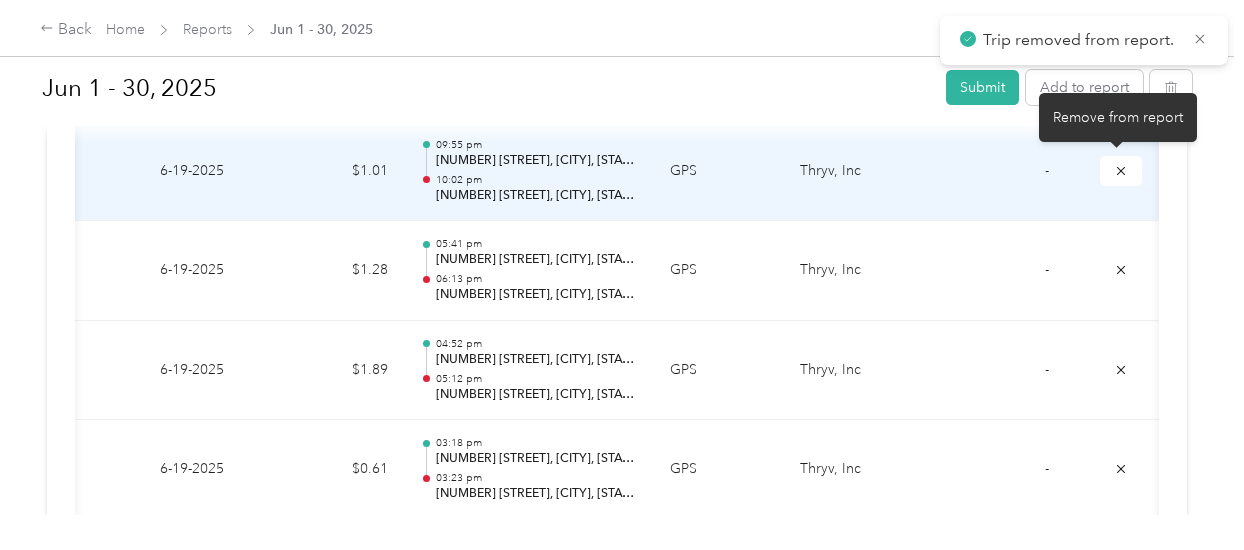 click on "Remove from report" at bounding box center [1118, 117] 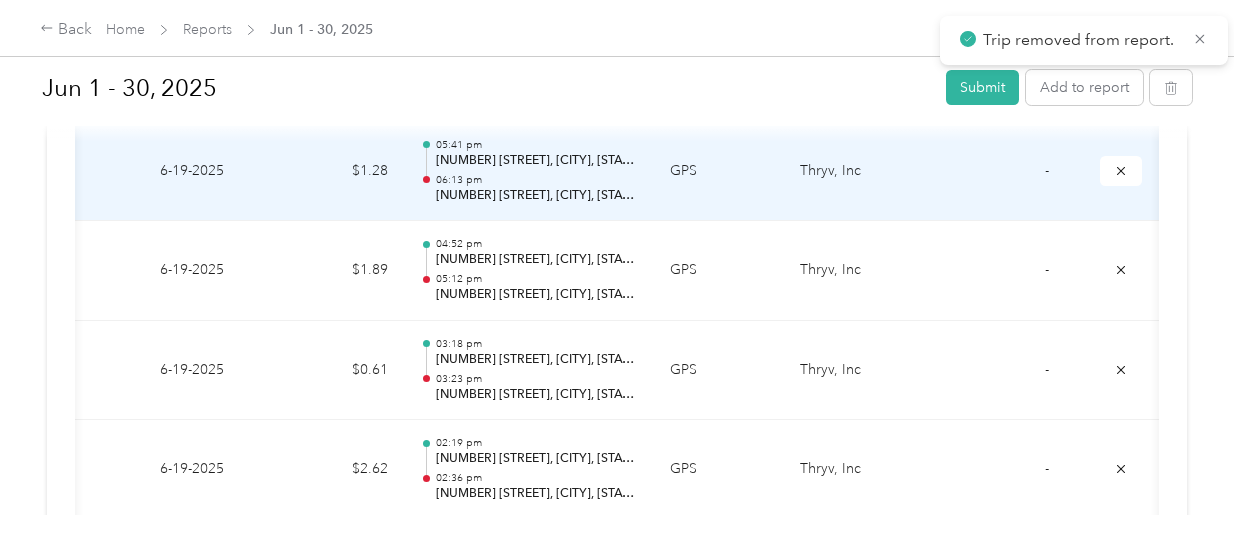 scroll, scrollTop: 0, scrollLeft: 0, axis: both 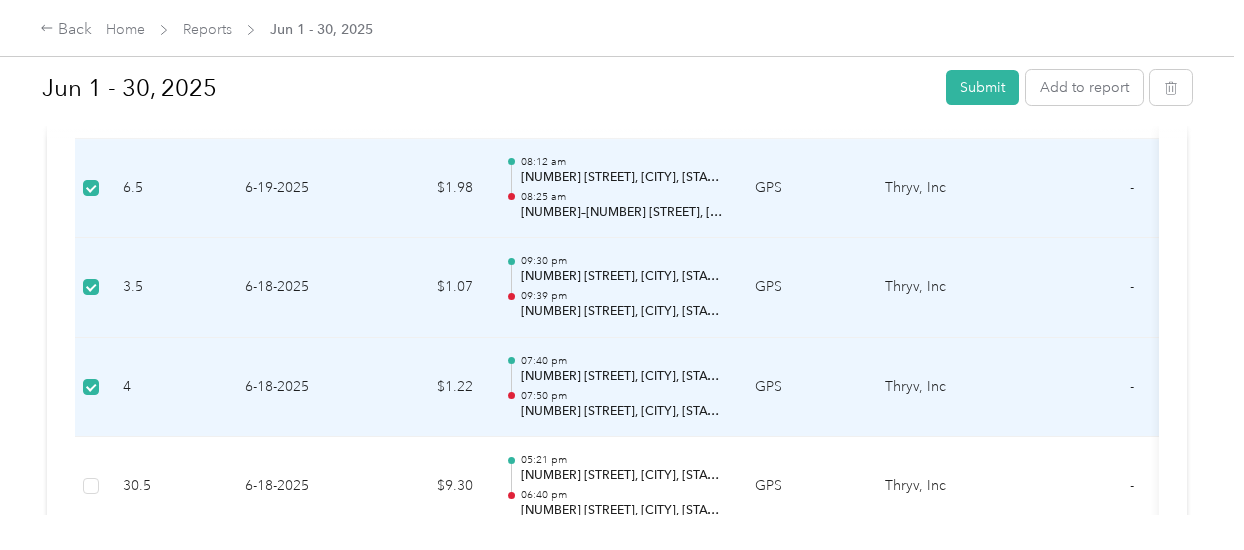 click on "-" at bounding box center (1131, 189) 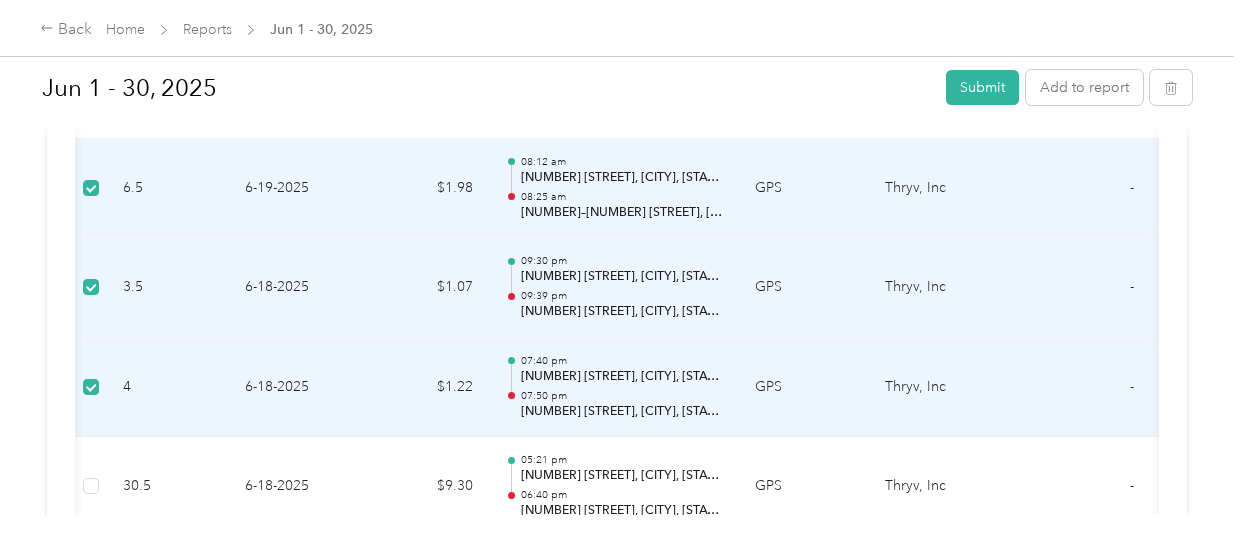 scroll, scrollTop: 0, scrollLeft: 90, axis: horizontal 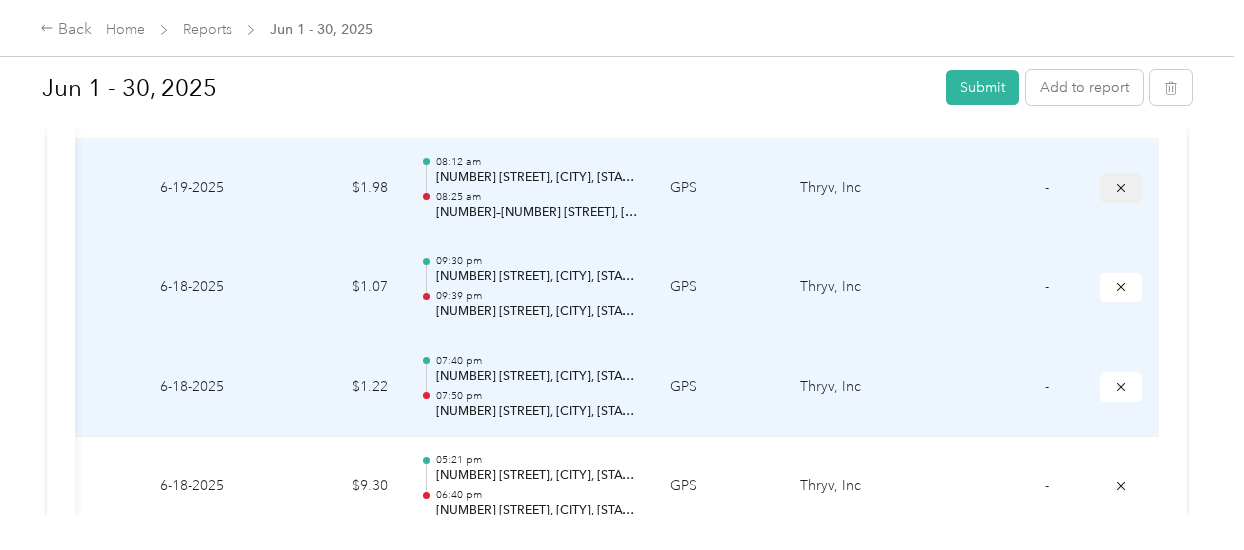 click 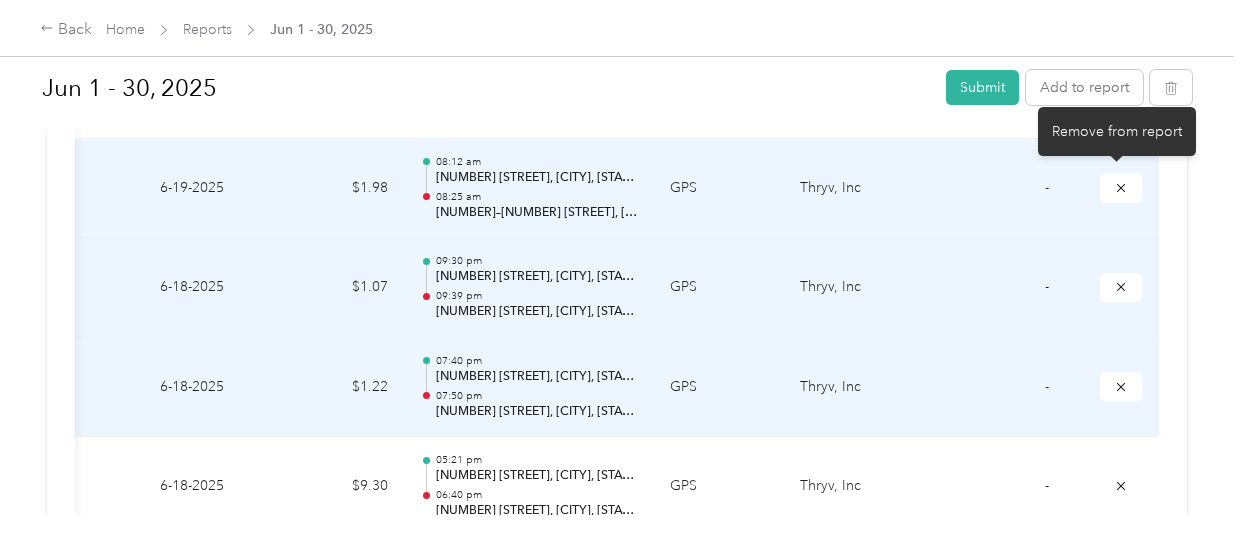 click on "Remove from report" at bounding box center (1117, 131) 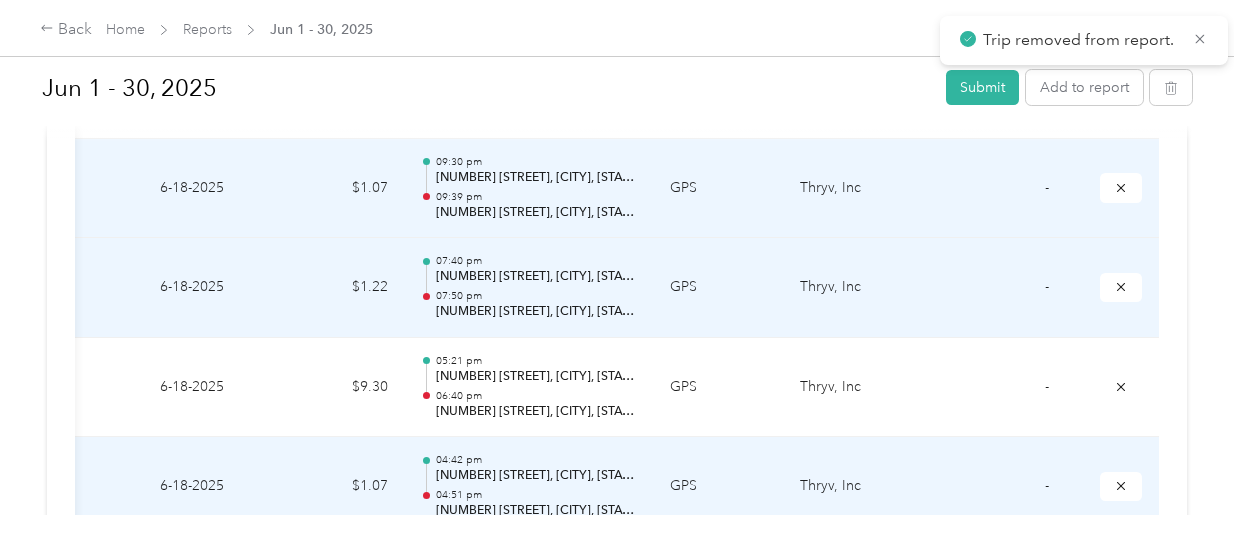 click at bounding box center (617, 131) 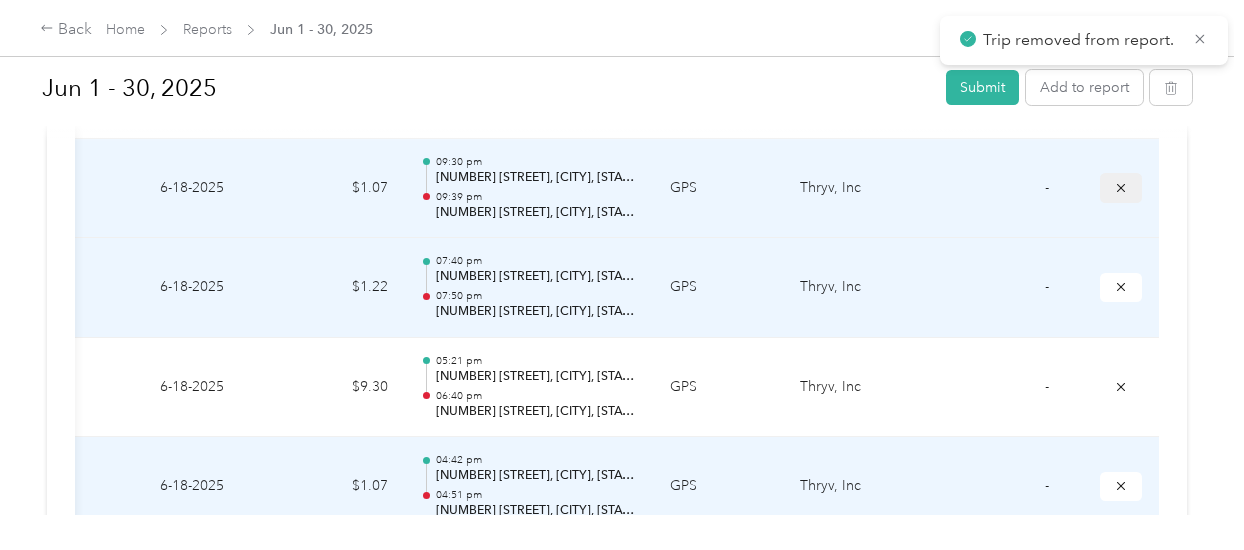 click 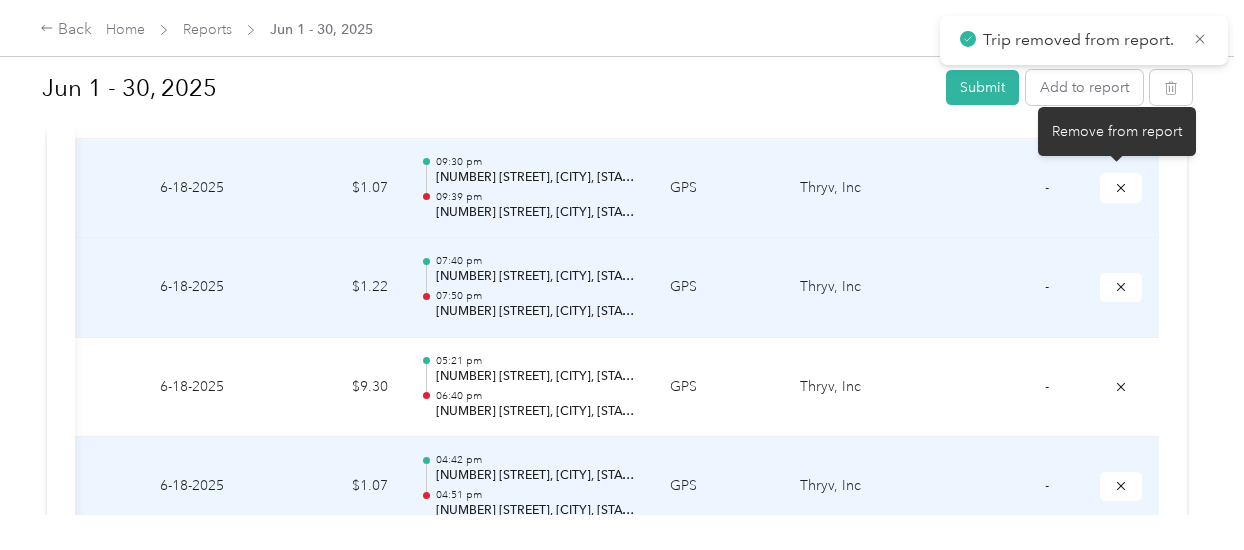 click on "Remove from report" at bounding box center (1117, 131) 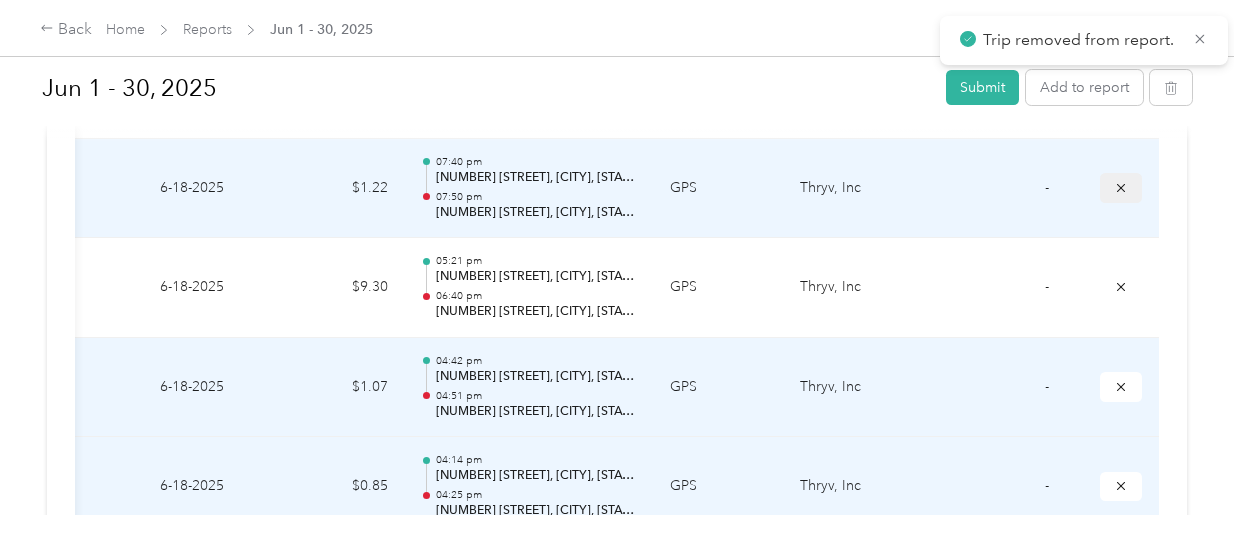 click 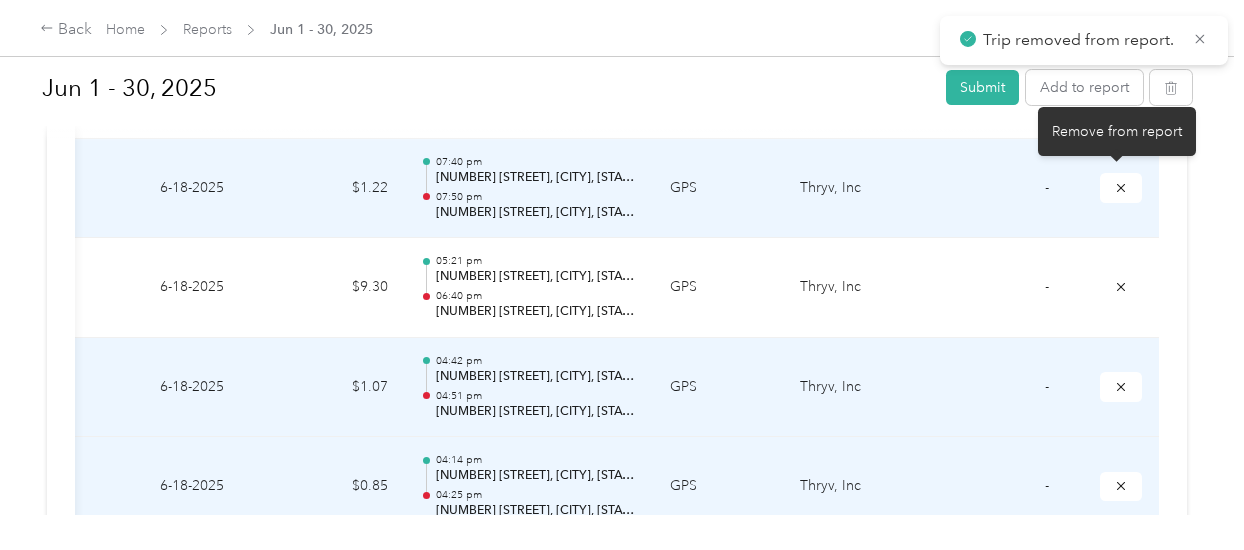 click on "Remove from report" at bounding box center (1117, 131) 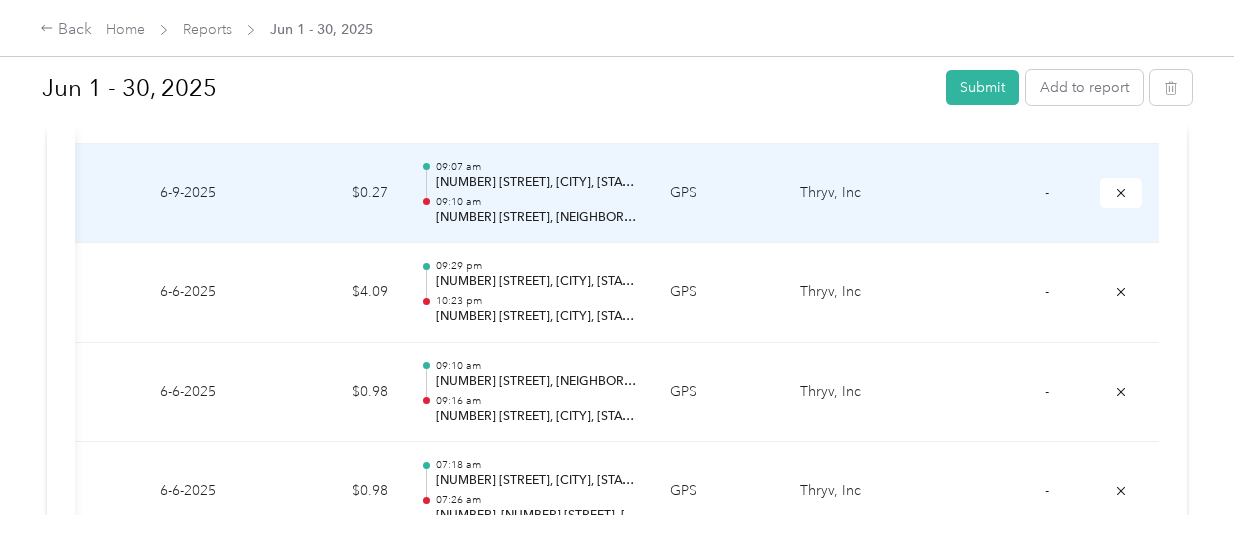 scroll, scrollTop: 6982, scrollLeft: 0, axis: vertical 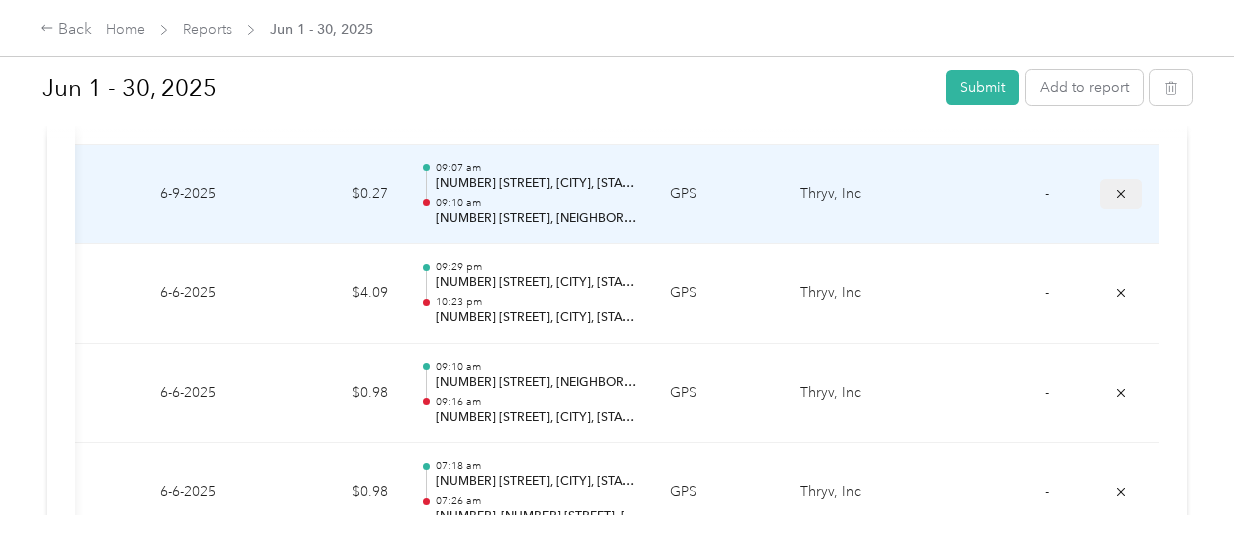 click 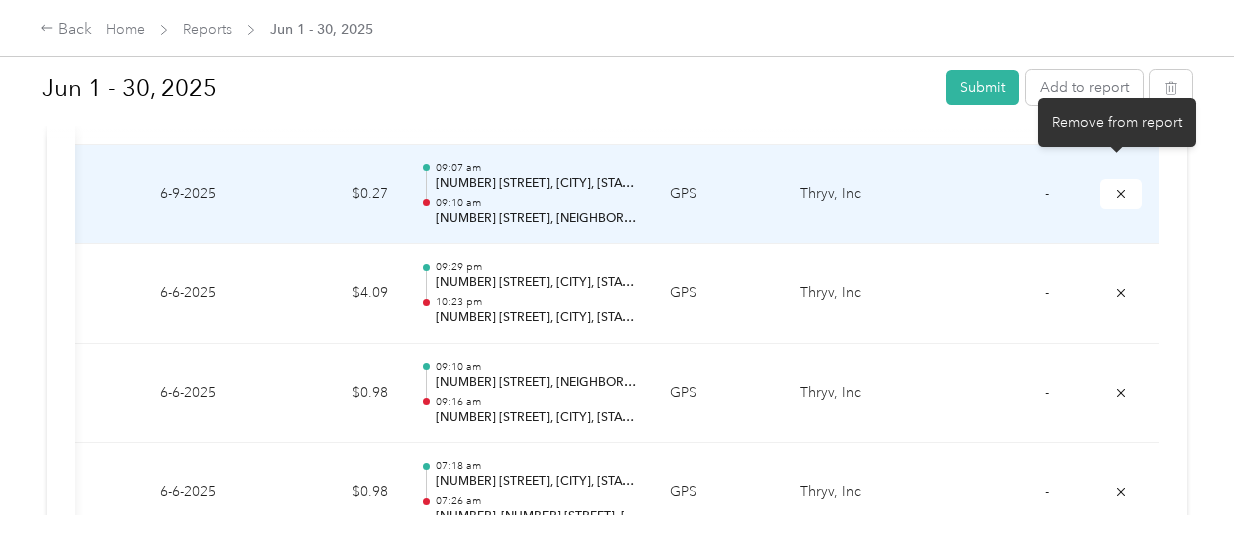 click on "Remove from report" at bounding box center [1117, 122] 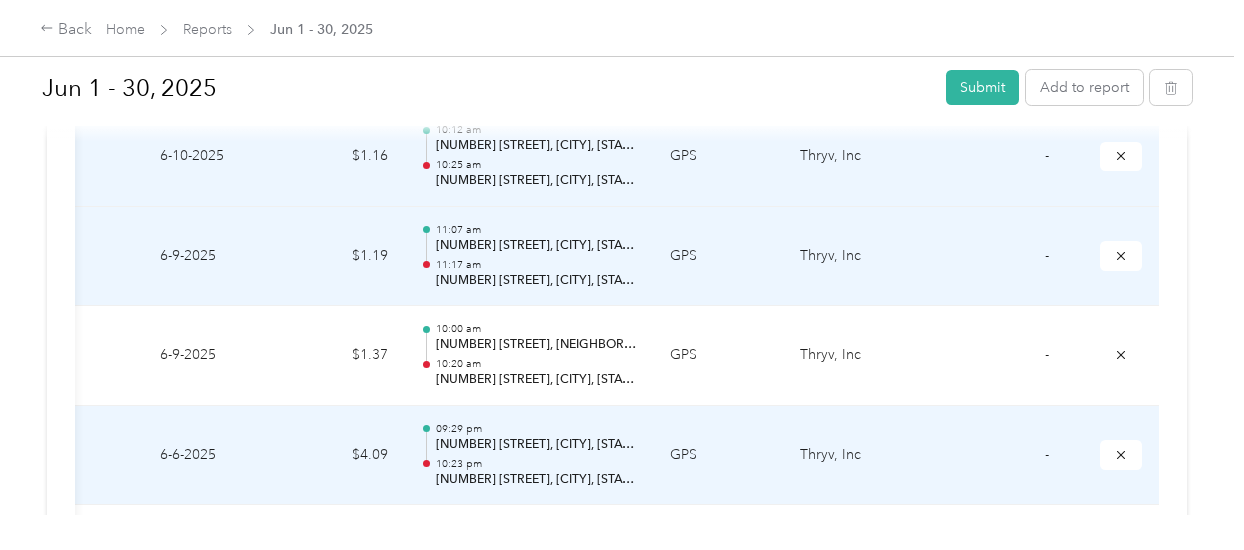 scroll, scrollTop: 6716, scrollLeft: 0, axis: vertical 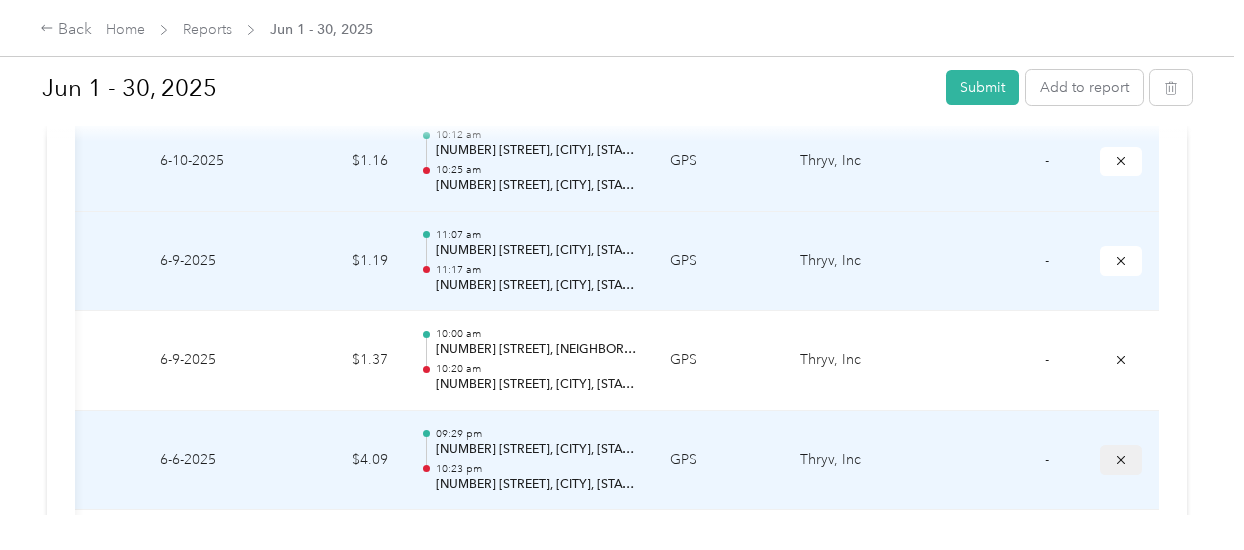 click 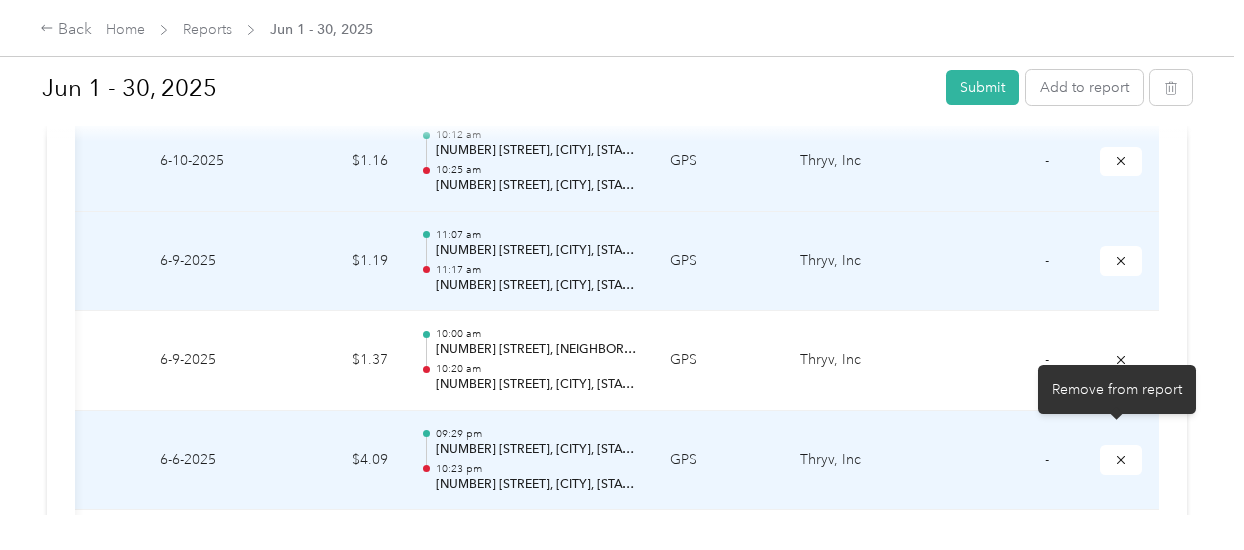 click on "Remove from report" at bounding box center [1117, 389] 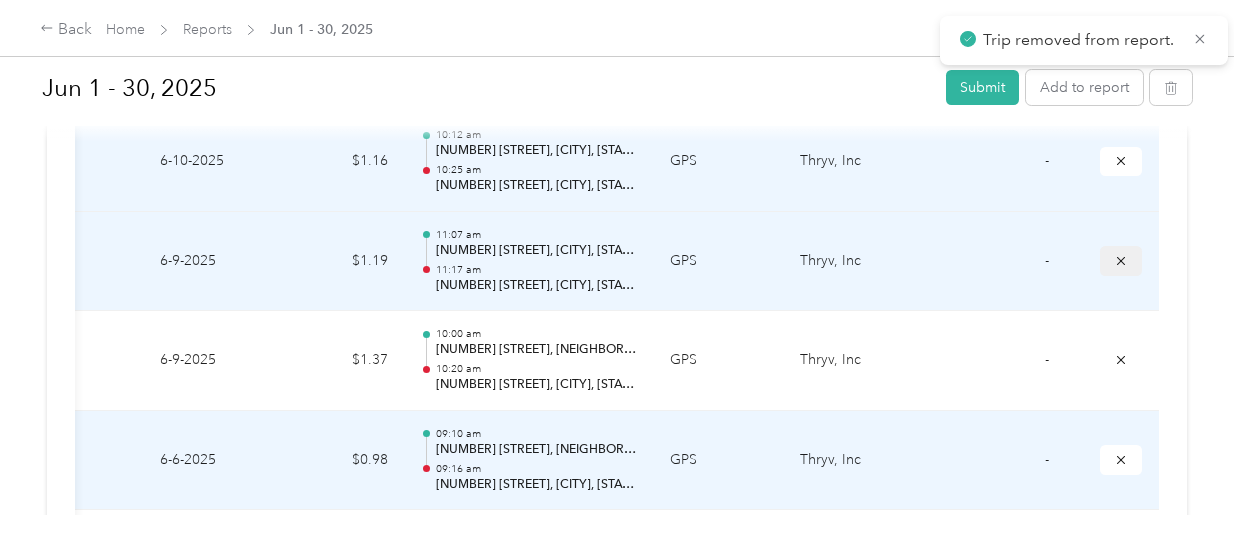 click 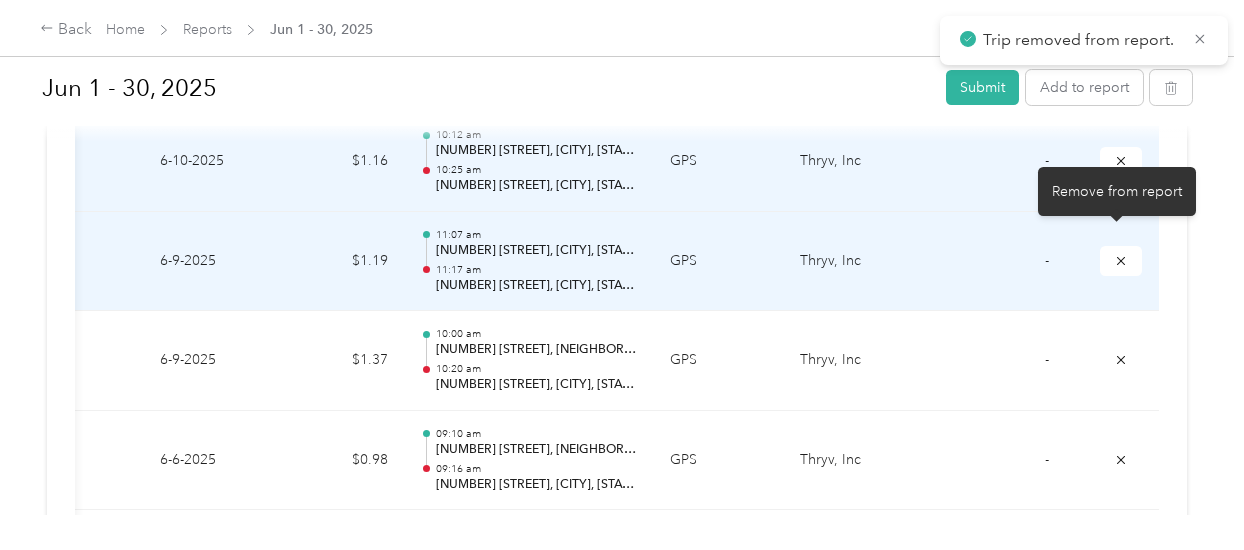 click on "Remove from report" at bounding box center [1117, 191] 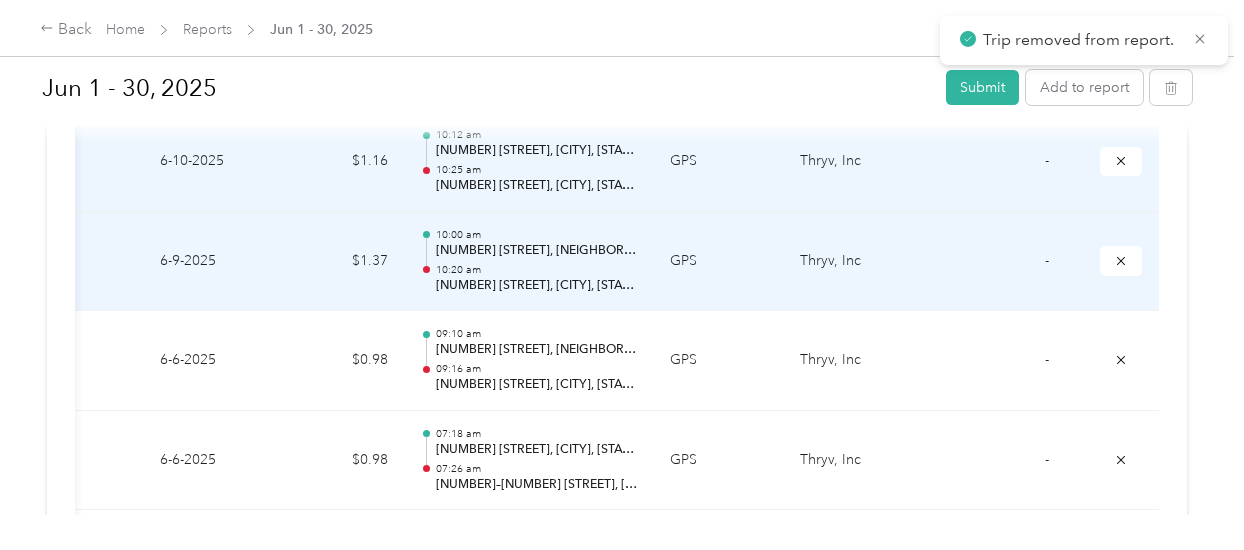 click at bounding box center (617, 131) 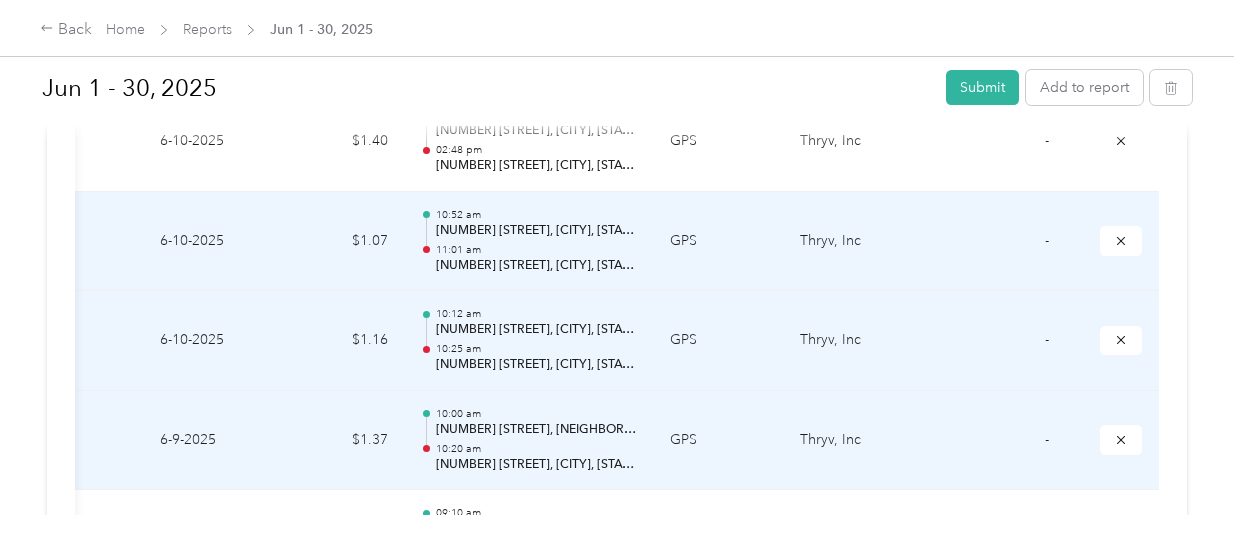 scroll, scrollTop: 6535, scrollLeft: 0, axis: vertical 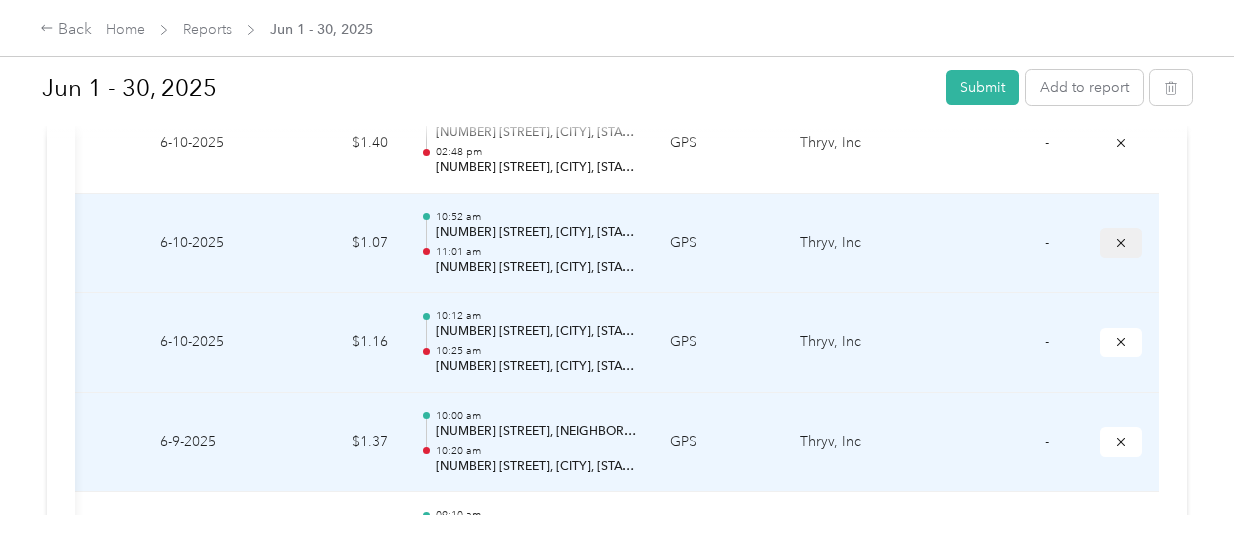 click 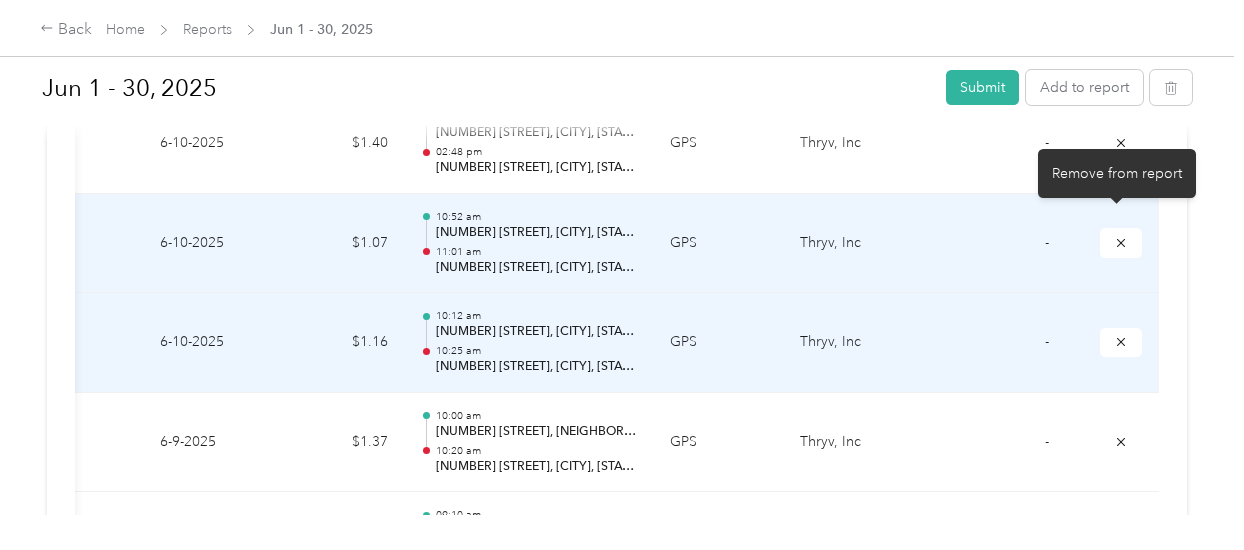 click on "Remove from report" at bounding box center [1117, 173] 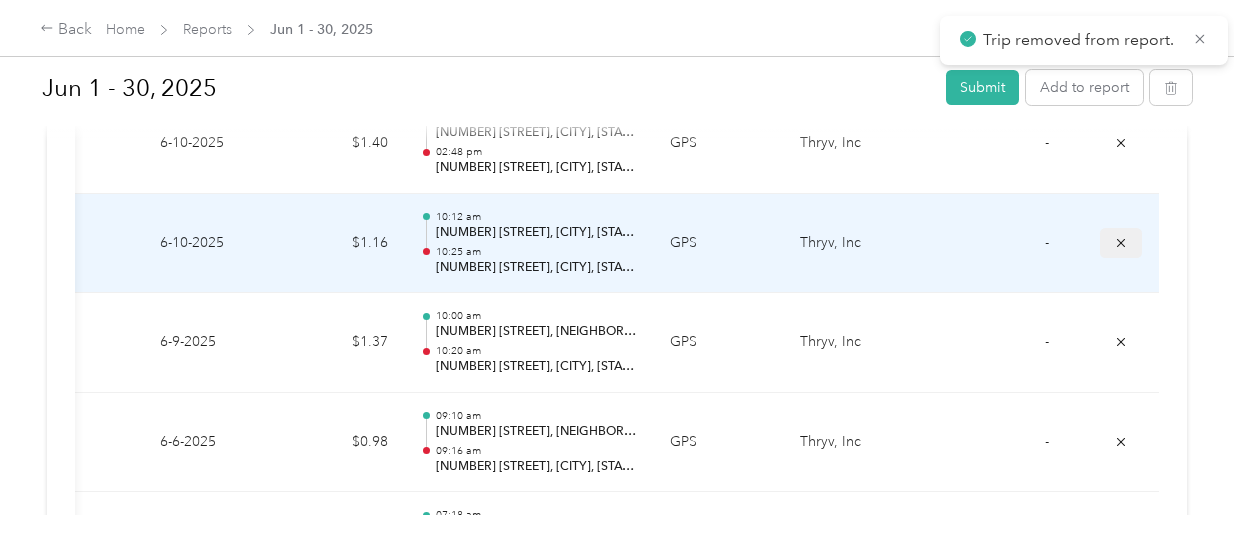 click 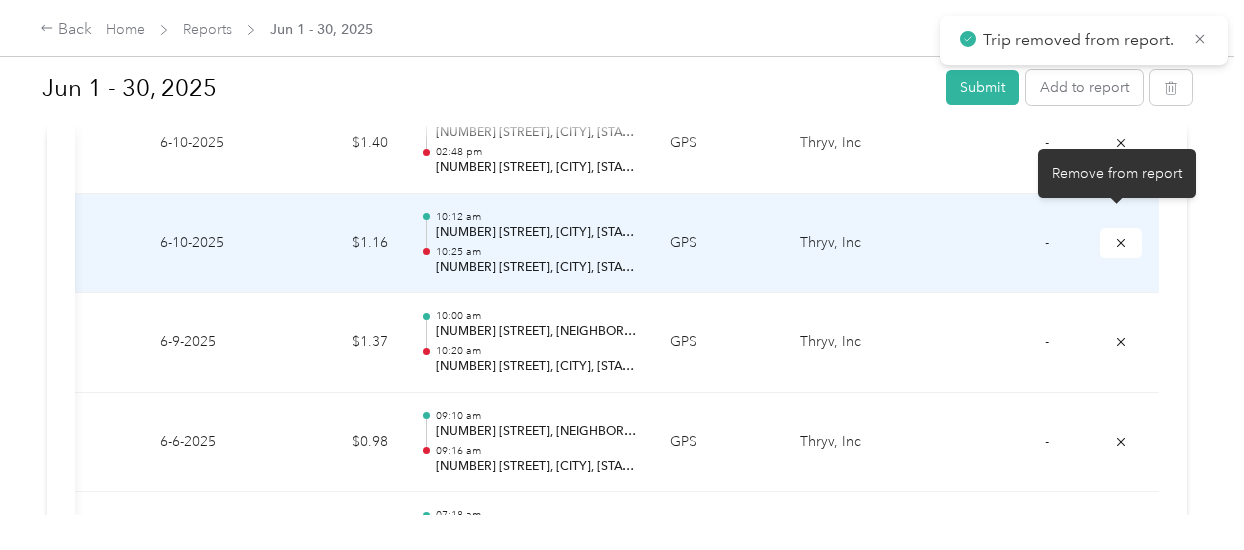 click on "Remove from report" at bounding box center [1117, 173] 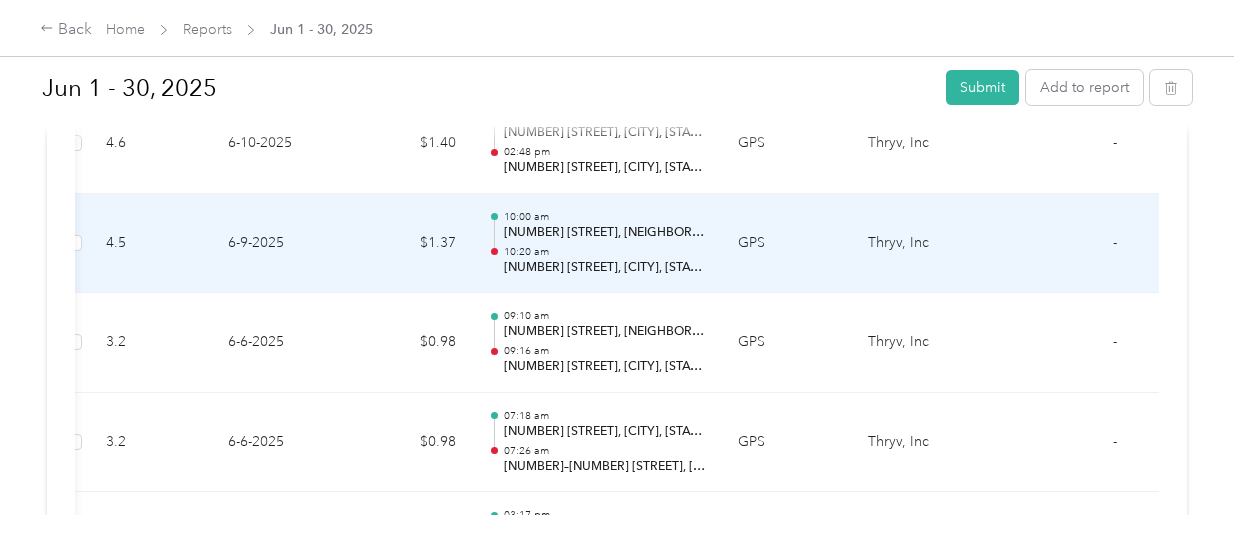 scroll, scrollTop: 0, scrollLeft: 0, axis: both 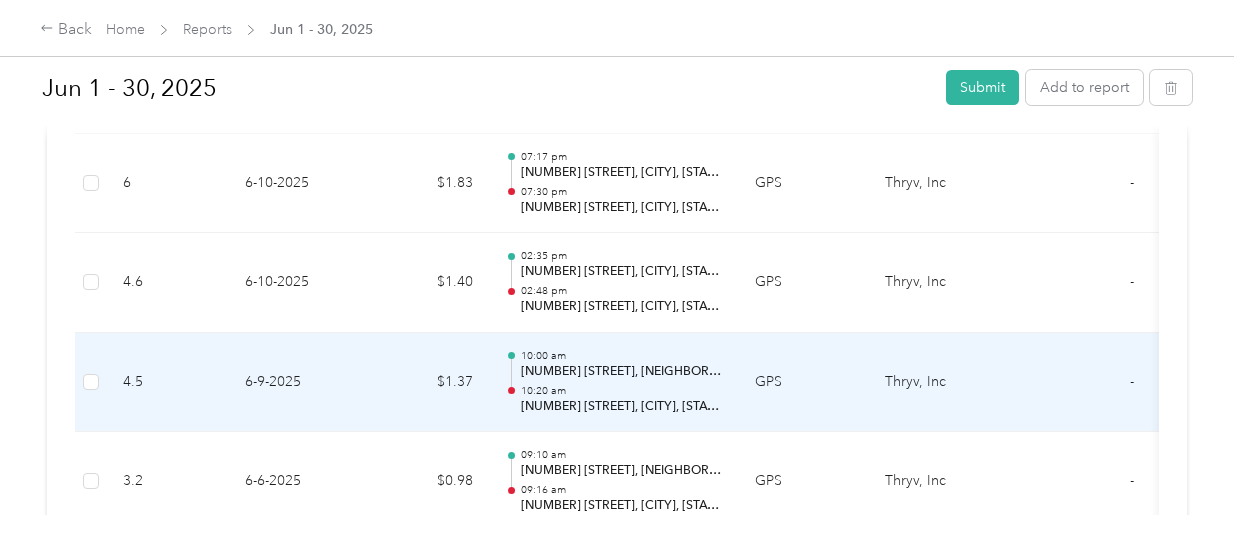 click at bounding box center (1056, 283) 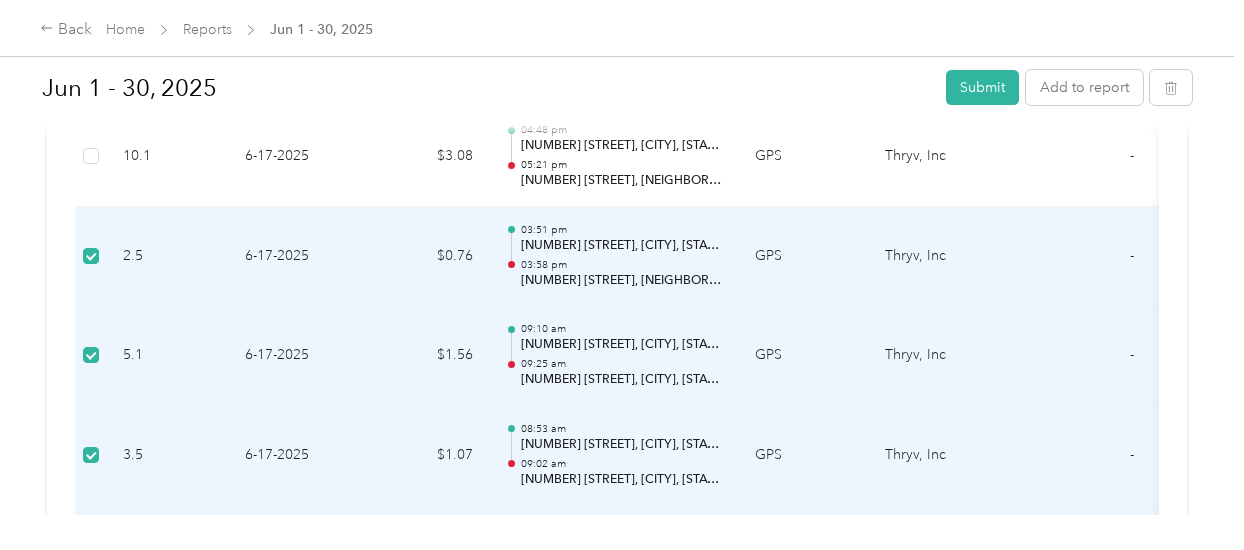 scroll, scrollTop: 3930, scrollLeft: 0, axis: vertical 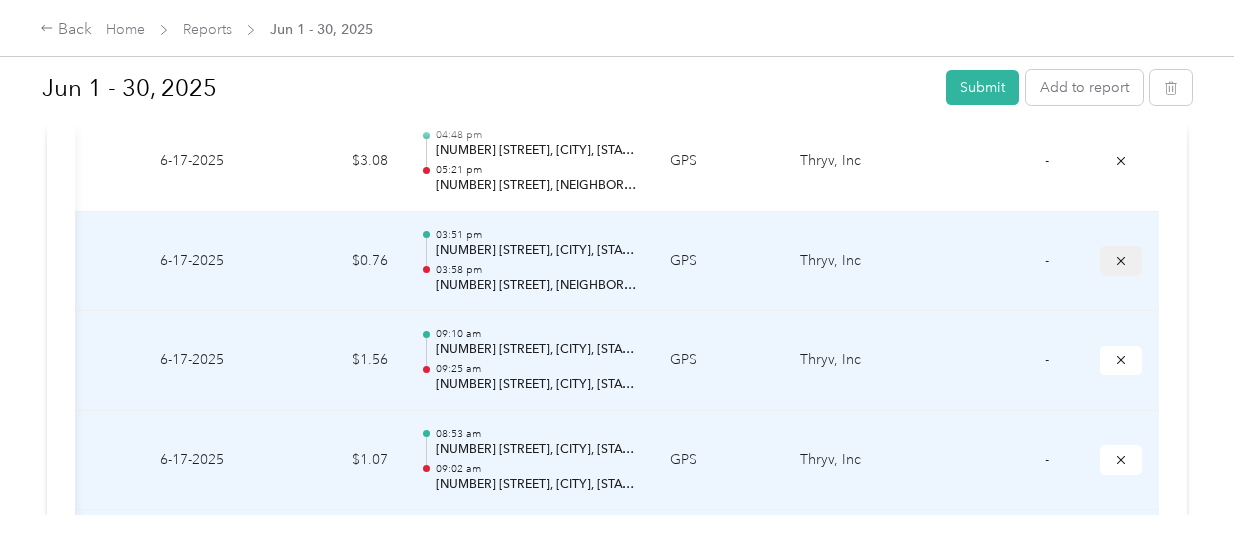 click at bounding box center [1121, 260] 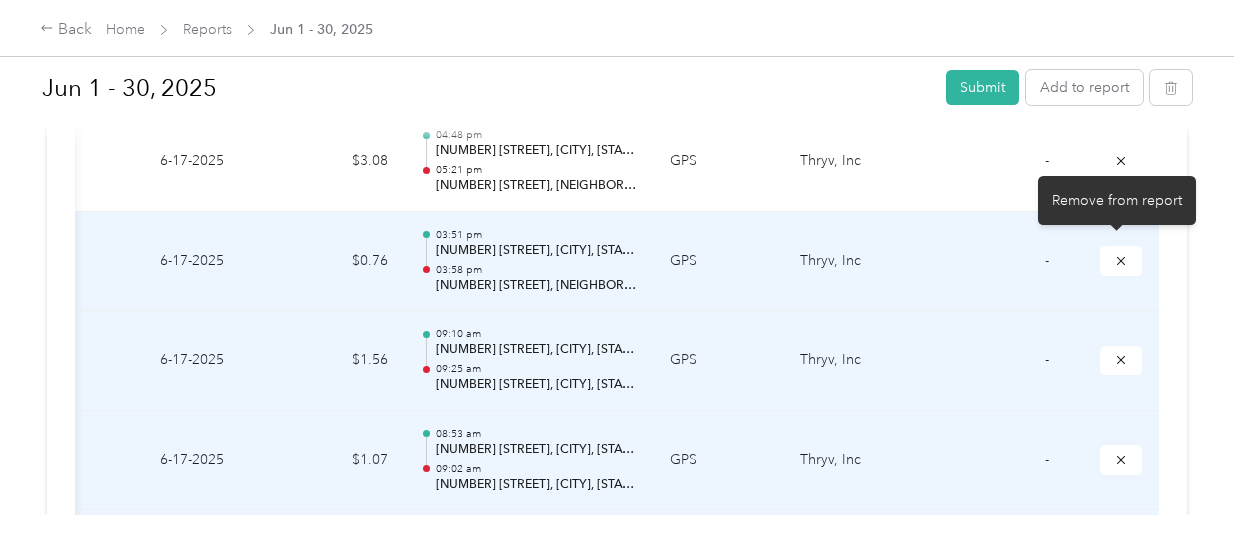 click on "Remove from report" at bounding box center (1117, 200) 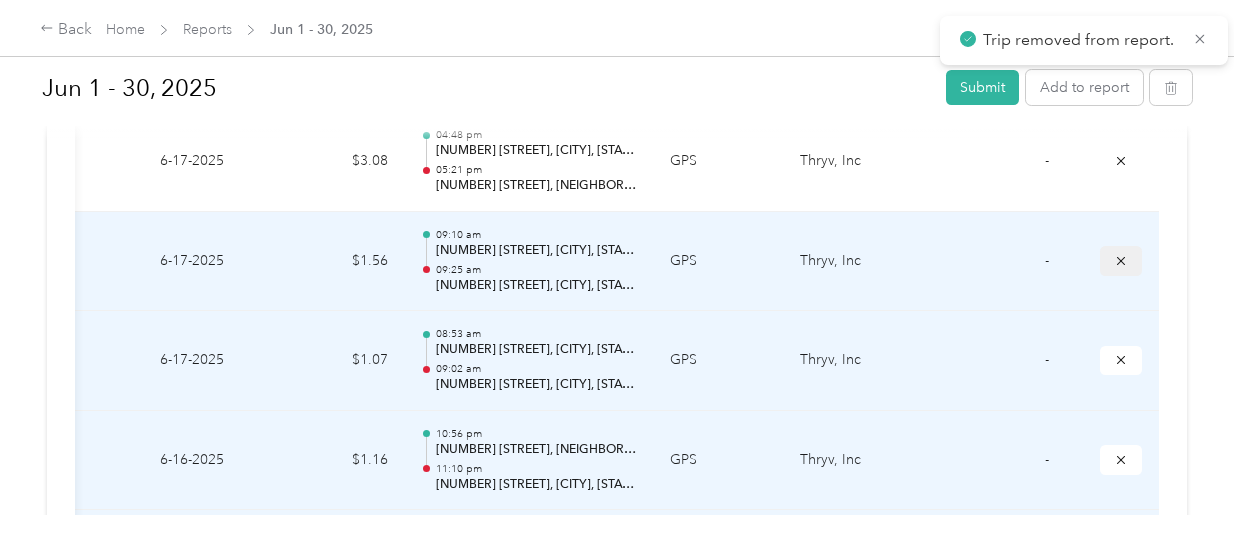 click 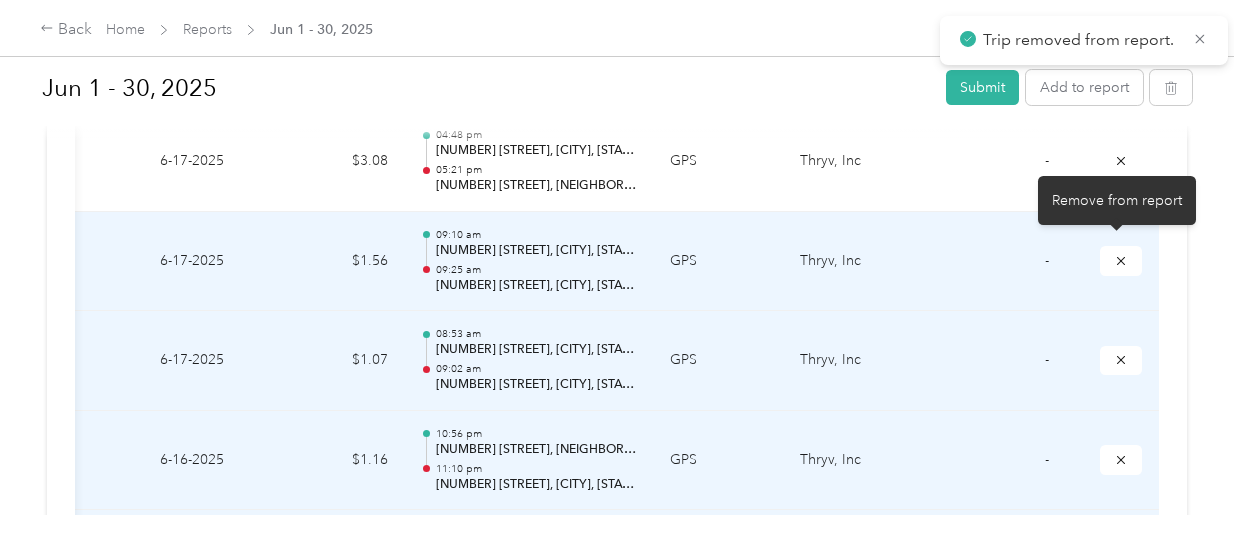 click on "Remove from report" at bounding box center (1117, 200) 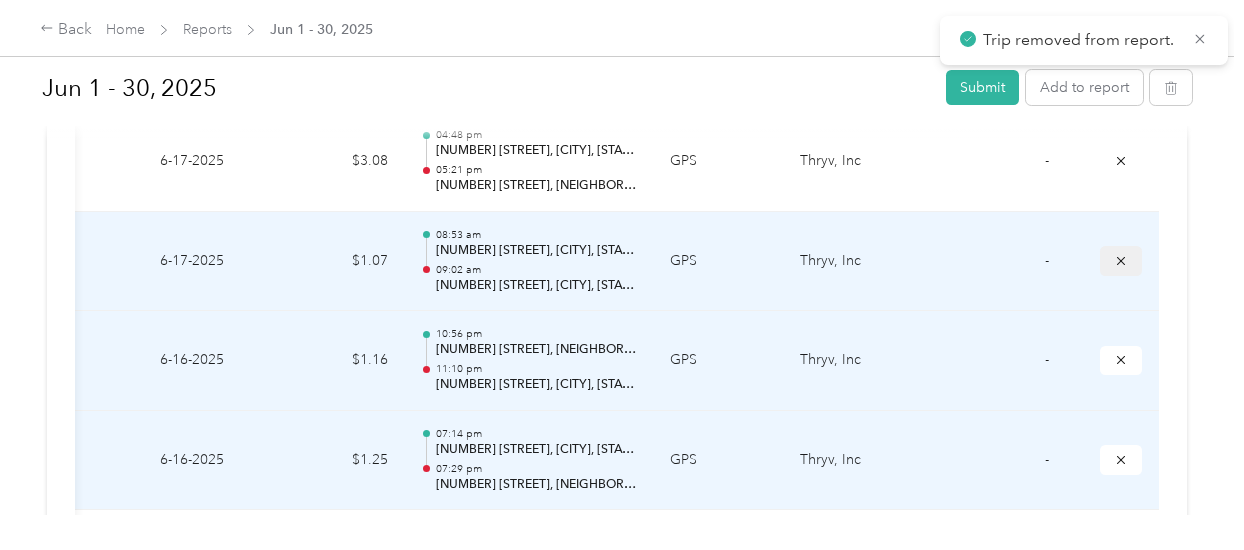 click 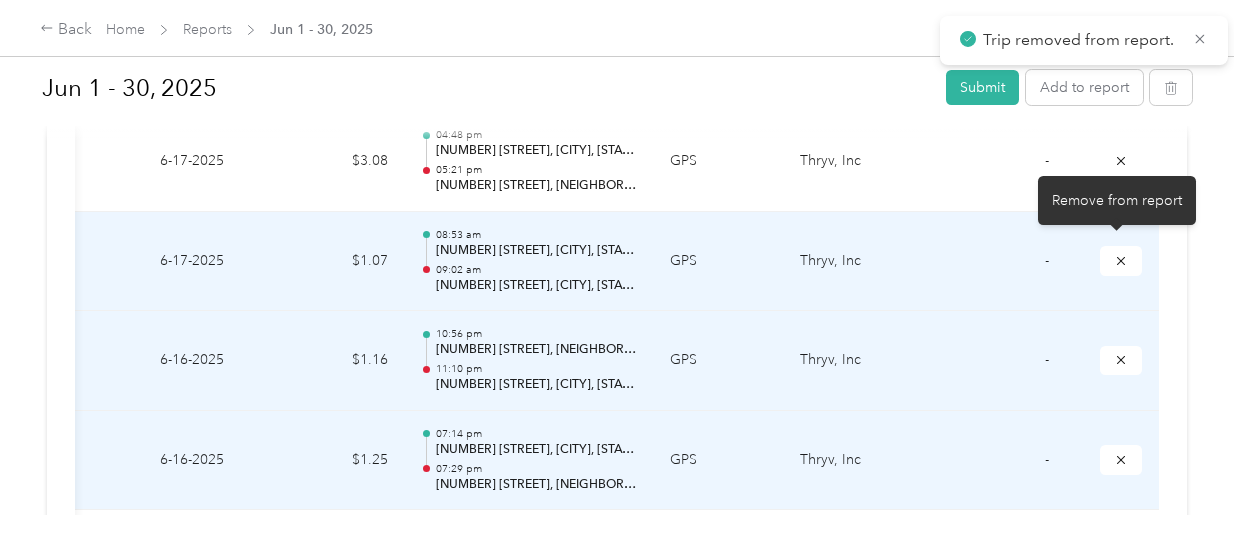 click on "Remove from report" at bounding box center (1117, 200) 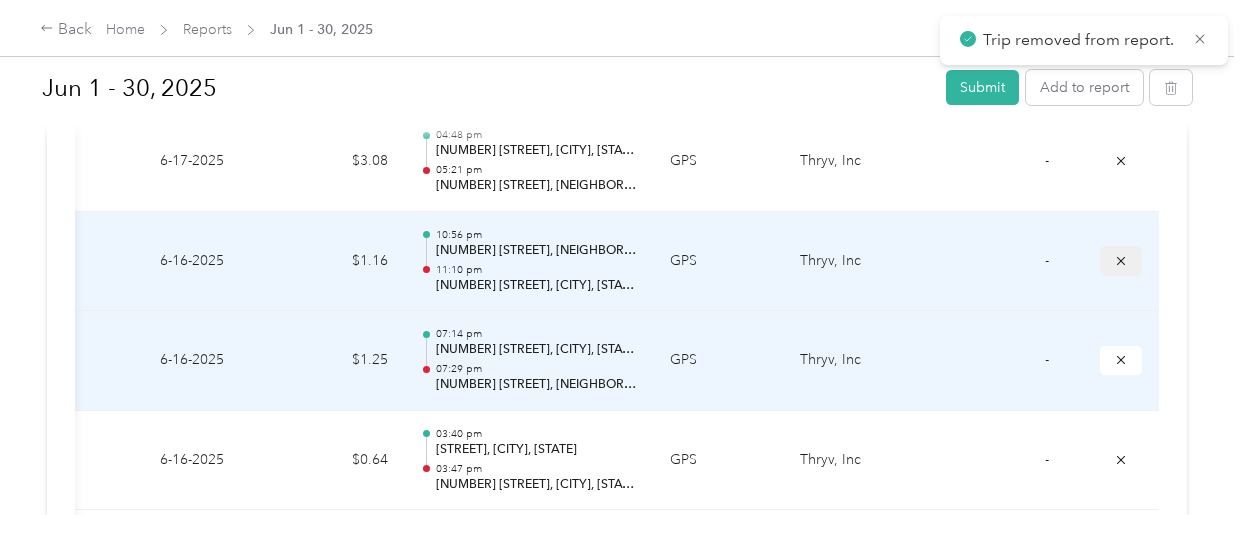click 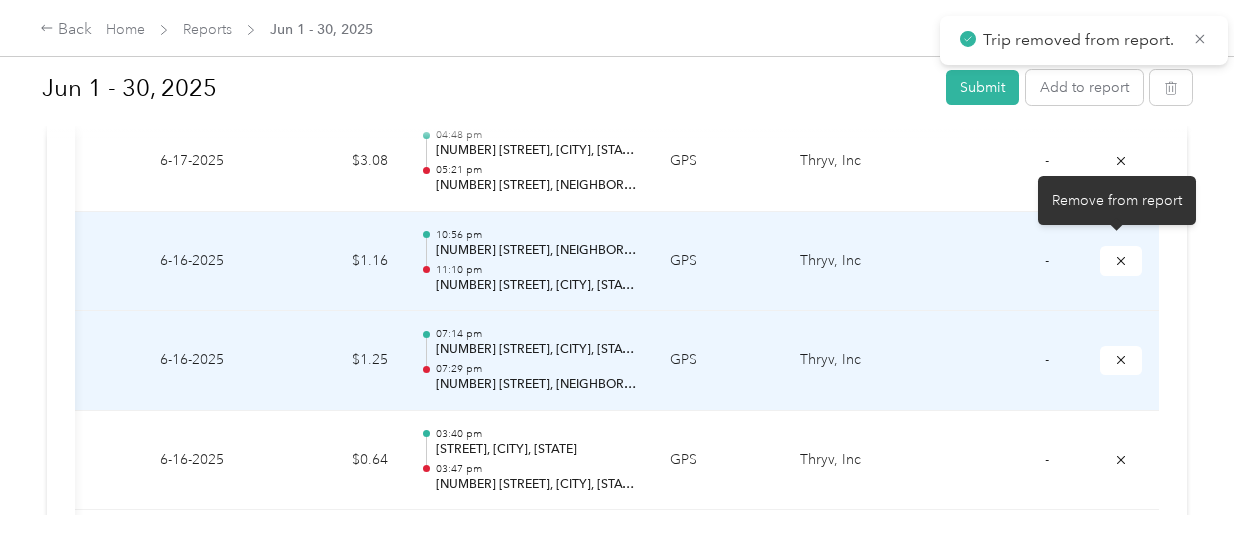 click on "Remove from report" at bounding box center [1117, 200] 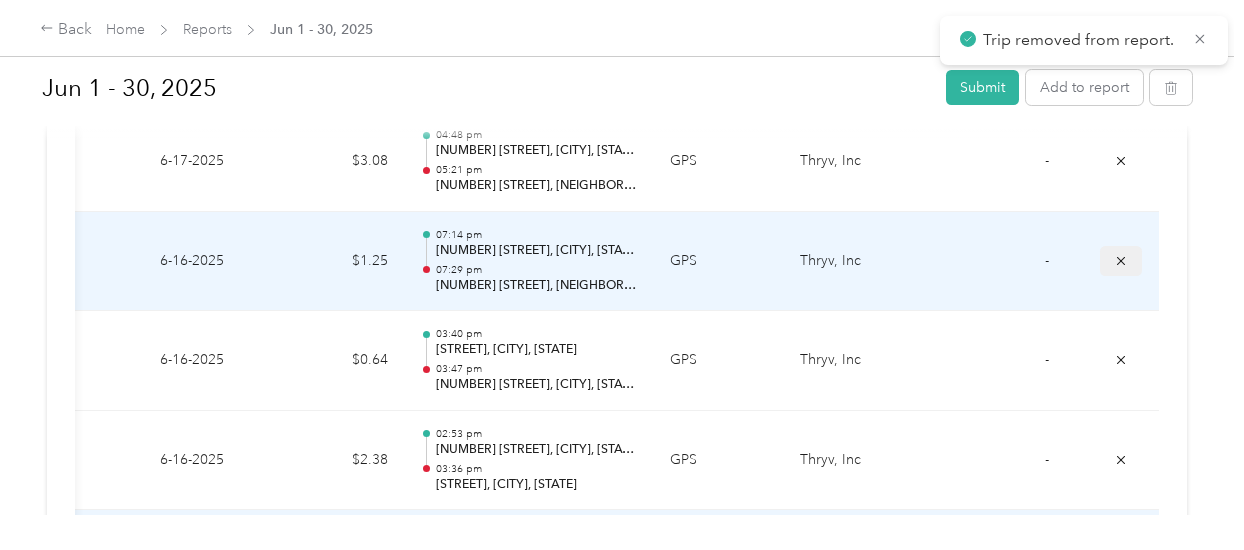 click 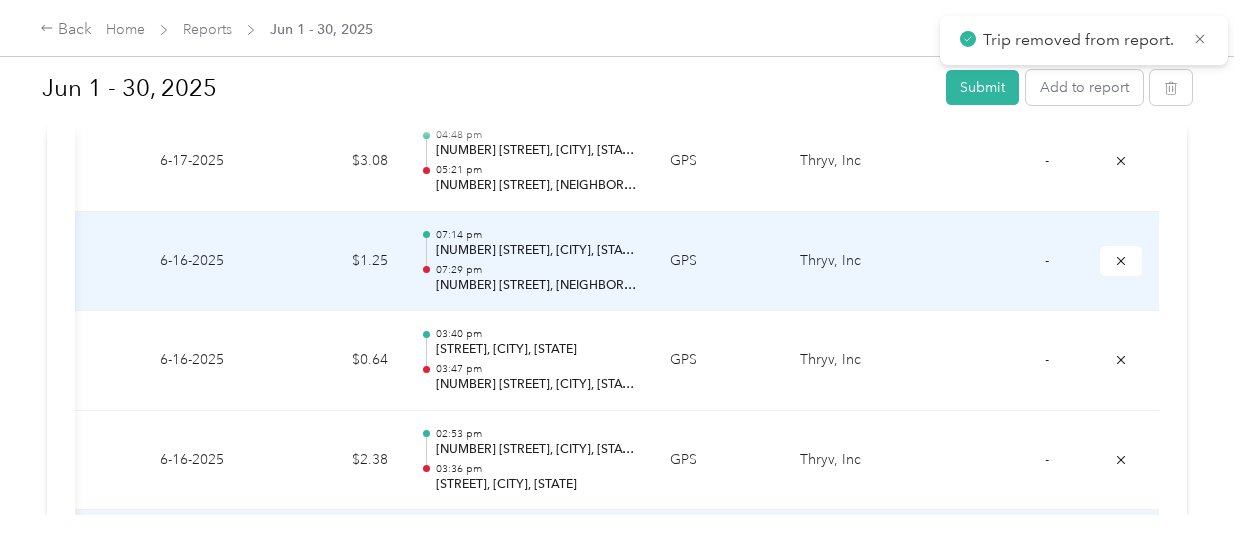 click on "Remove from report" at bounding box center (1117, 200) 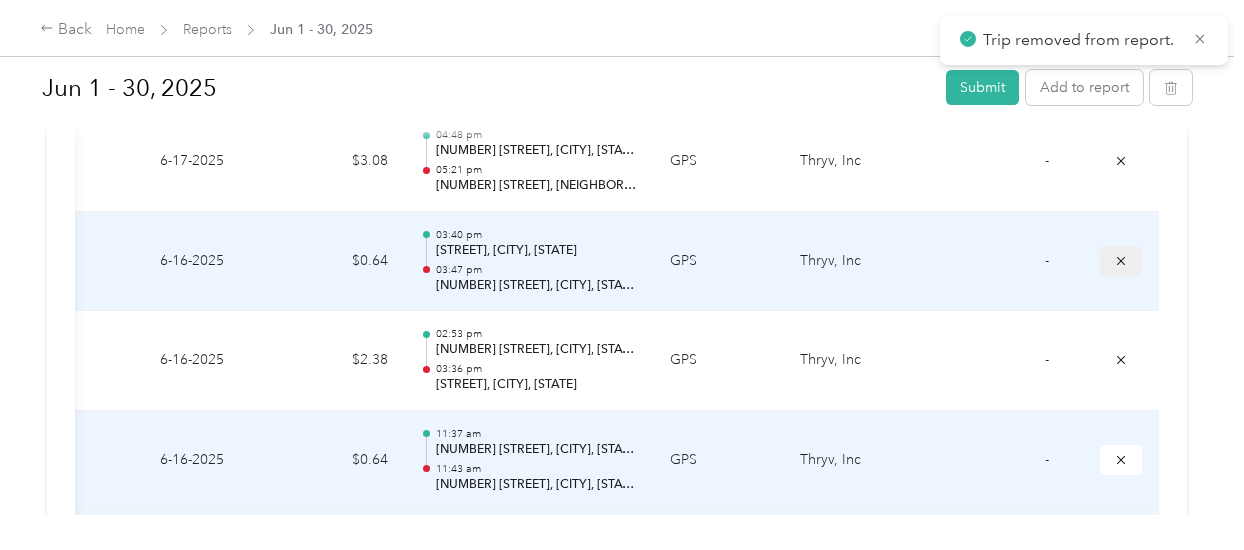 click 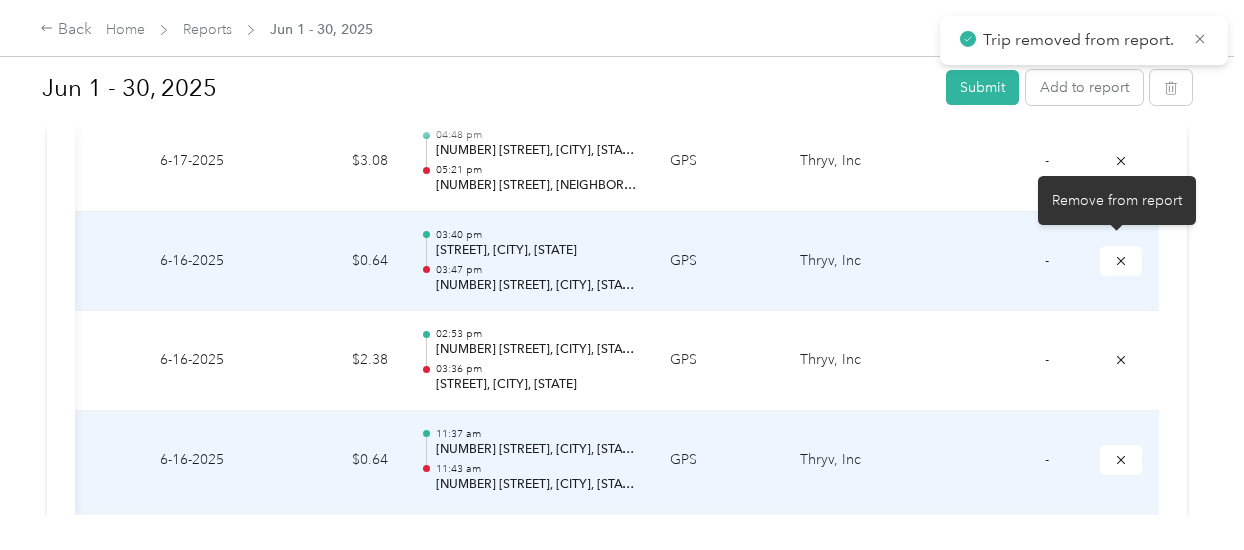 click on "Remove from report" at bounding box center [1117, 200] 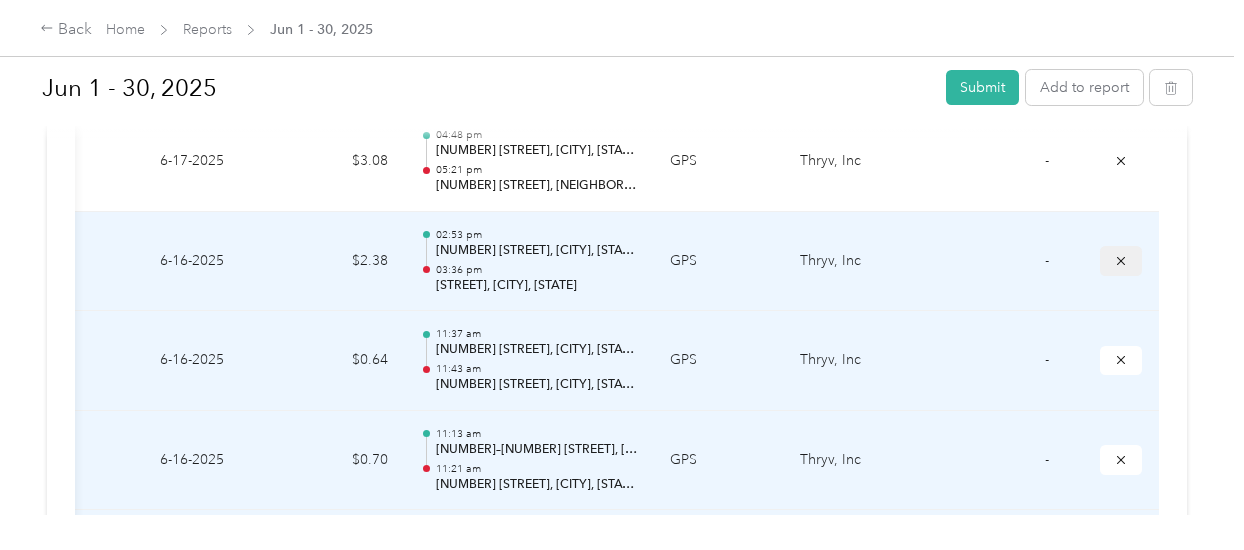 click 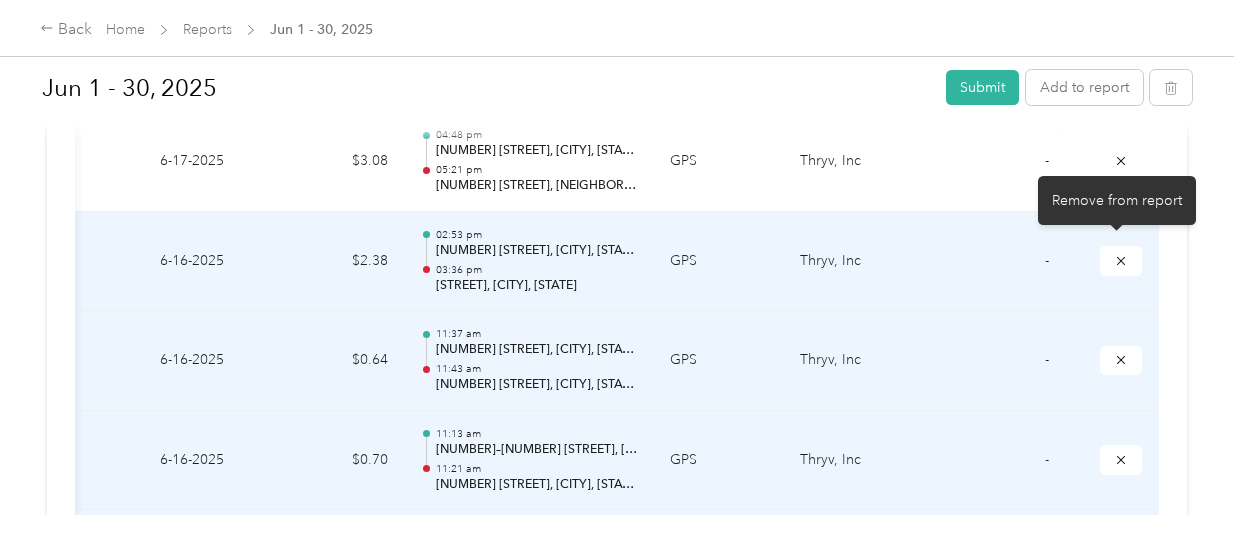 click on "Remove from report" at bounding box center [1117, 200] 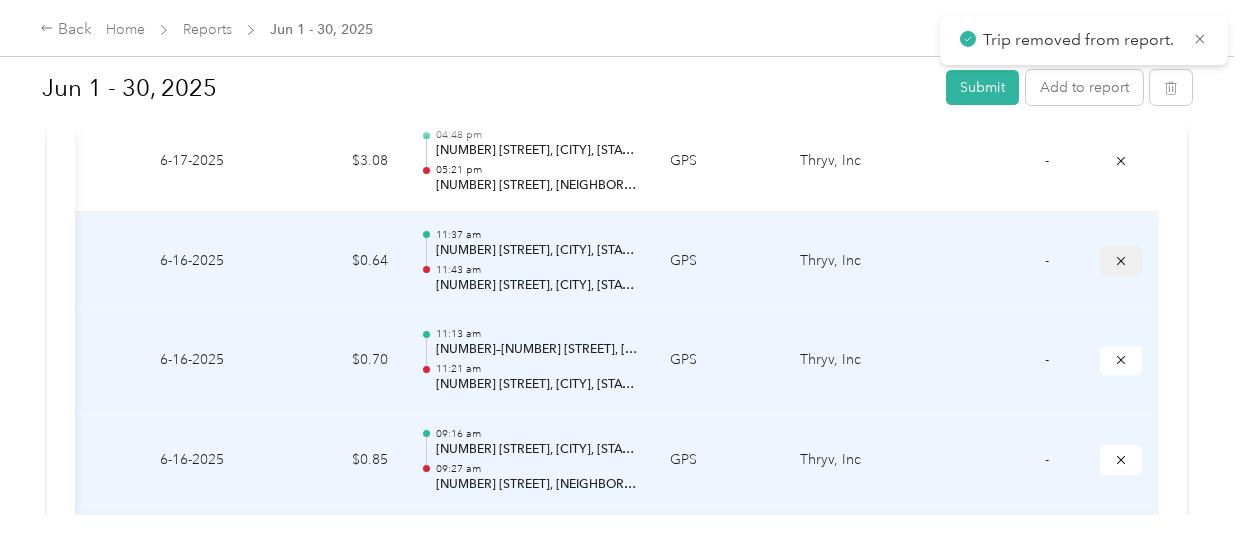 click 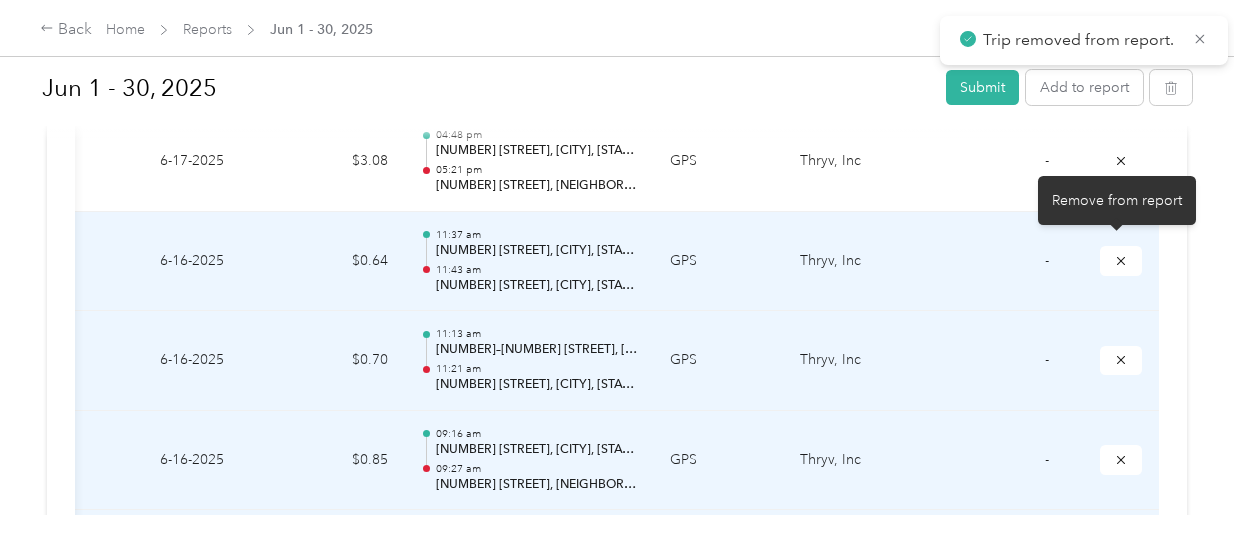 click on "Remove from report" at bounding box center (1117, 200) 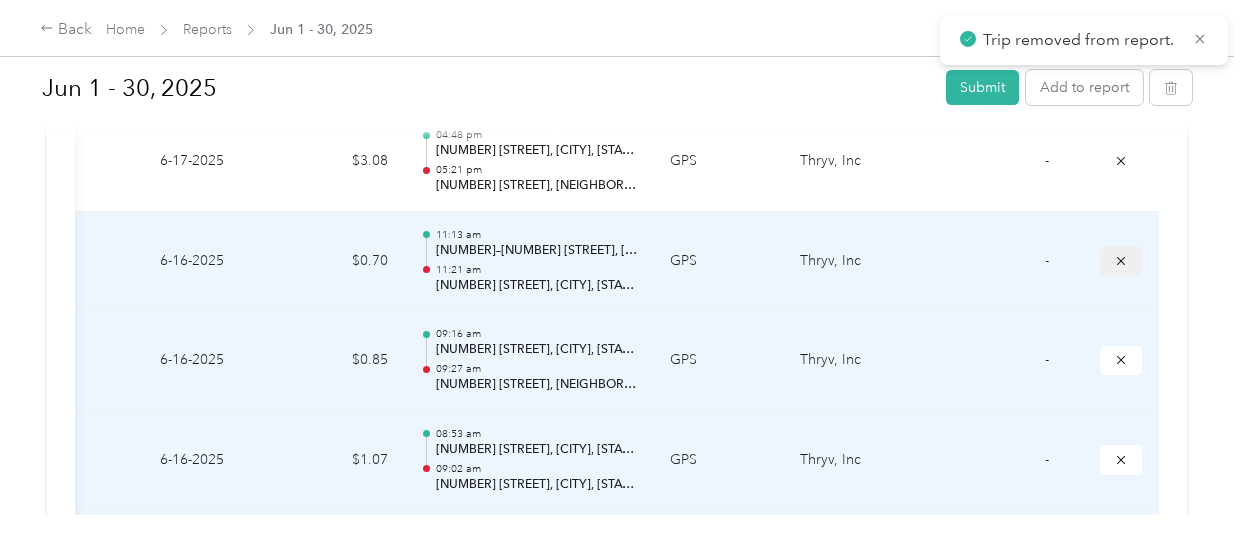click 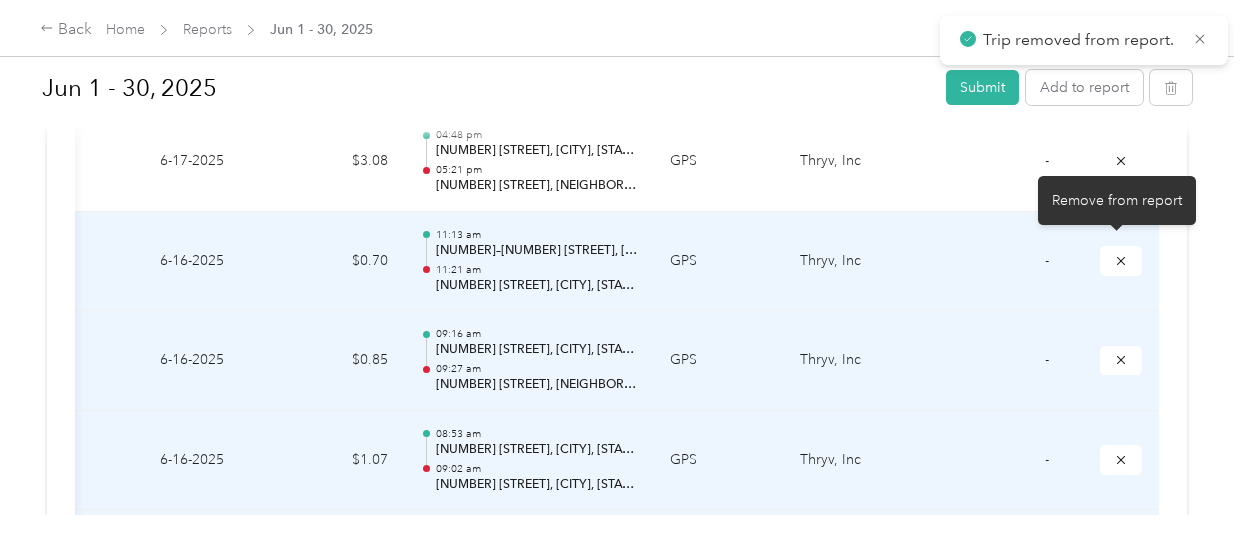 click on "Remove from report" at bounding box center (1117, 200) 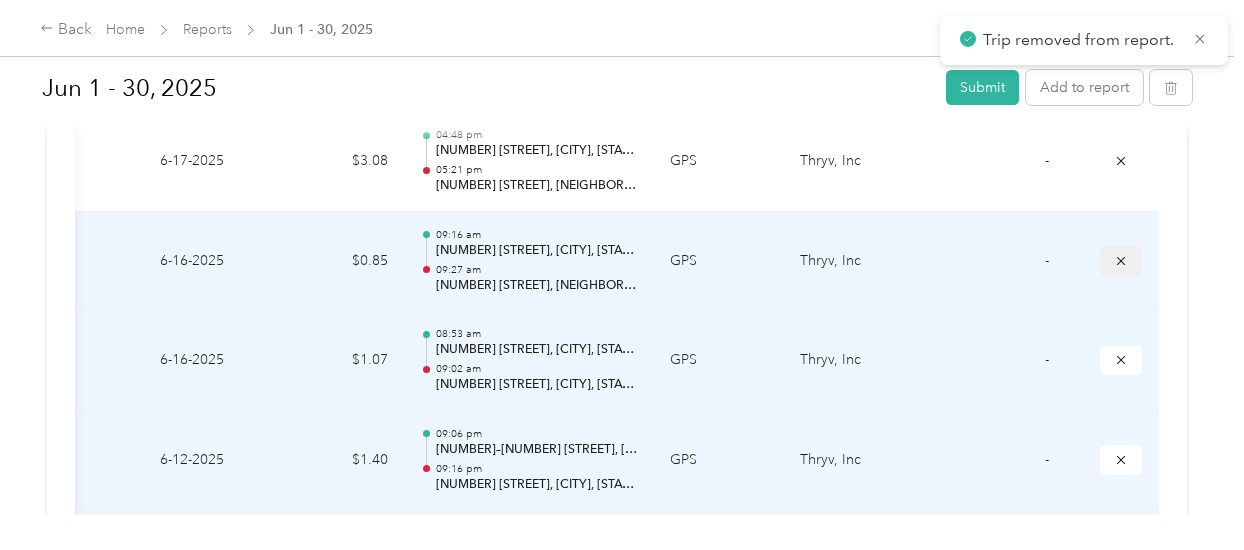 click 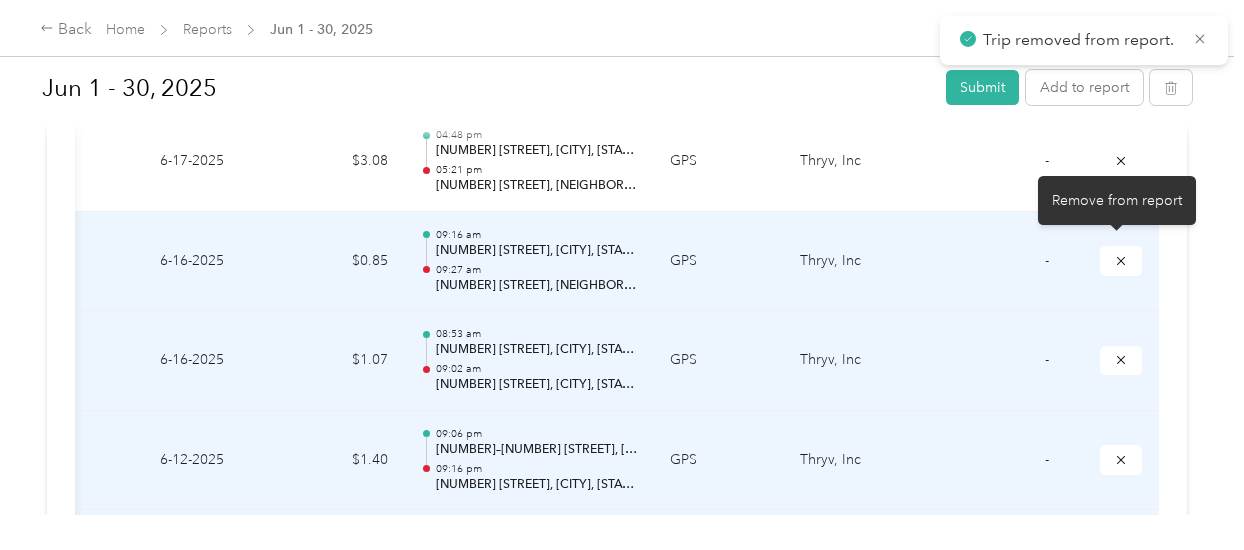 click on "Remove from report" at bounding box center [1117, 200] 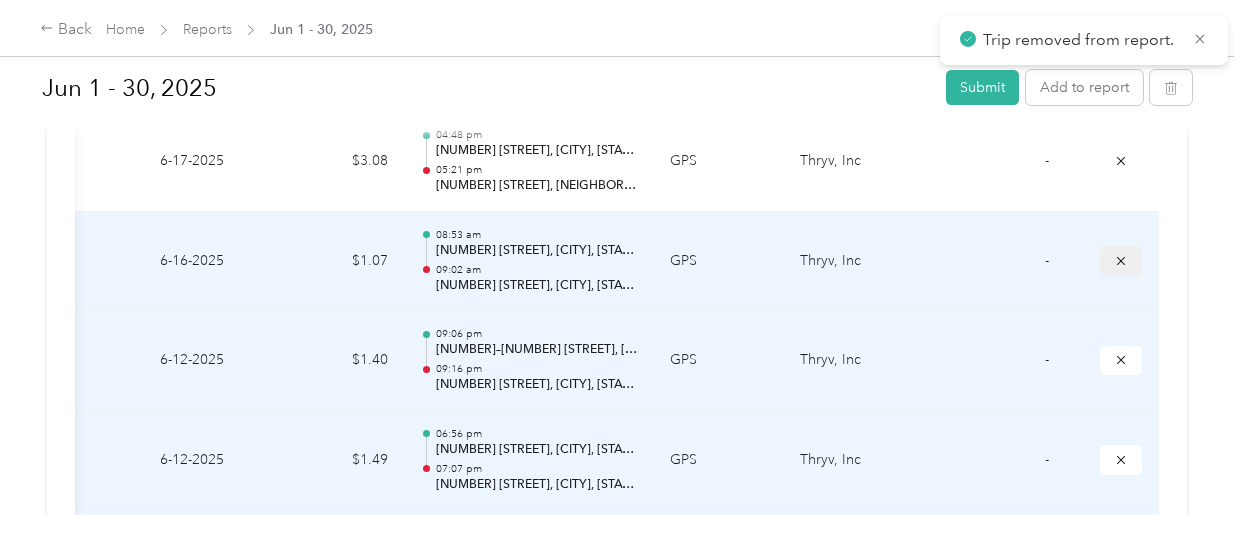 click 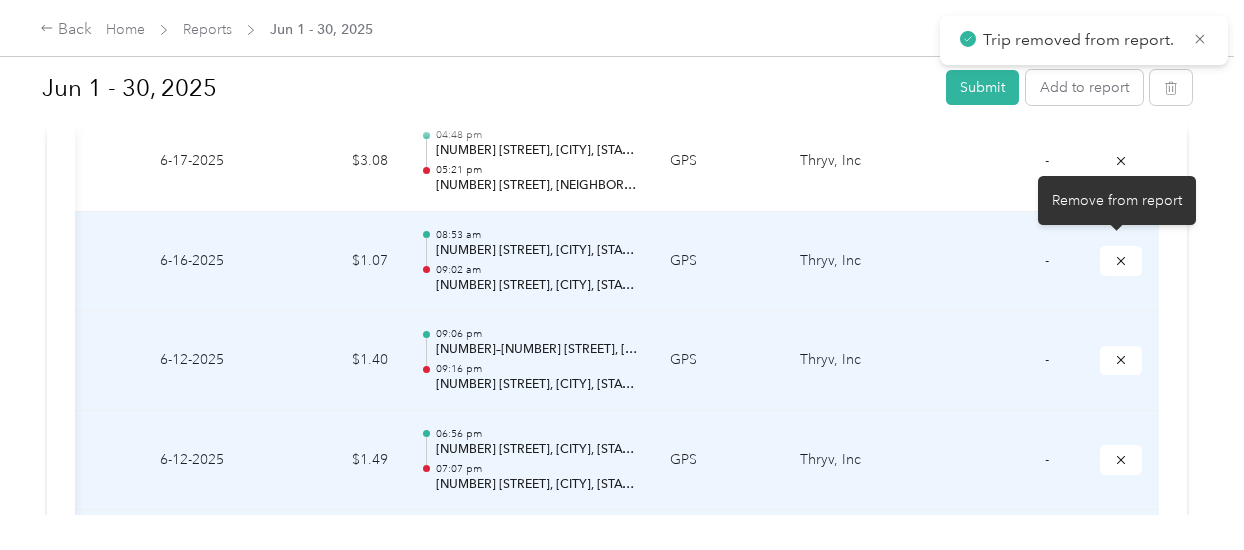 click on "Remove from report" at bounding box center (1117, 200) 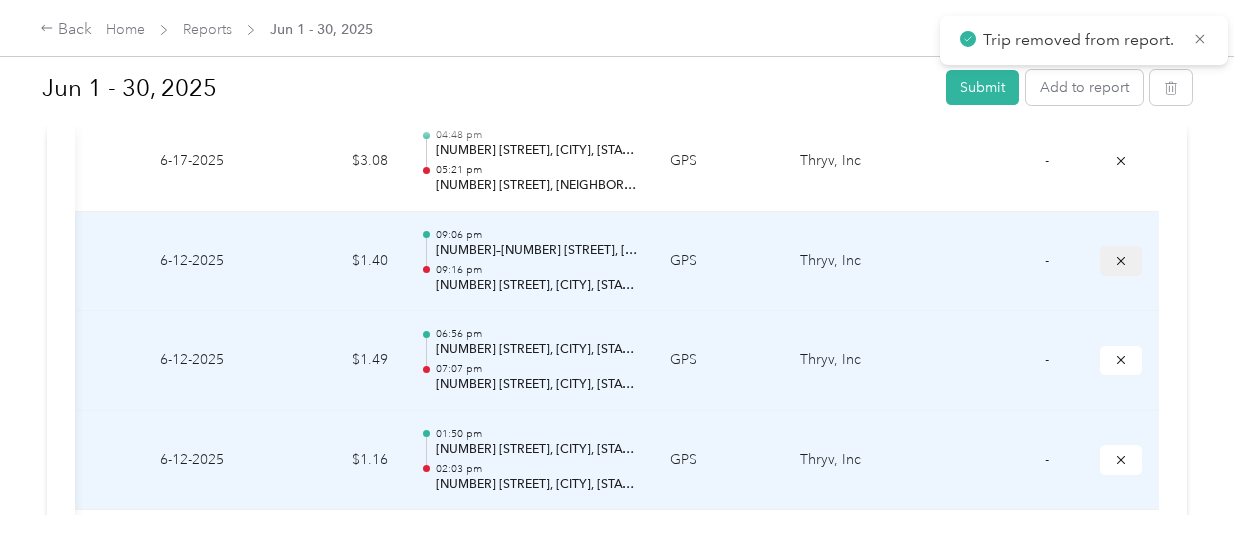 click 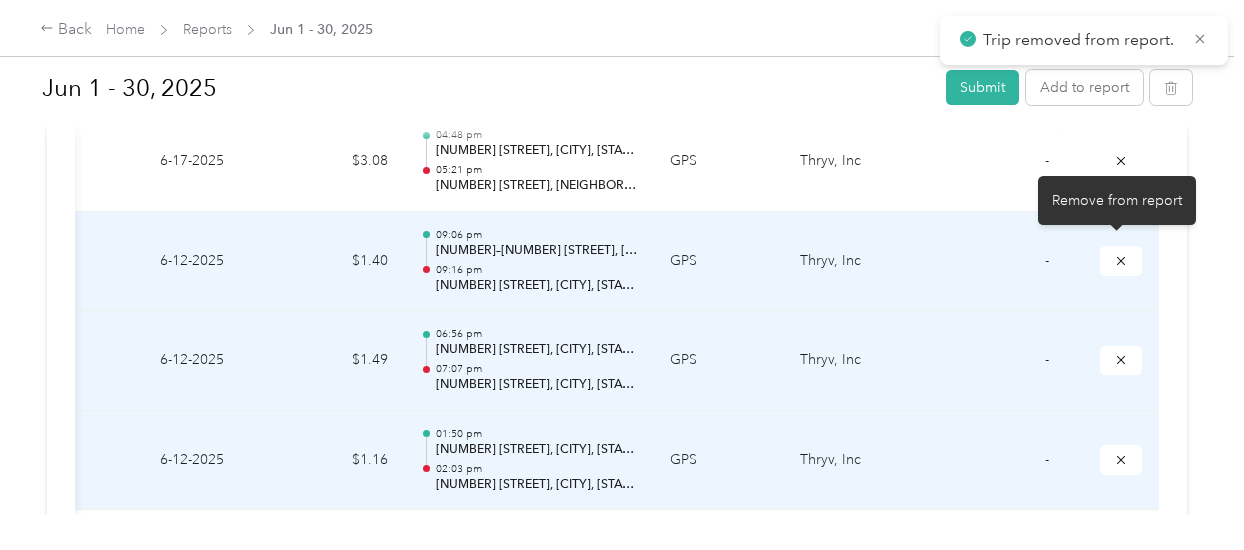 click on "Remove from report" at bounding box center [1117, 200] 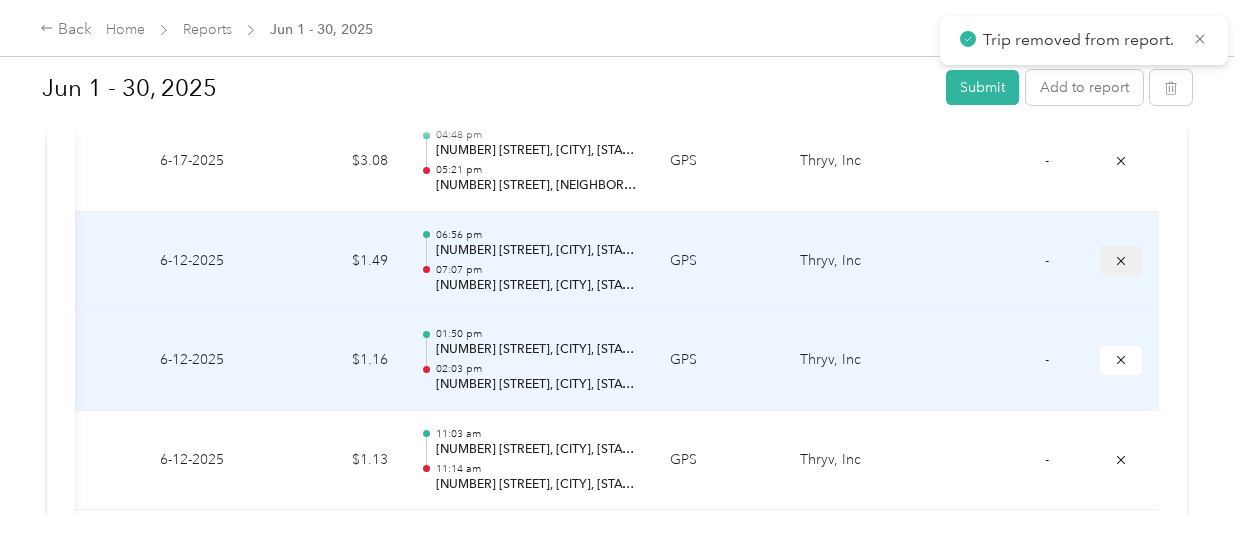 click 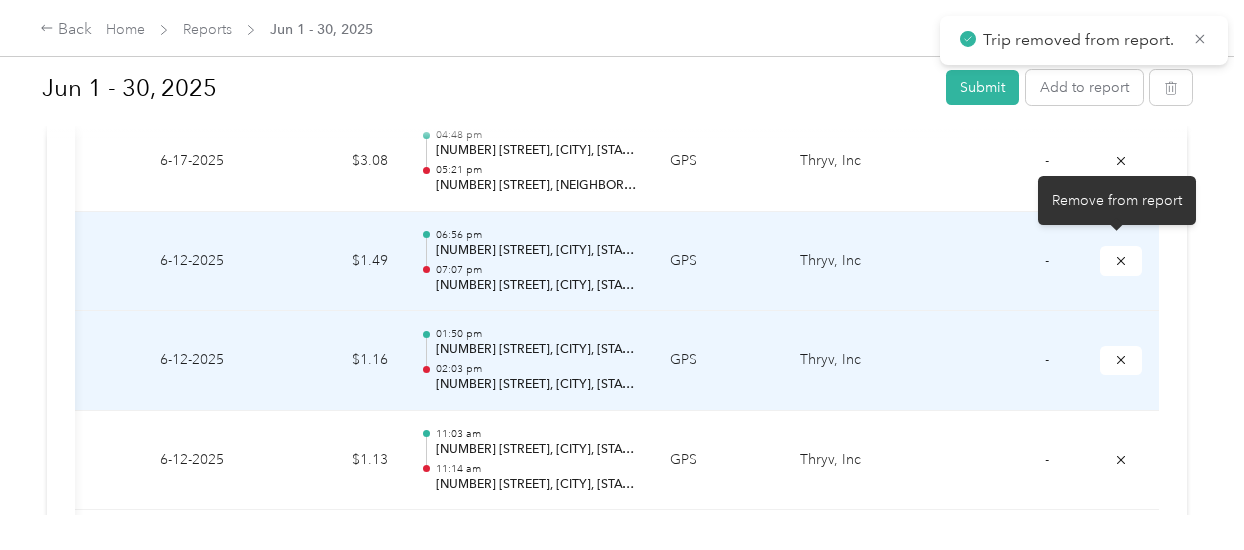 click on "Remove from report" at bounding box center (1117, 200) 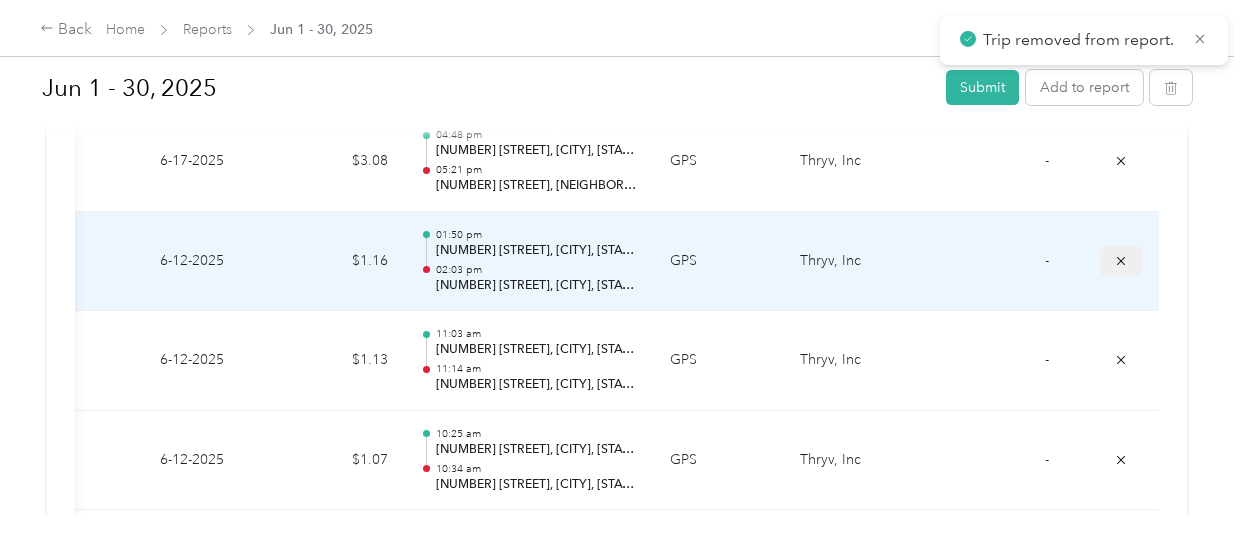 click 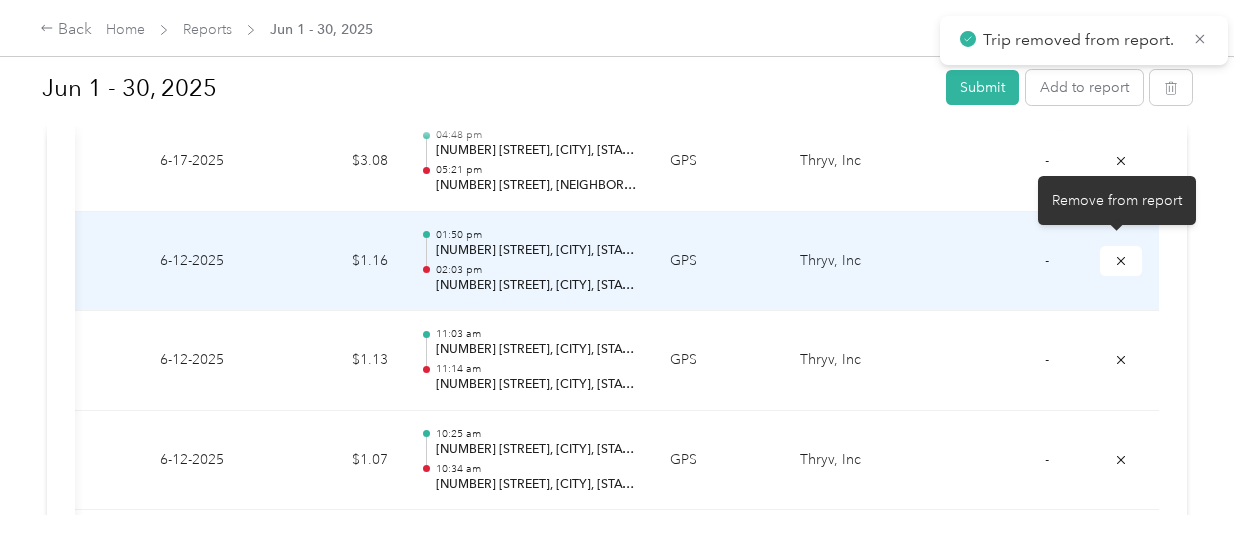 click on "Remove from report" at bounding box center [1117, 200] 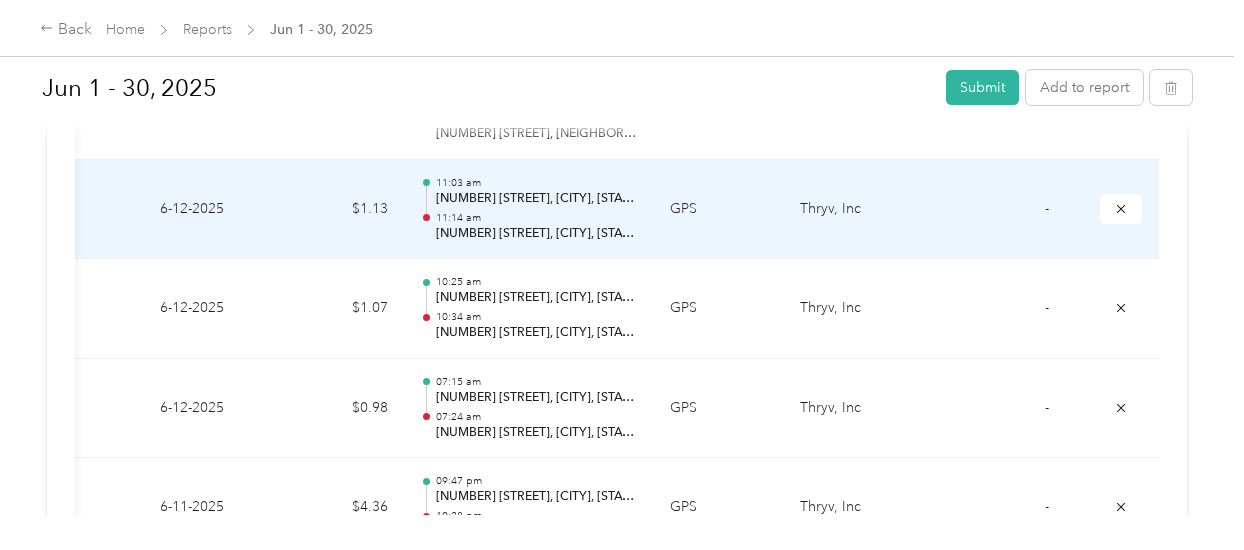 scroll, scrollTop: 3968, scrollLeft: 0, axis: vertical 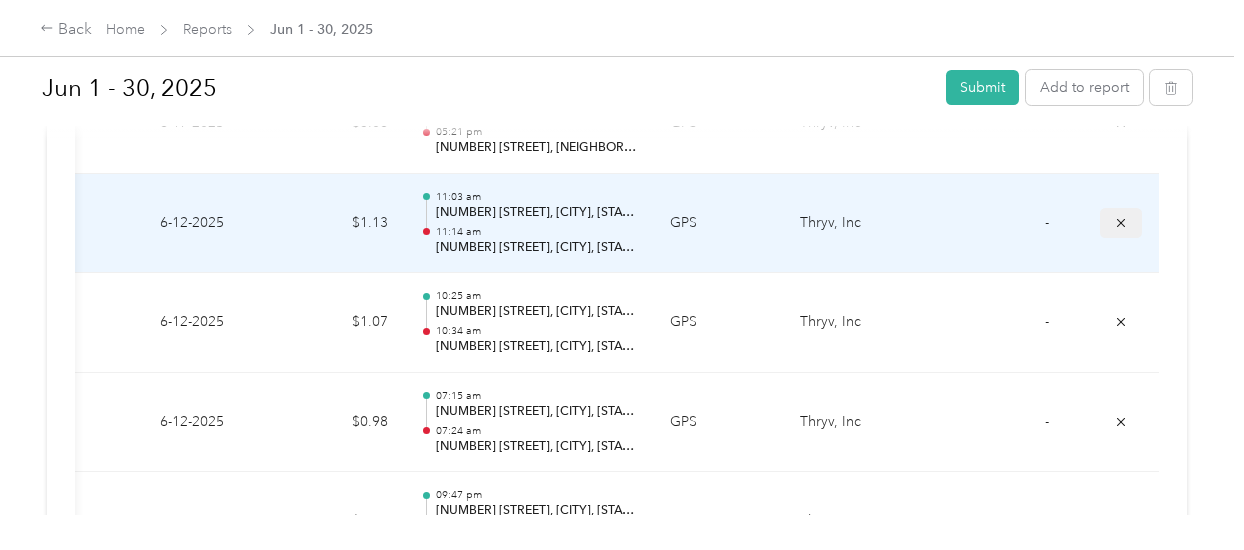 click 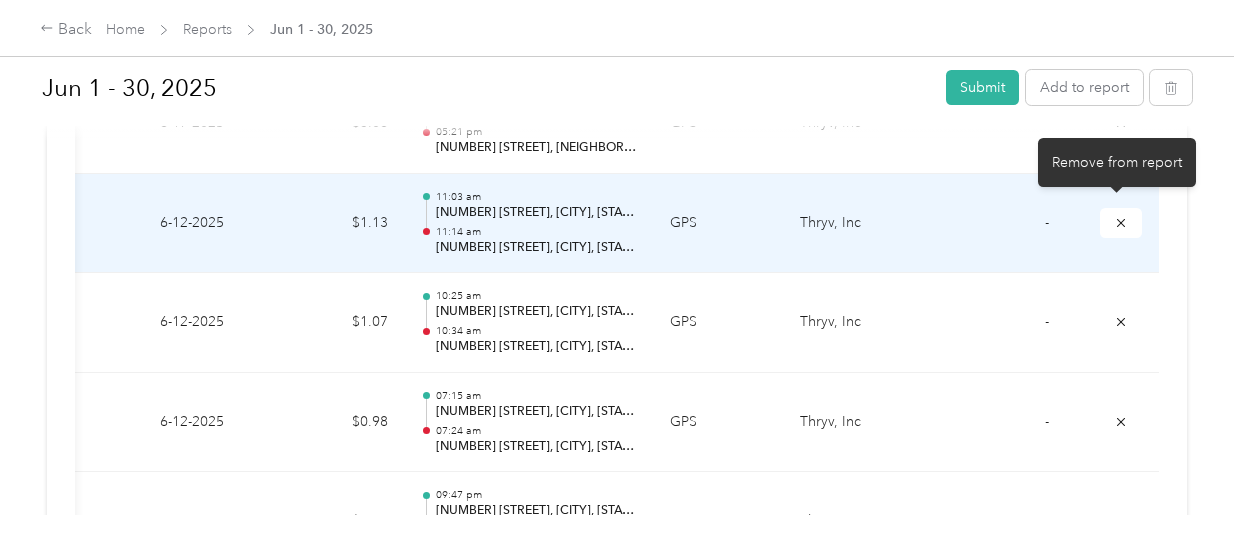 click on "Remove from report" at bounding box center [1117, 162] 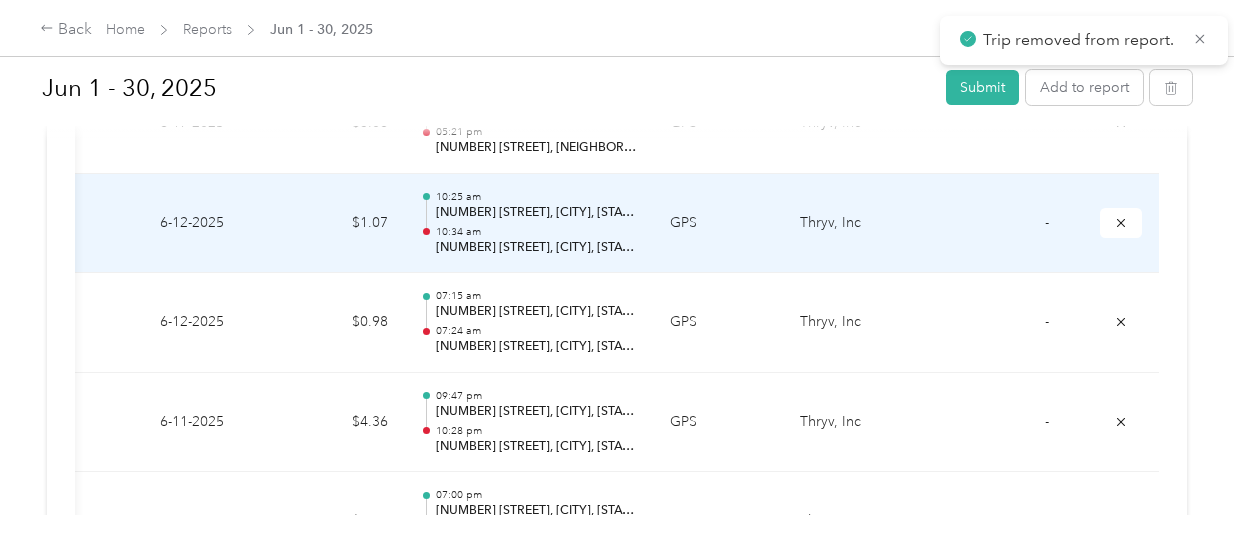 click on "Jun 1 - 30, 2025" at bounding box center (487, 88) 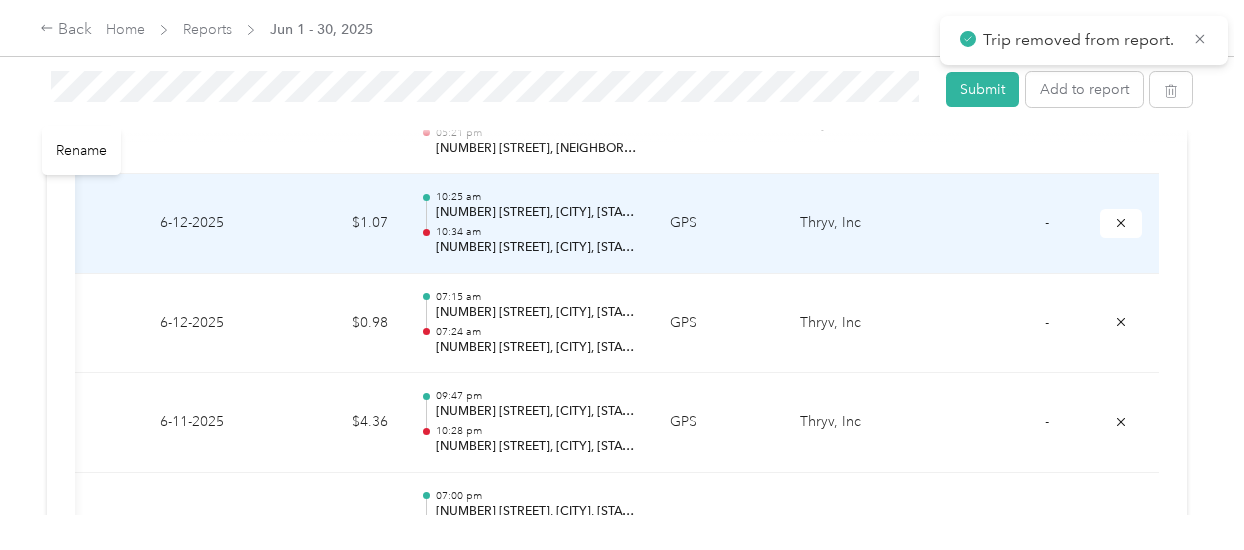 click on "[MONTH] [DAY] - [DAY], [YEAR] Submit Add to report This report is late. Submission deadline was [MONTH]. [DAY], [YEAR] Draft Draft, awaiting submission View activity & comments Report Summary Mileage Total $[VALUE] Recorded miles [VALUE] mi Variable rate $[VALUE] / mi Expense Total $[VALUE] Report total $[VALUE] Report ID [REPORT_ID] Report period [MONTH] [DAY] - [DAY], [YEAR] Pay period shown after submission Submitter [NAME] Submitted on [DATE] Approvers [NAME] Trips ([NUMBER]) Expense ([NUMBER]) Miles Trip Date Value Location Track Method Purpose Notes Tags                     4 6-[DATE]-[YEAR] $[VALUE] [TIME] [NUMBER] [STREET], [CITY], [STATE] [TIME] [NUMBER] [STREET], [CITY], [STATE] GPS Thryv, Inc - 7.1 6-[DATE]-[YEAR] $[VALUE] [TIME] [NUMBER] [STREET], [CITY], [STATE] [TIME] [NUMBER] [STREET], [CITY], [STATE] GPS Thryv, Inc - 8.6 6-[DATE]-[YEAR] $[VALUE] [TIME] [NUMBER] [STREET], [CITY], [STATE] [TIME] [NUMBER] [STREET], [CITY], [STATE] GPS Thryv, Inc - 4.4 6-[DATE]-[YEAR] $[VALUE] [TIME] [TIME] GPS - 6 GPS" at bounding box center (617, 257) 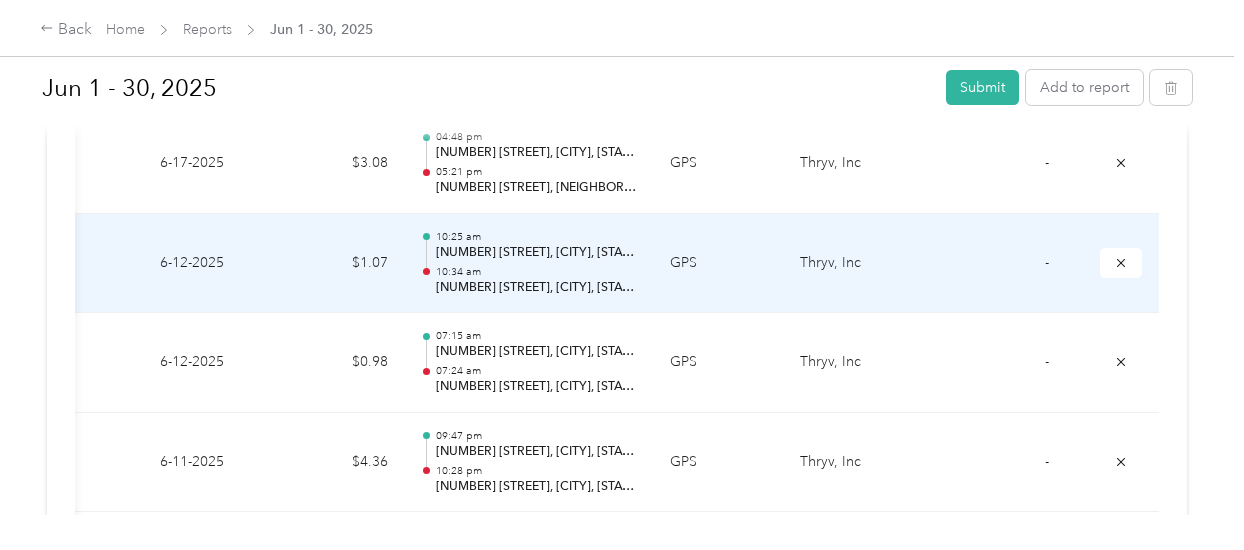 scroll, scrollTop: 3918, scrollLeft: 0, axis: vertical 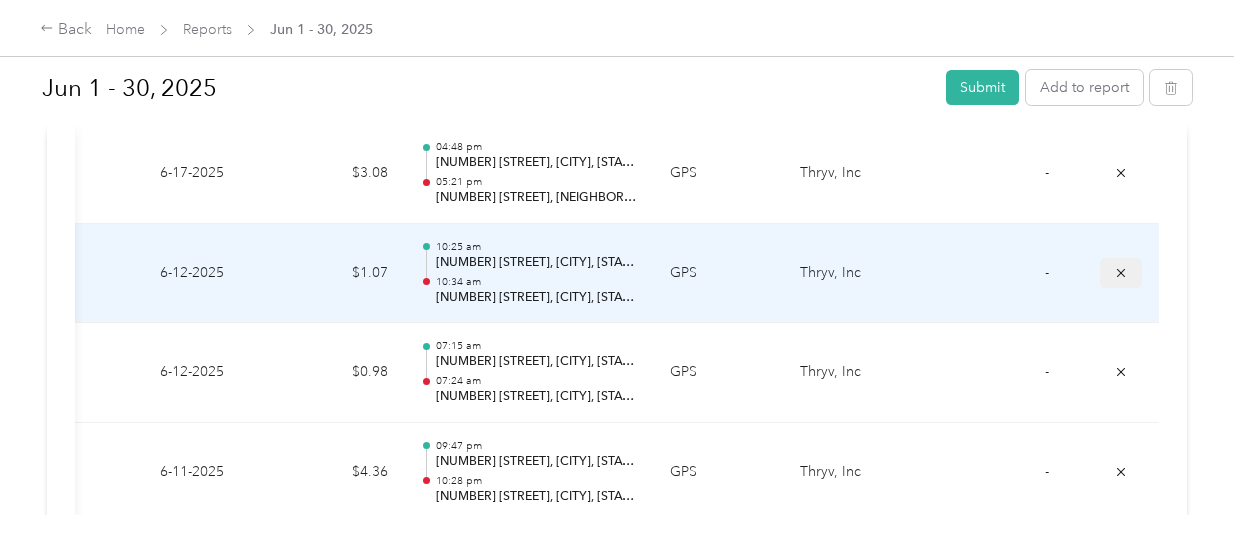 click 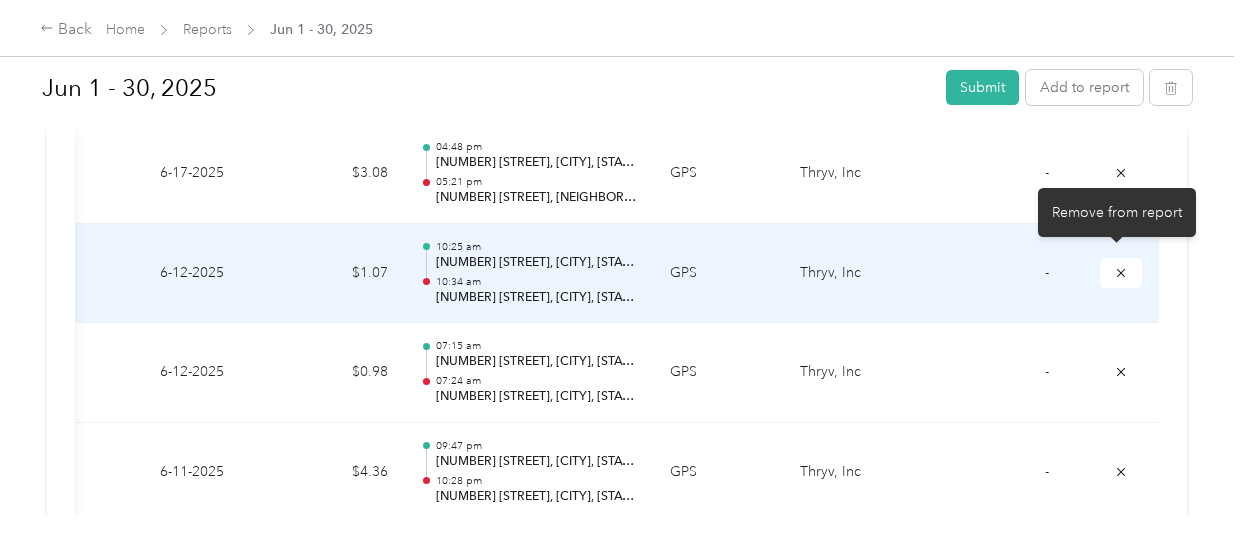 click on "Remove from report" at bounding box center (1117, 212) 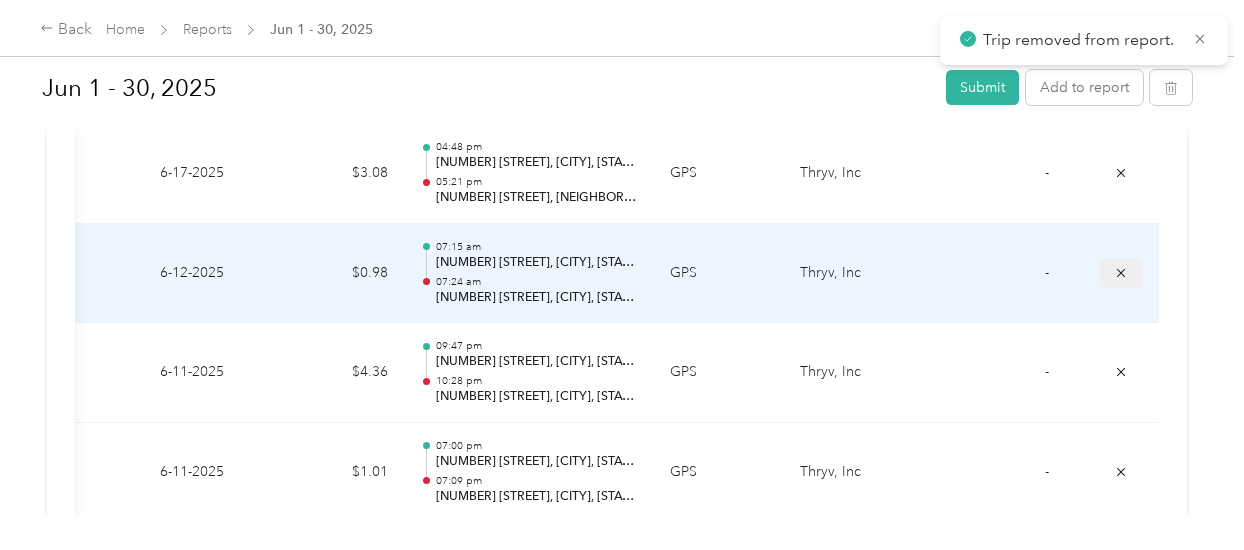 click 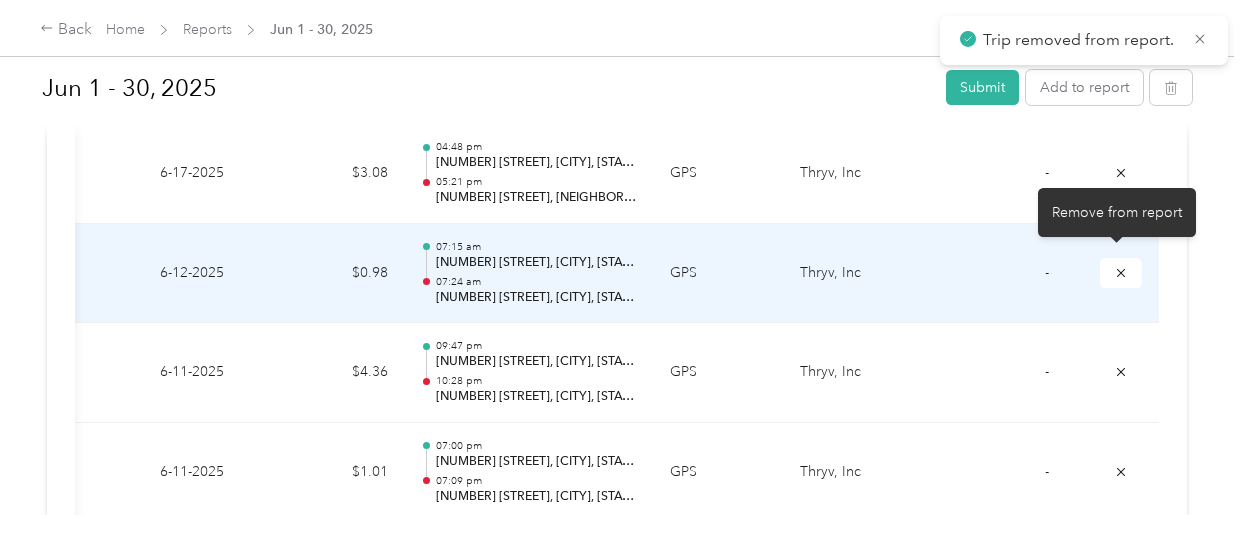click on "Remove from report" at bounding box center [1117, 212] 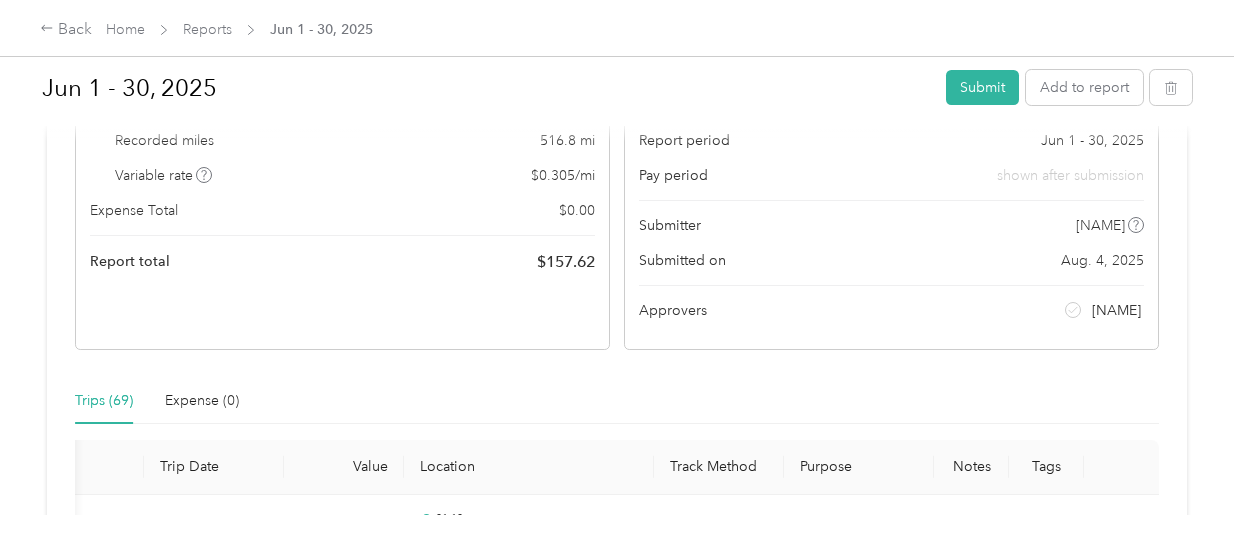 scroll, scrollTop: 0, scrollLeft: 0, axis: both 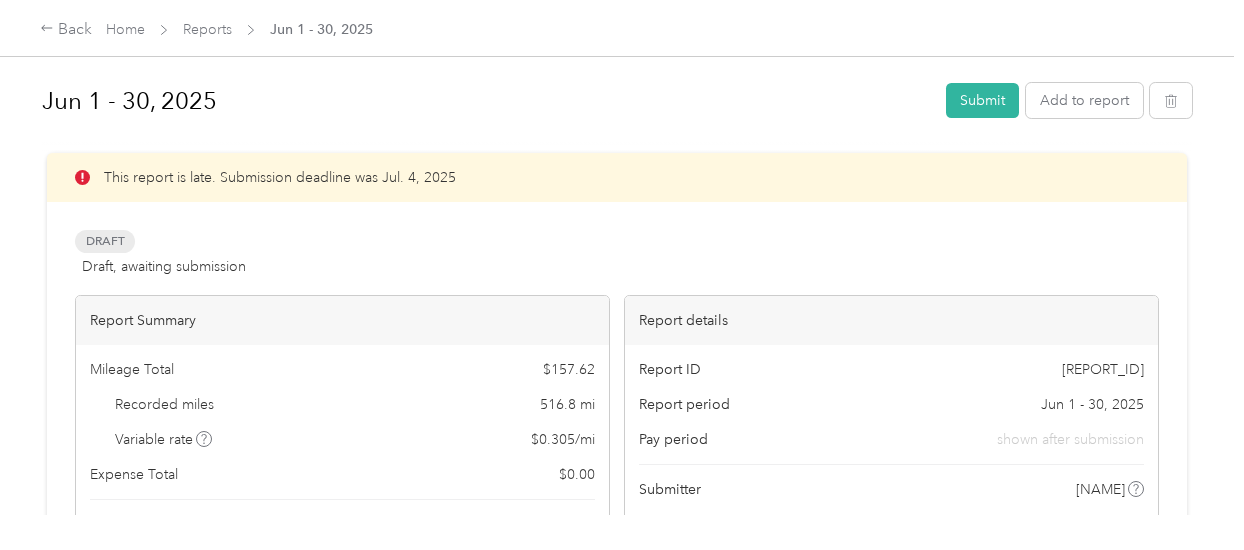 click on "Jun 1 - 30, 2025" at bounding box center [487, 101] 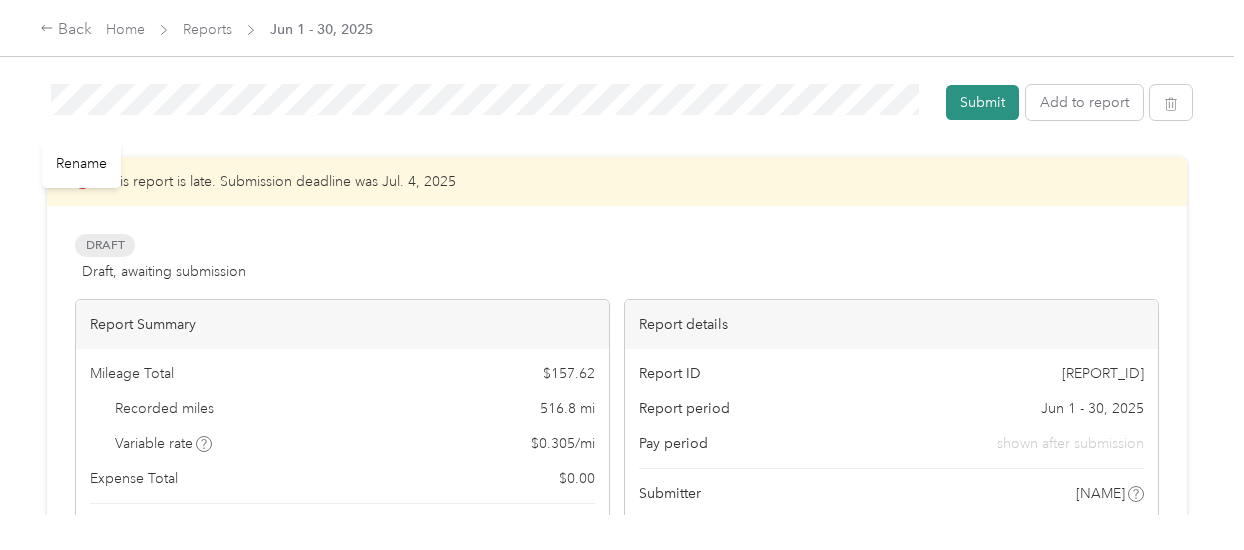 click on "Submit" at bounding box center [982, 102] 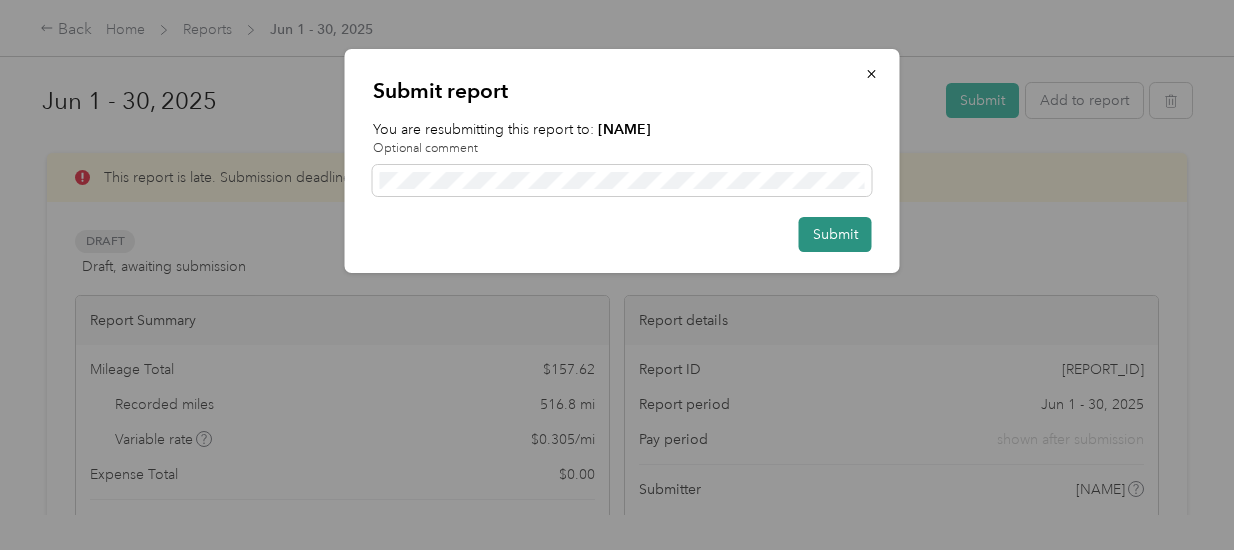 click on "Submit" at bounding box center [835, 234] 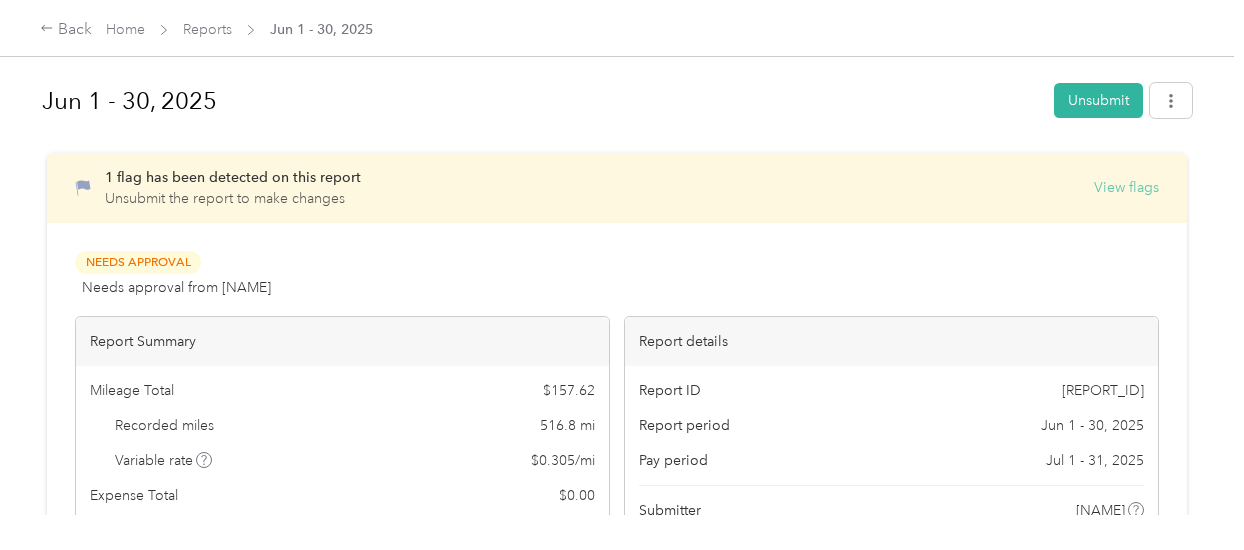 click on "View flags" at bounding box center (1126, 187) 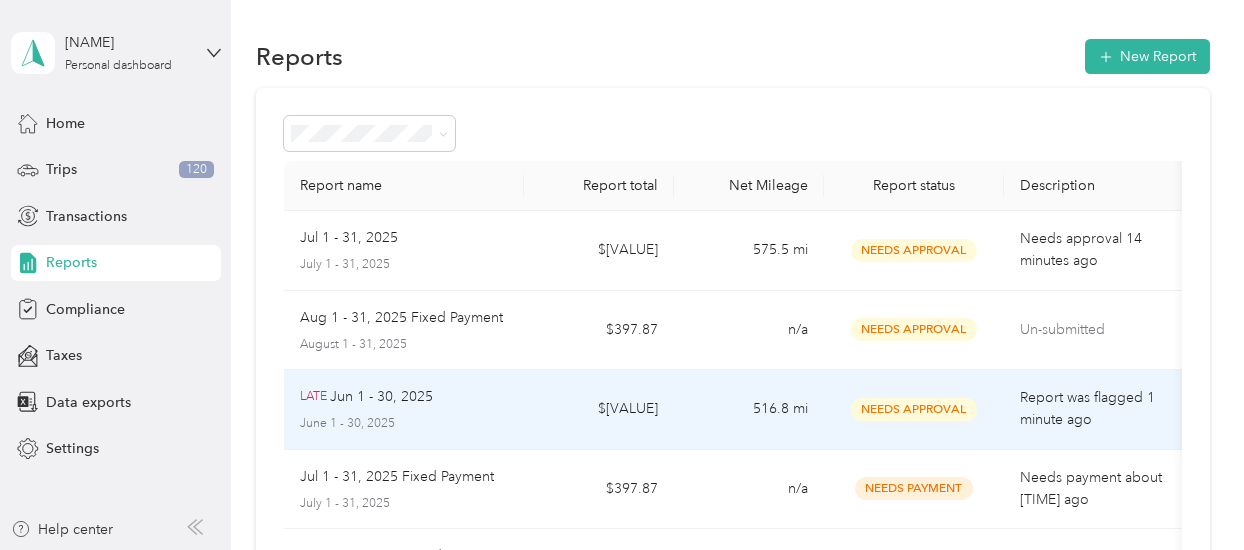 click on "Needs Approval" at bounding box center [914, 409] 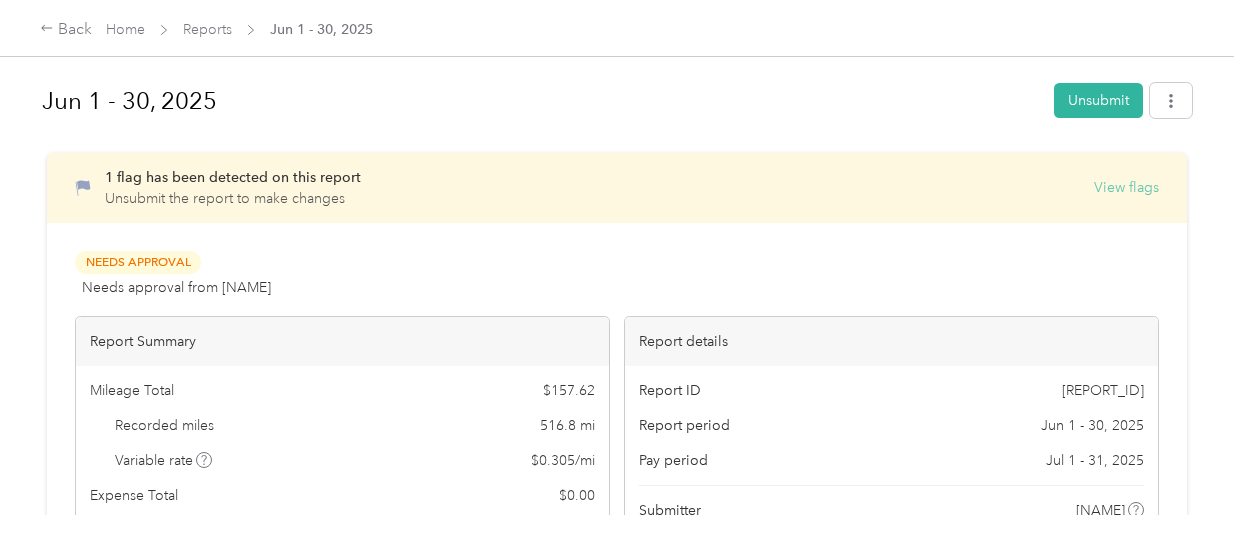 click on "View flags" at bounding box center [1126, 187] 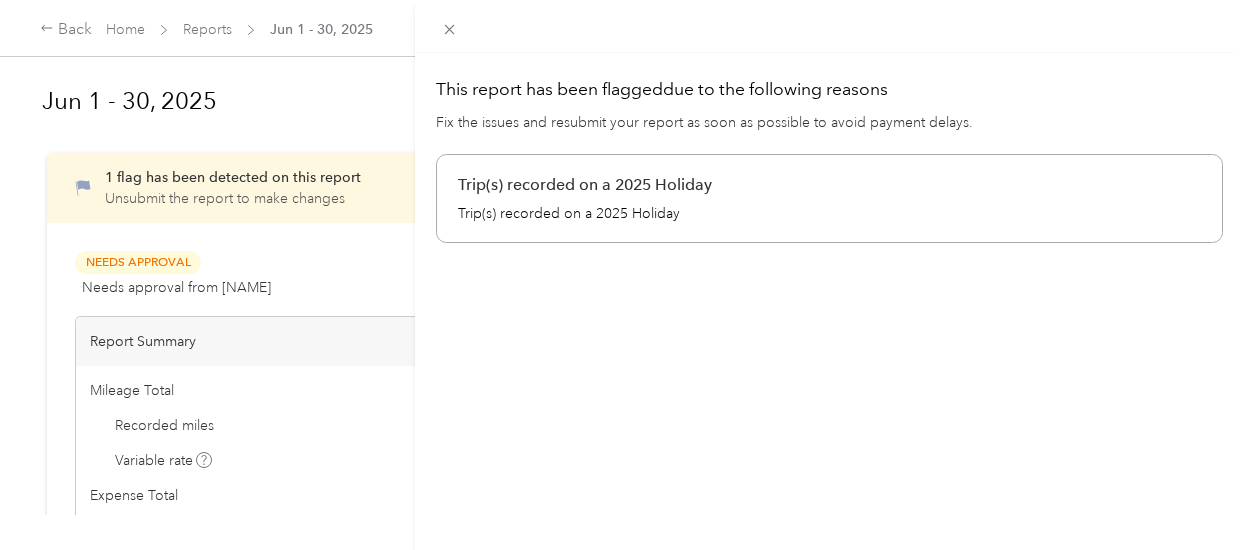 click on "Trip(s) recorded on a 2025 Holiday" at bounding box center (829, 185) 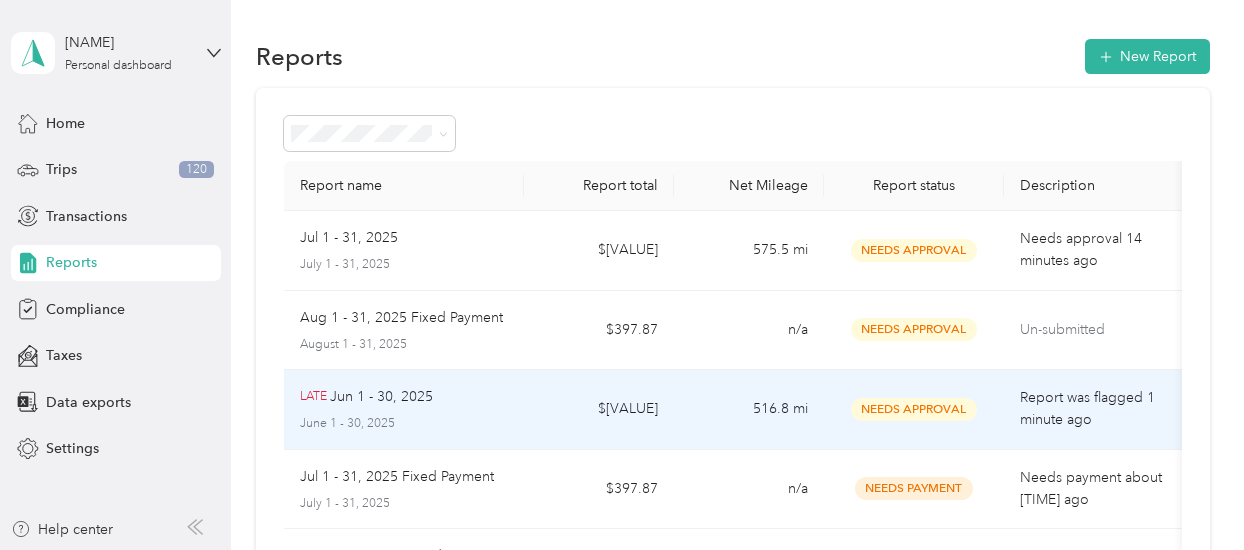 click on "Needs Approval" at bounding box center [914, 409] 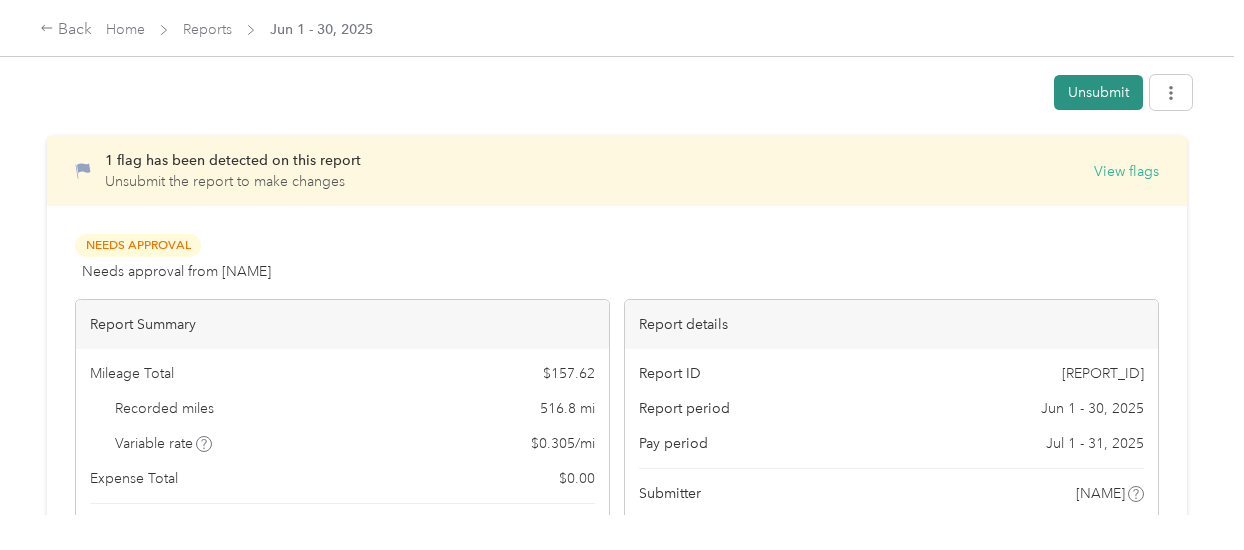 click on "Unsubmit" at bounding box center [1098, 92] 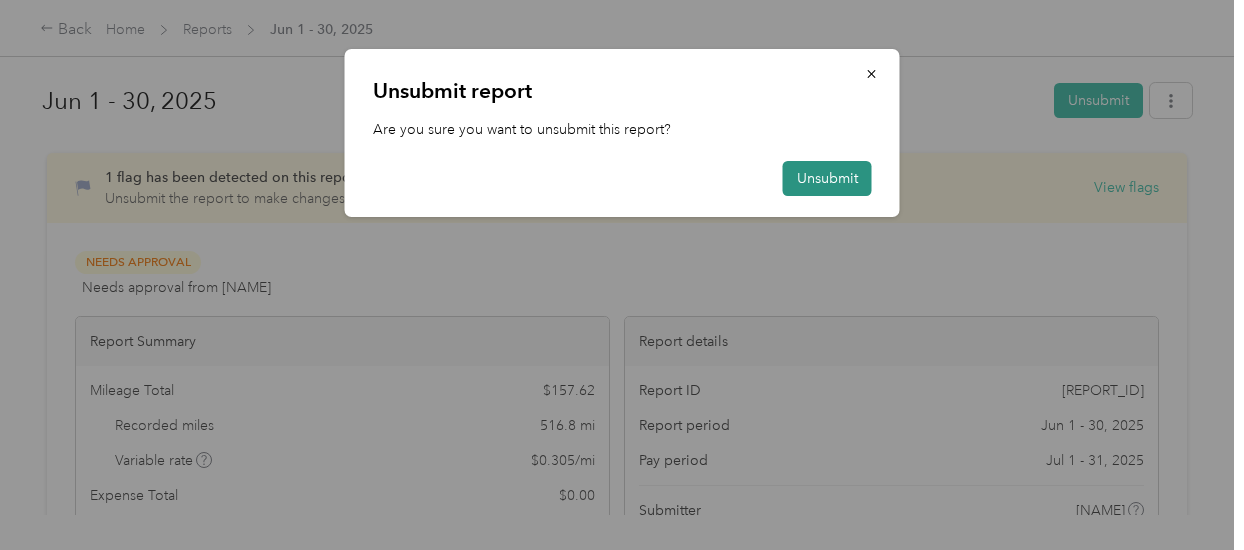 click on "Unsubmit" at bounding box center [827, 178] 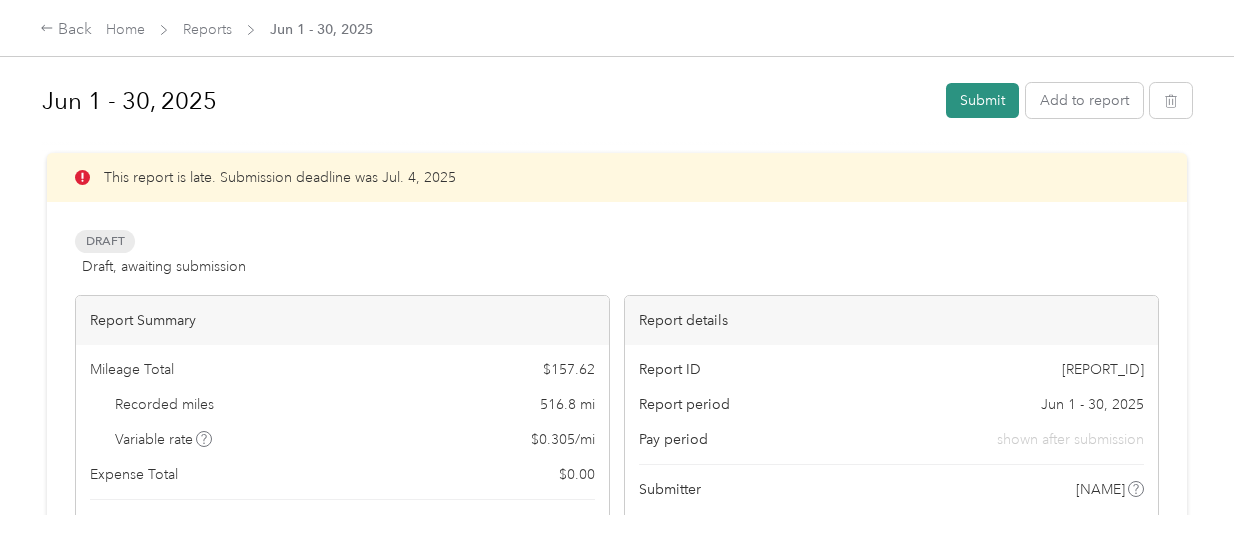 click on "Submit" at bounding box center [982, 100] 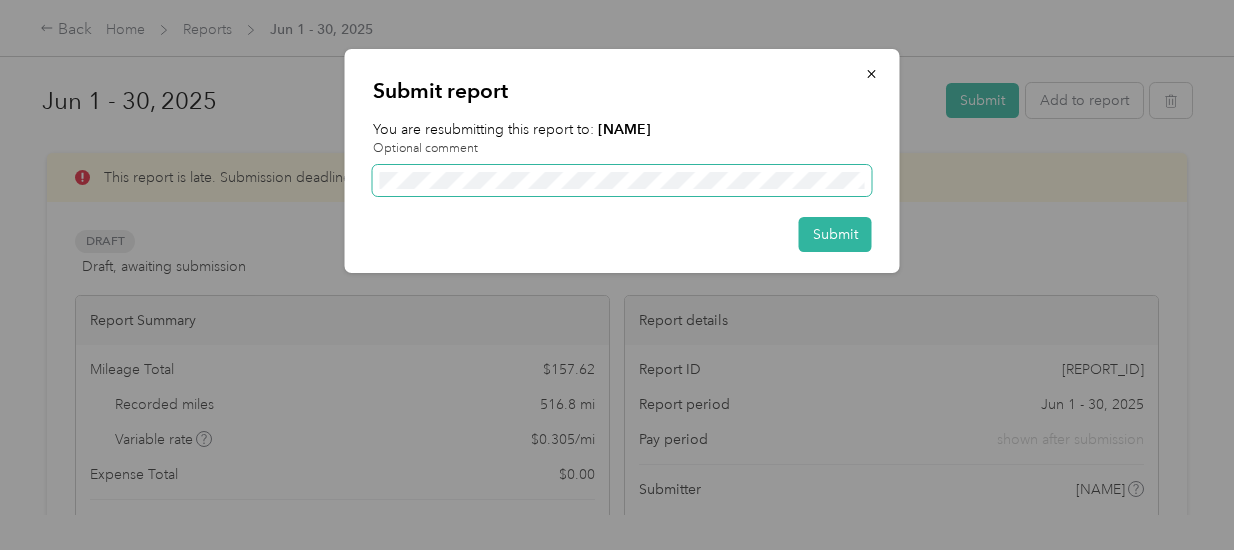 scroll, scrollTop: 0, scrollLeft: 1626, axis: horizontal 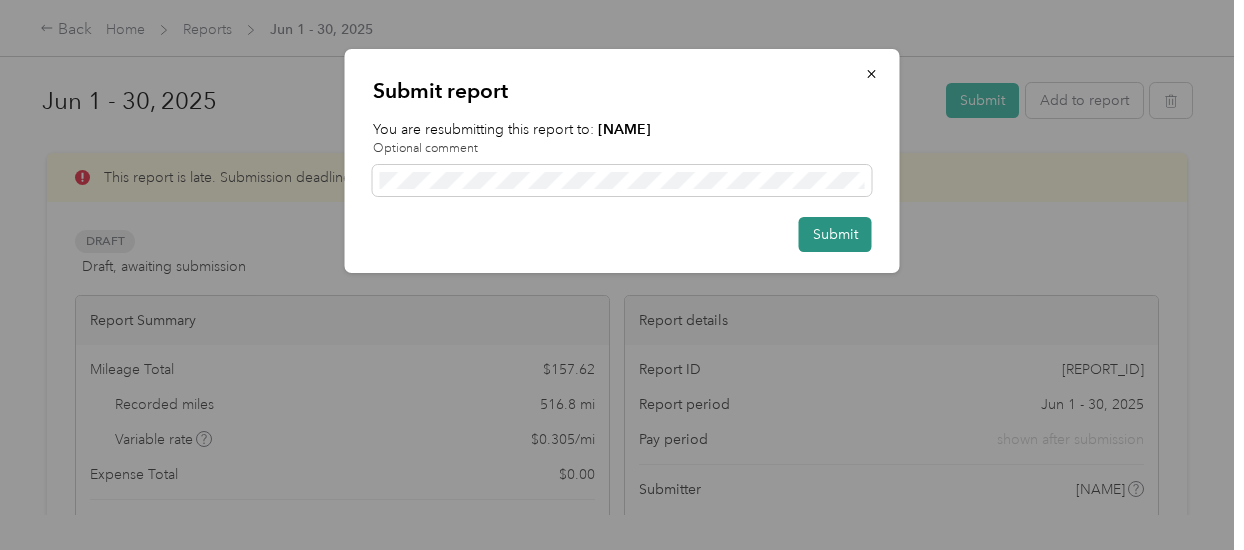 click on "Submit" at bounding box center (835, 234) 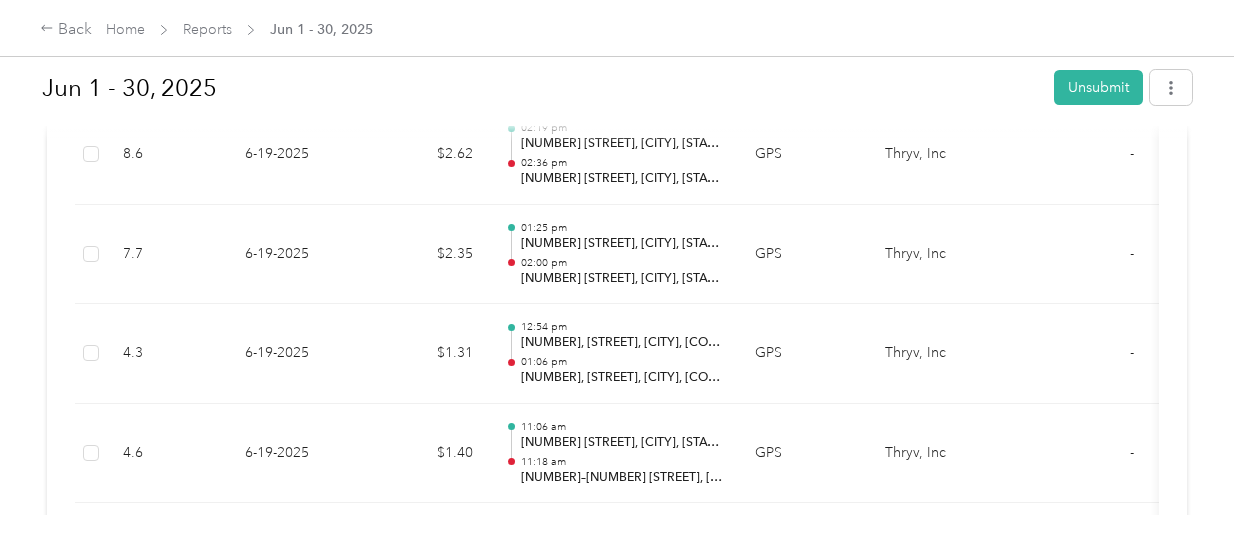scroll, scrollTop: 2366, scrollLeft: 0, axis: vertical 